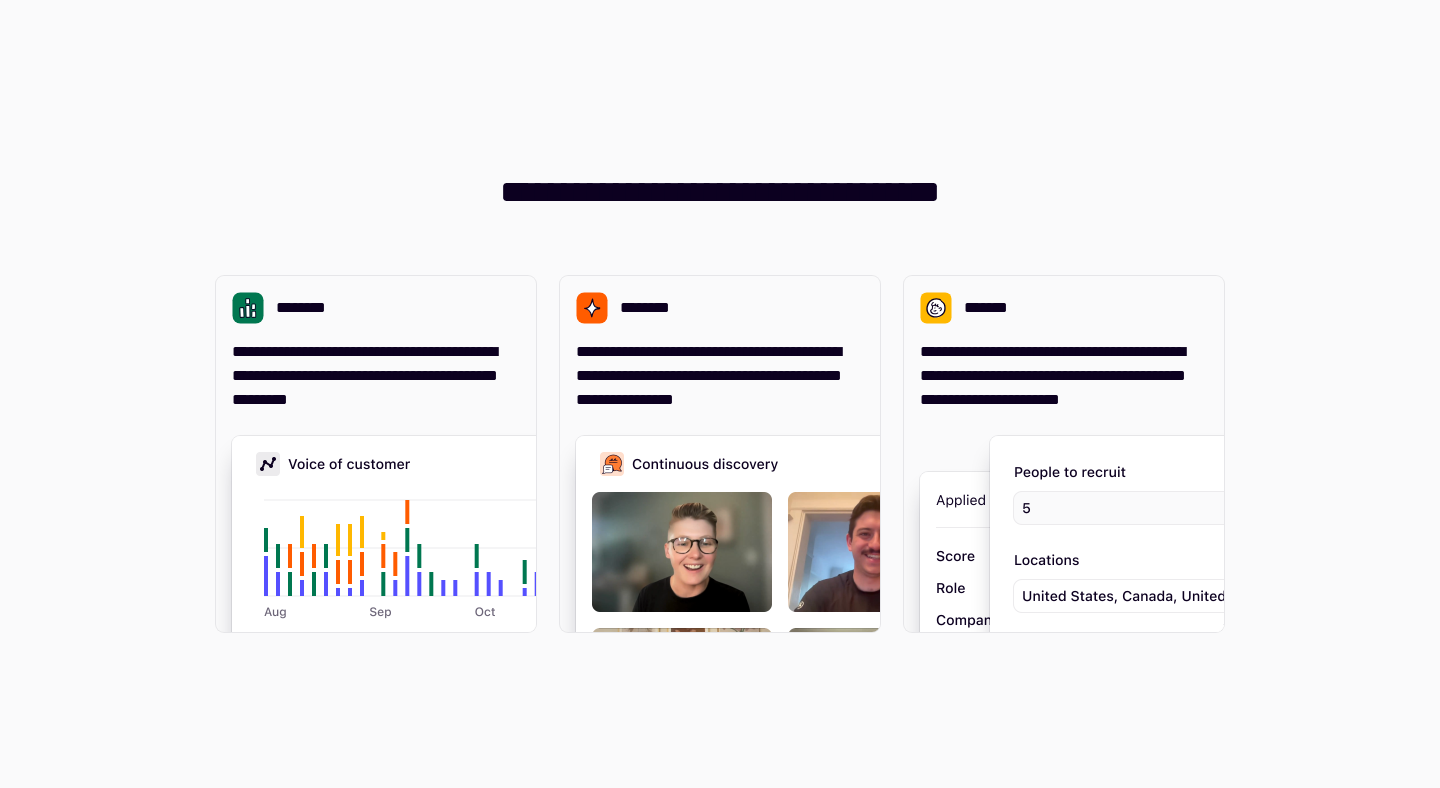 scroll, scrollTop: 0, scrollLeft: 0, axis: both 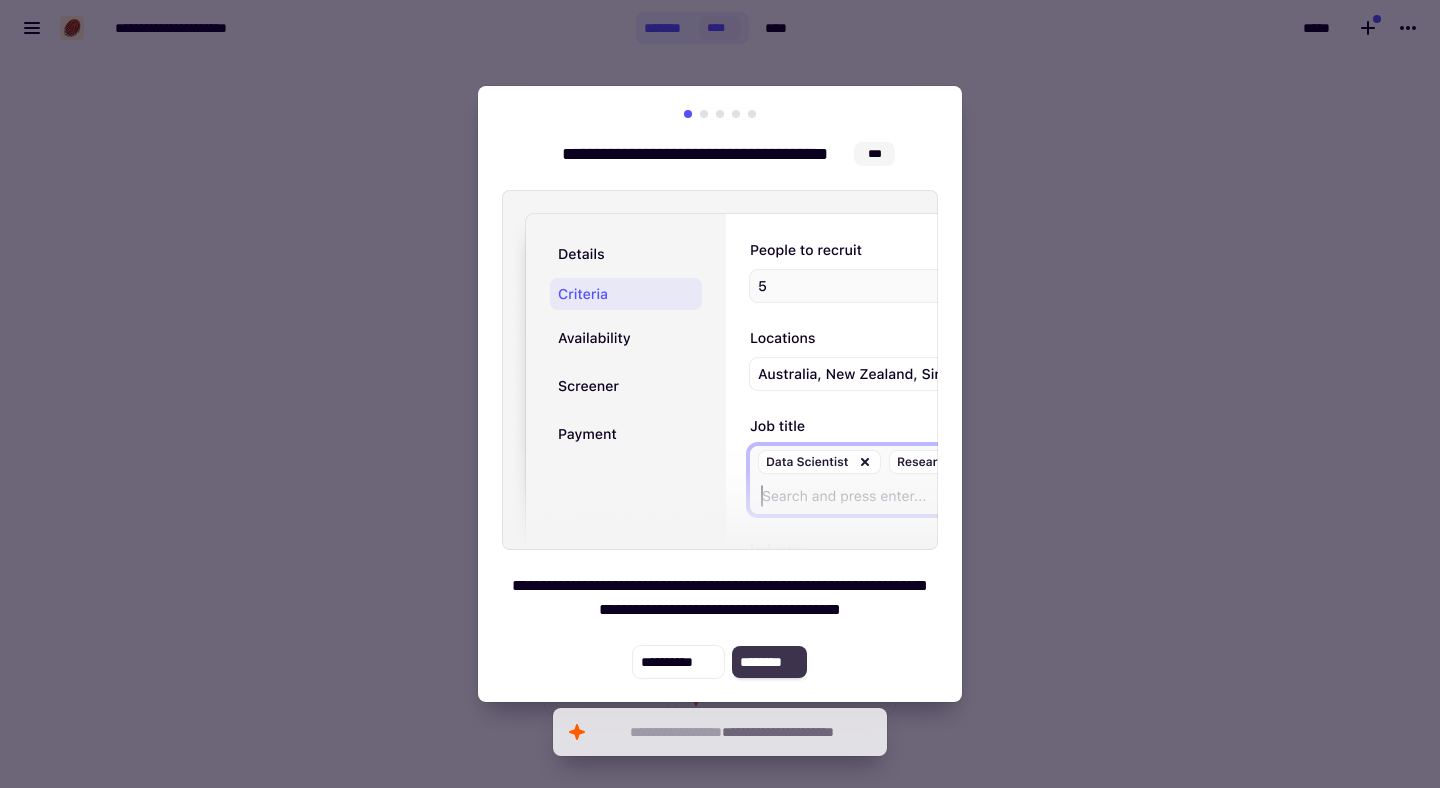 click on "********" 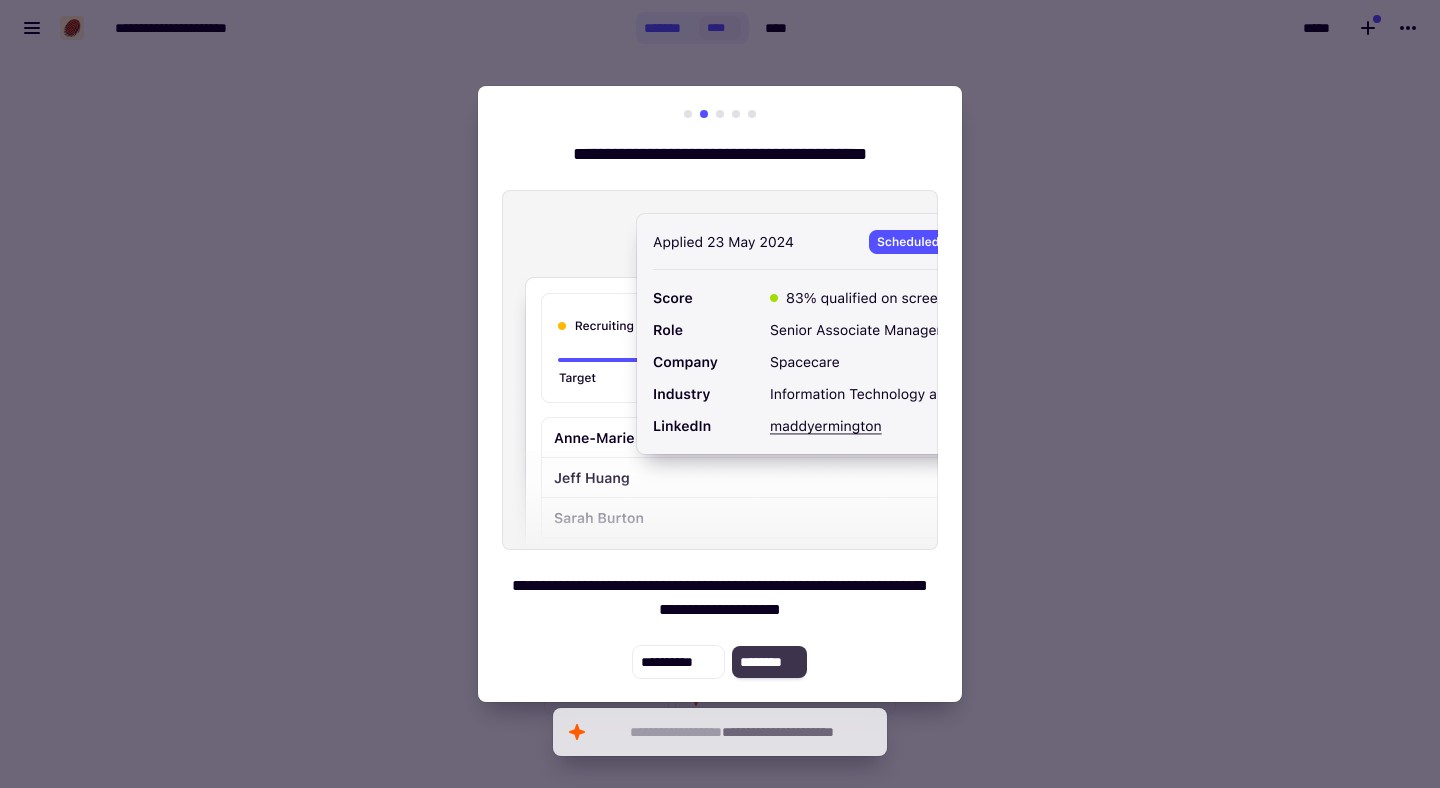click on "********" 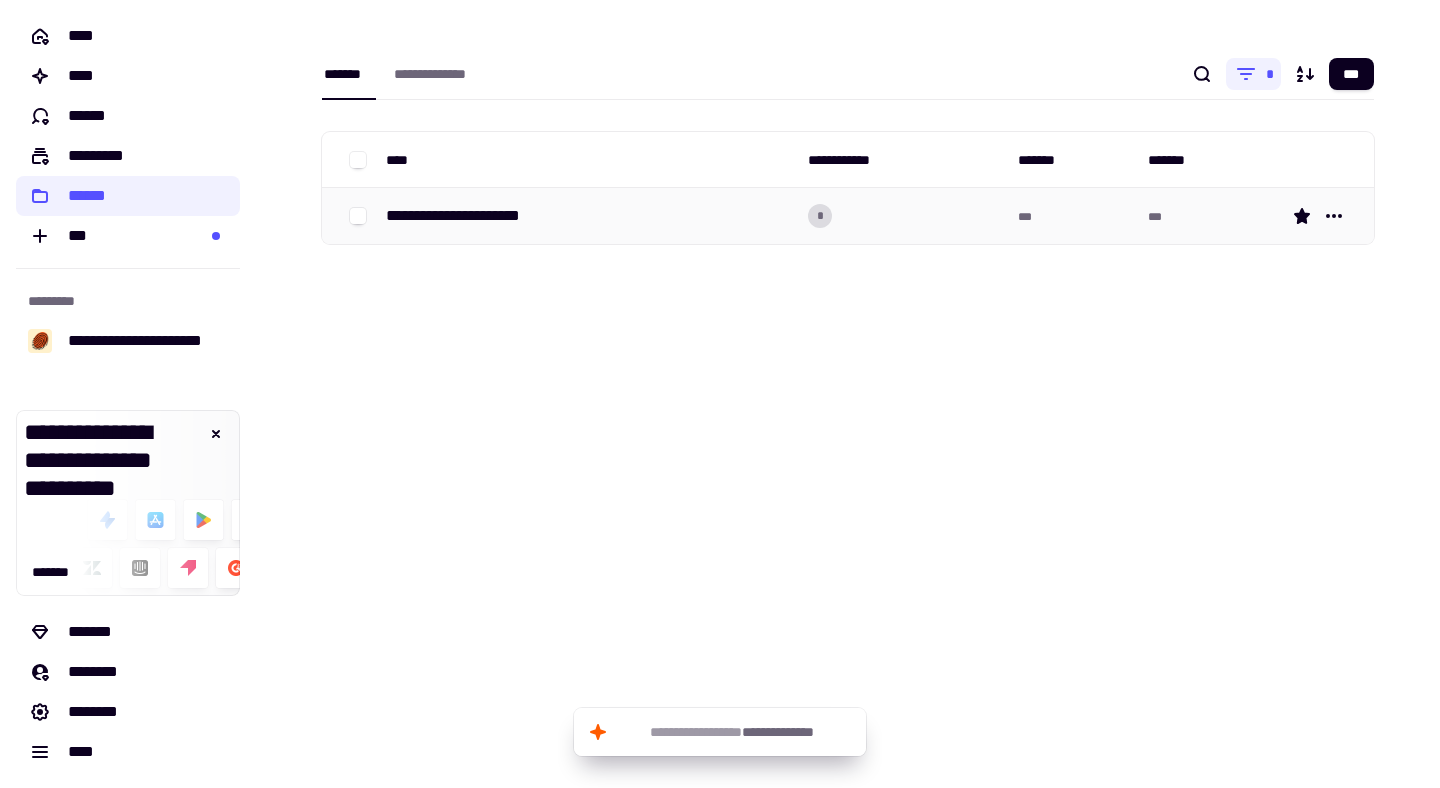 click on "**********" at bounding box center (589, 216) 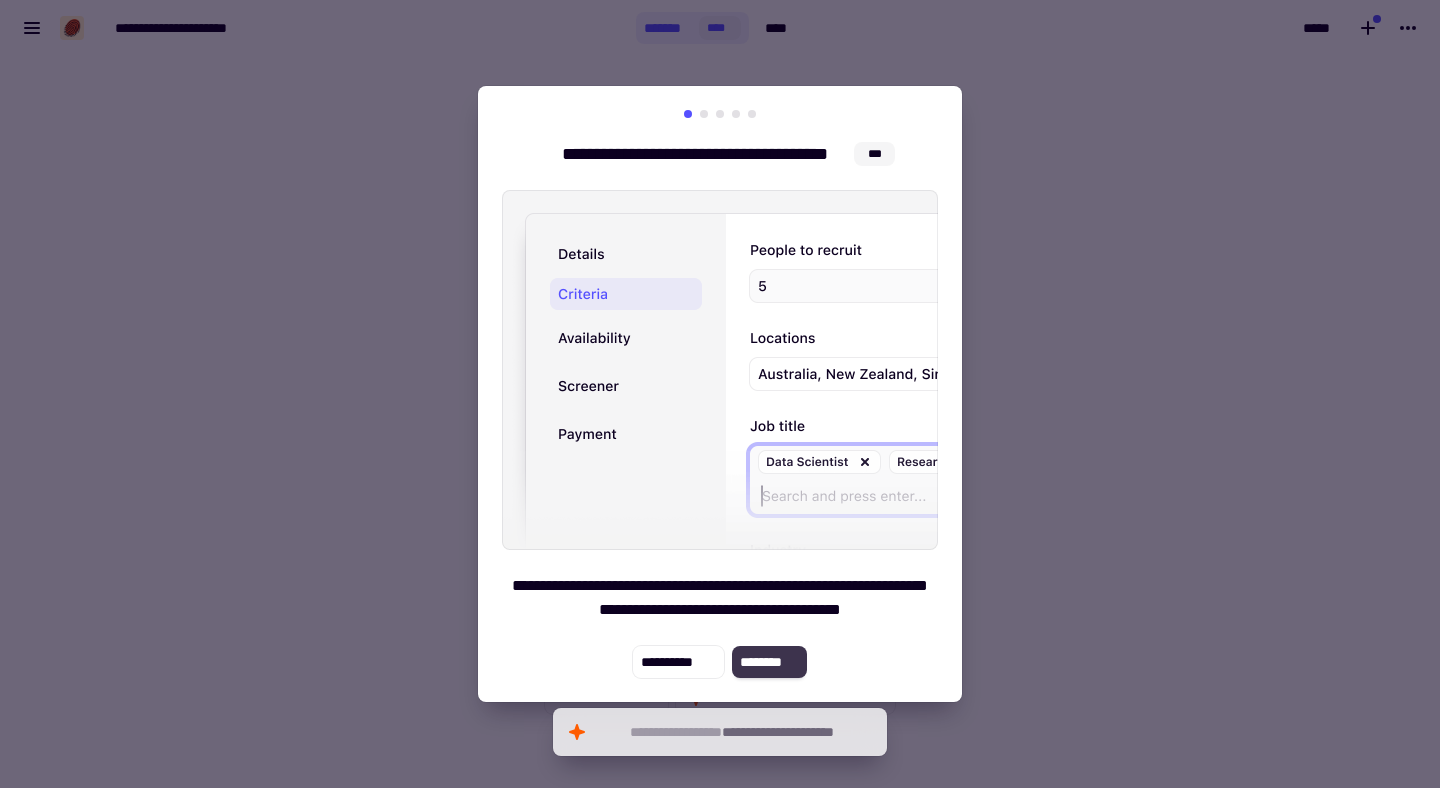 click on "********" 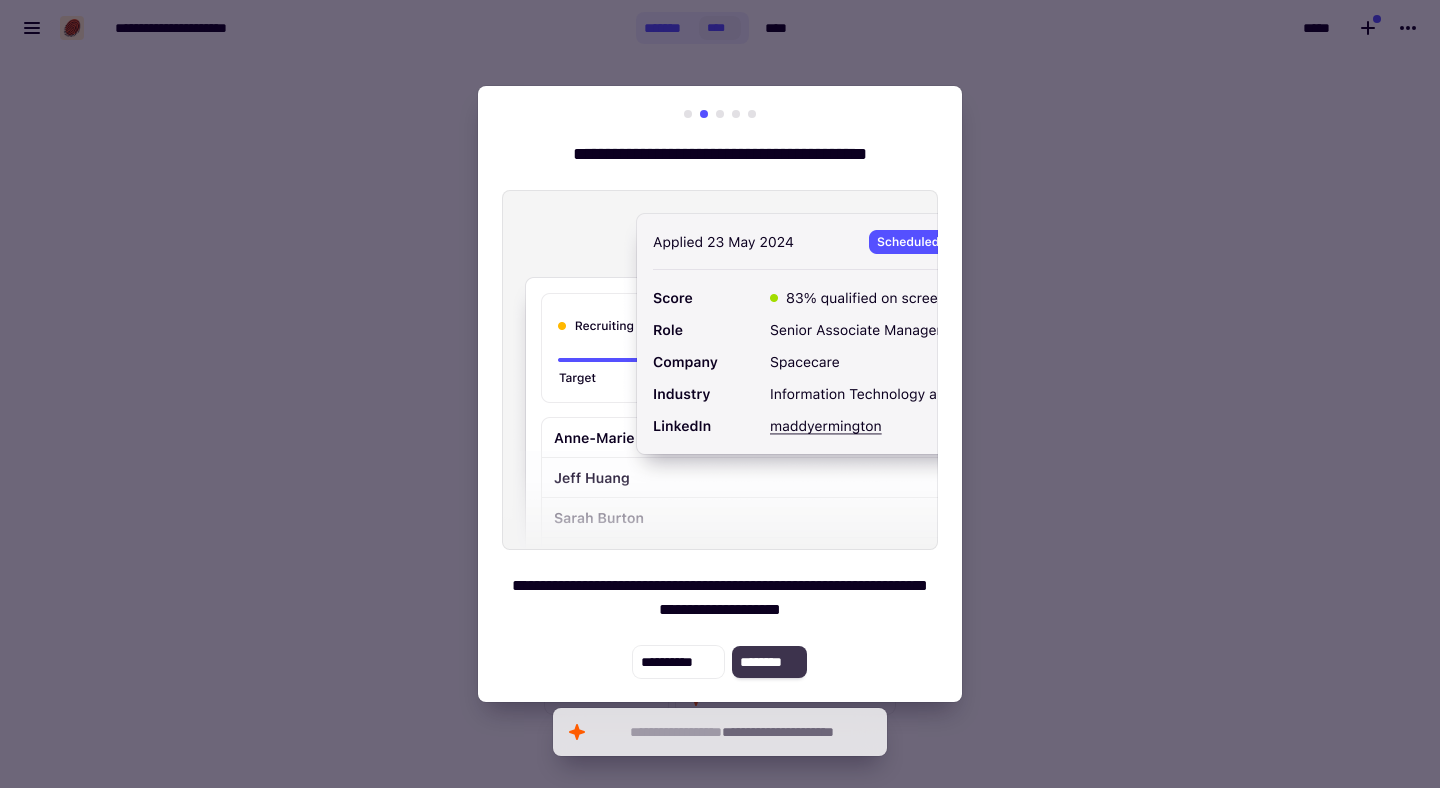 click on "********" 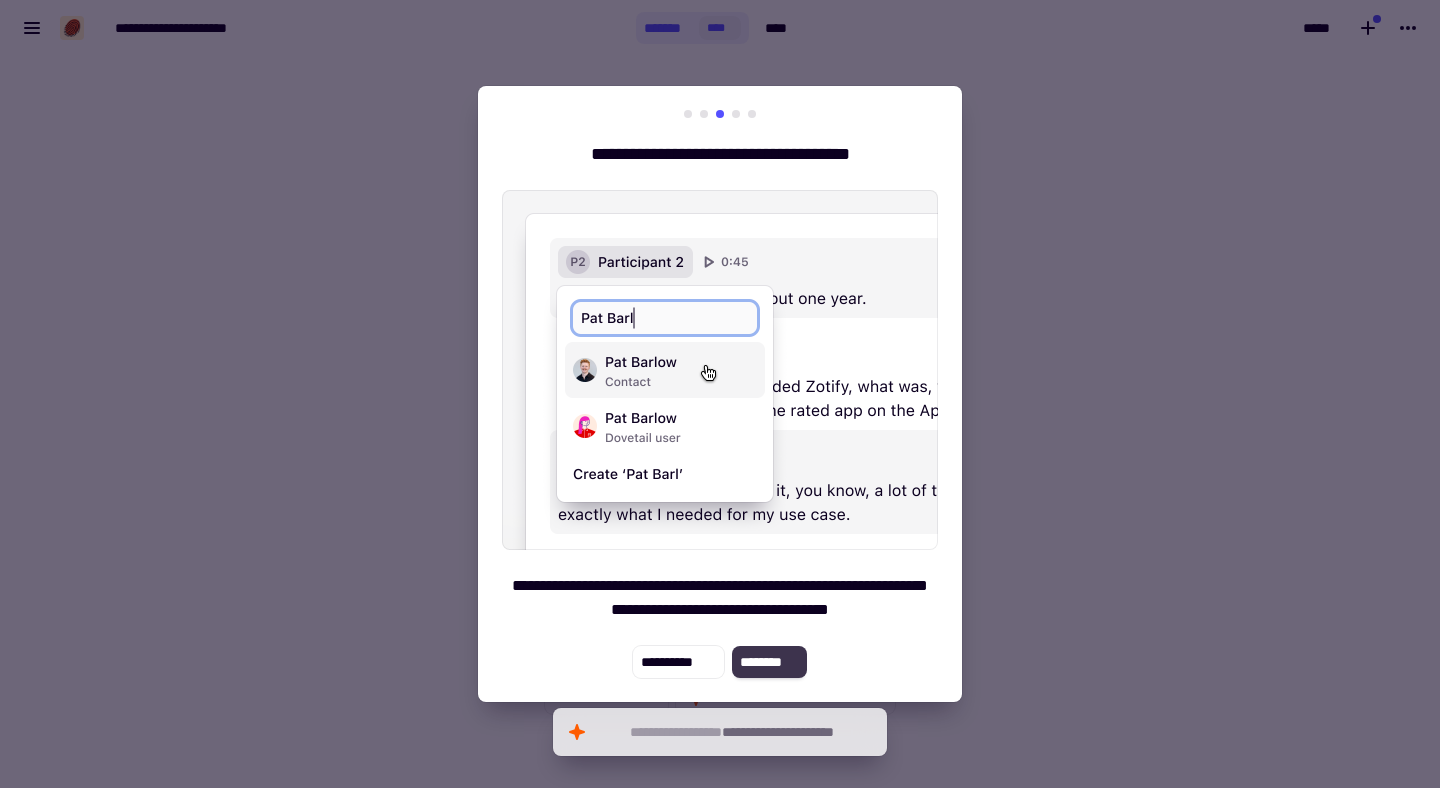 click on "********" 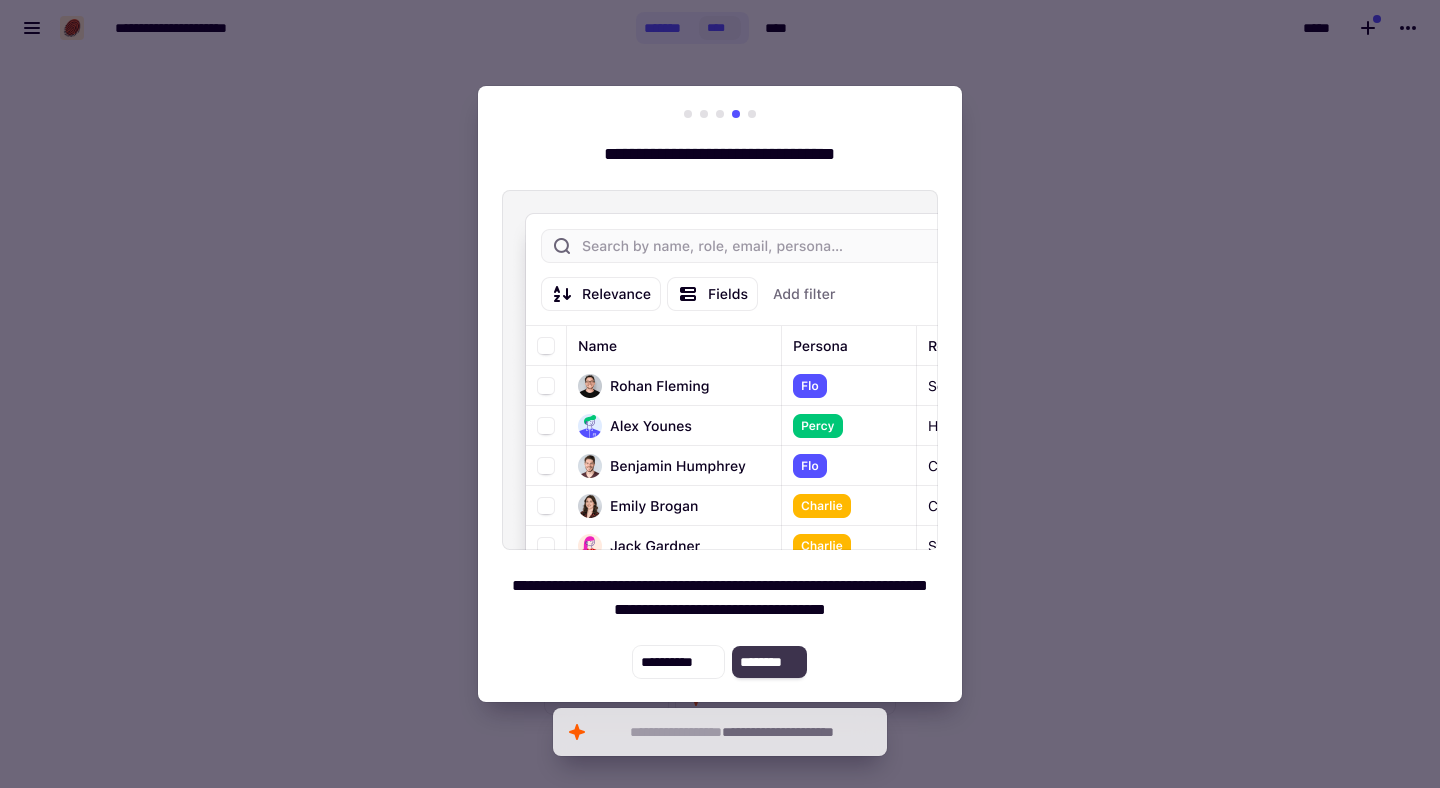 click on "********" 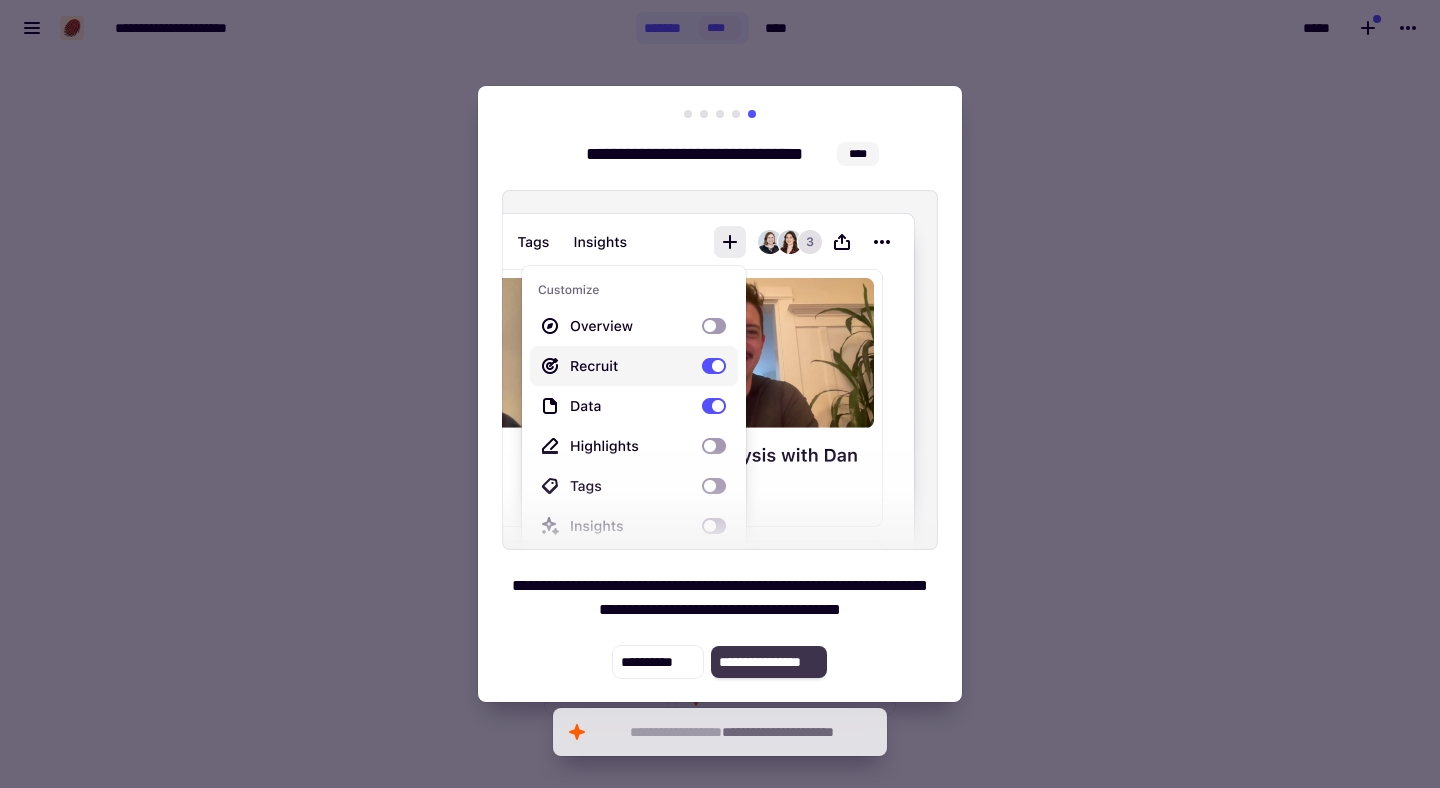 click on "**********" 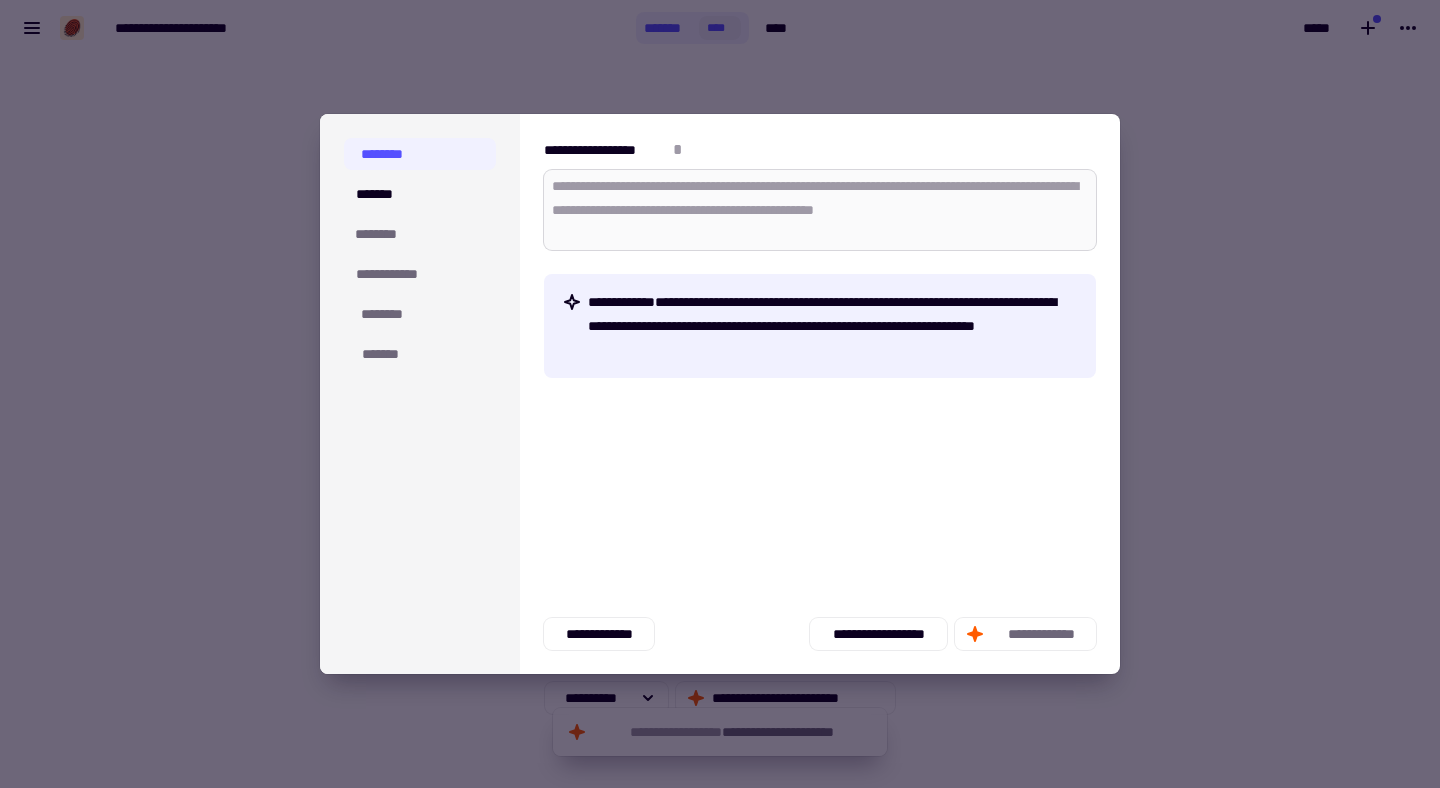 click on "**********" at bounding box center (820, 210) 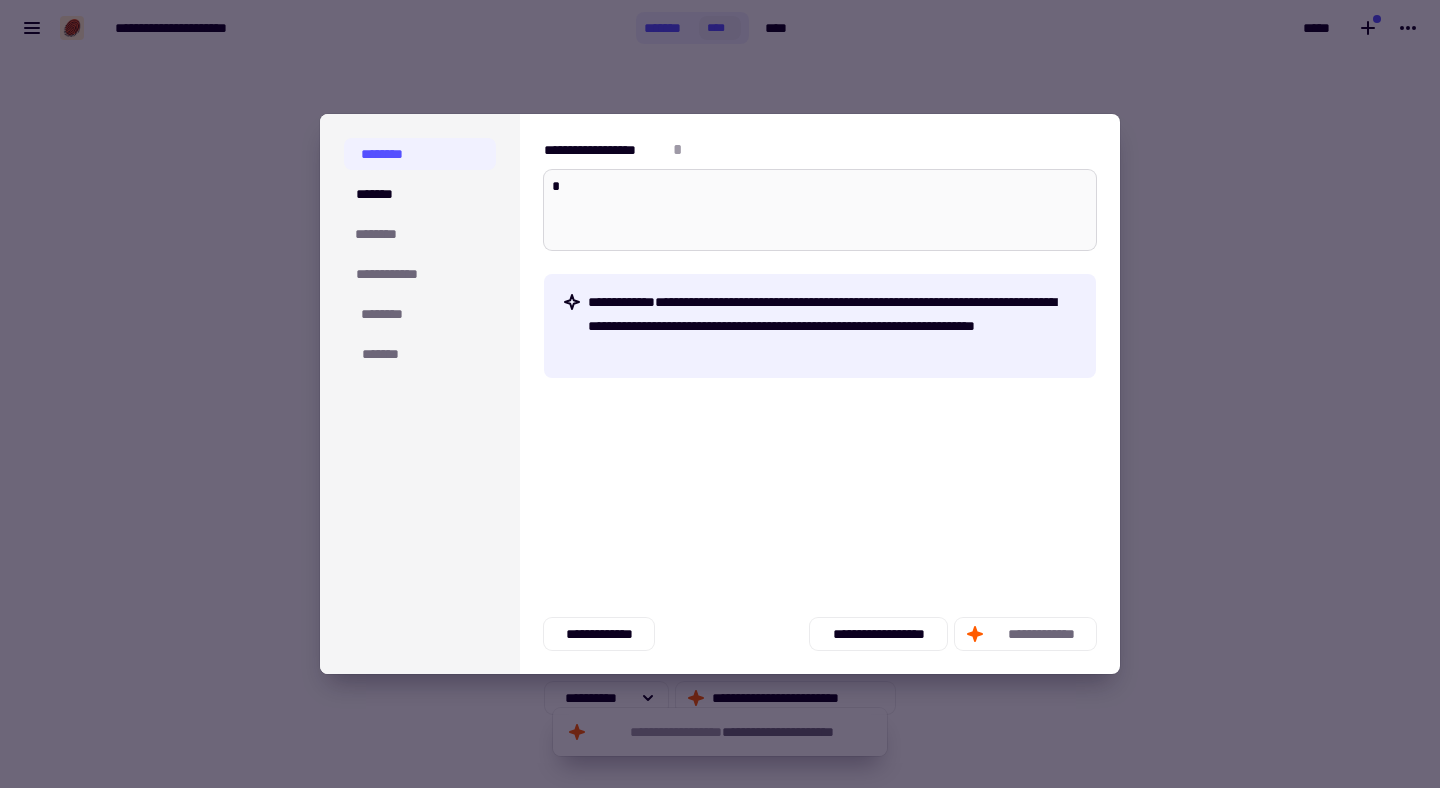 type on "*" 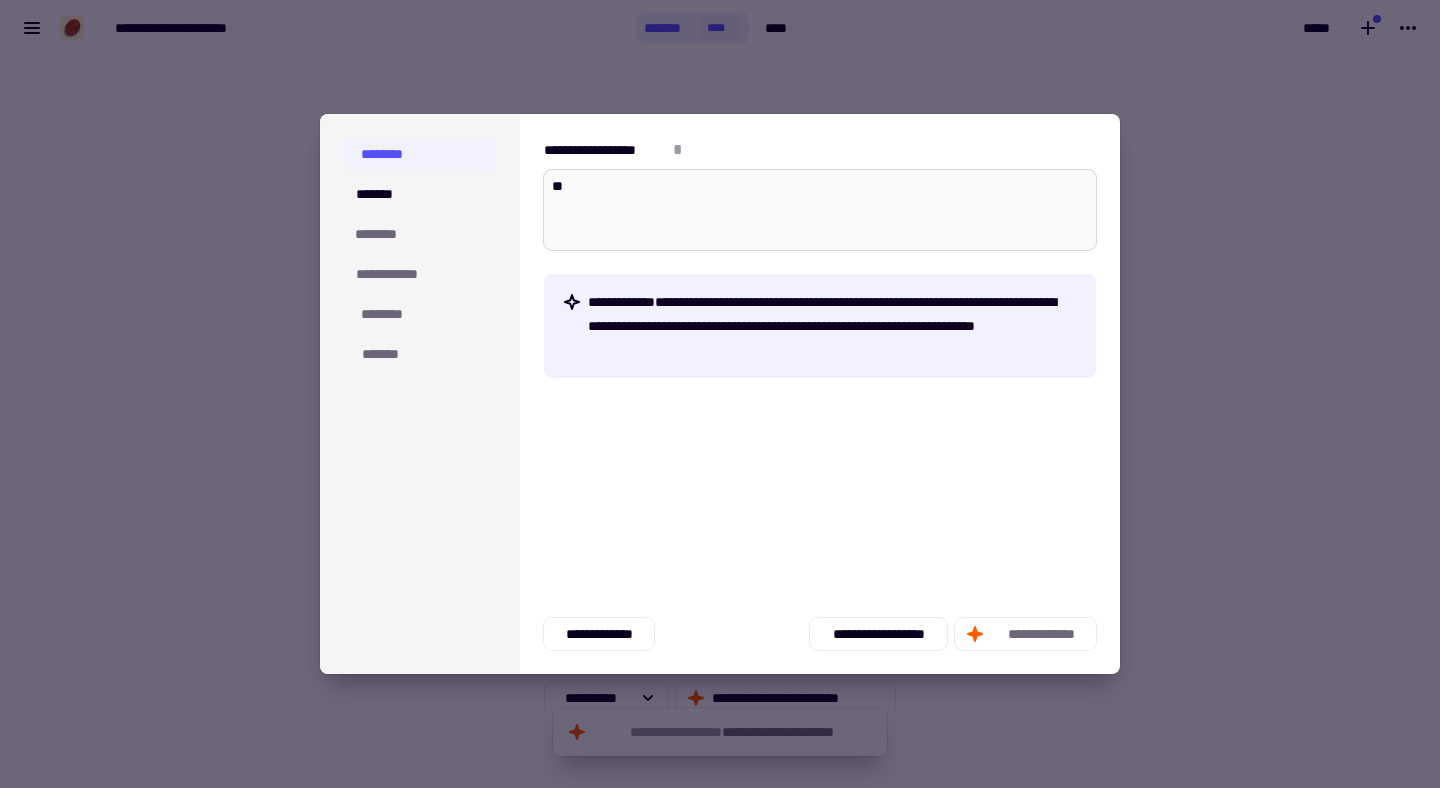 type on "*" 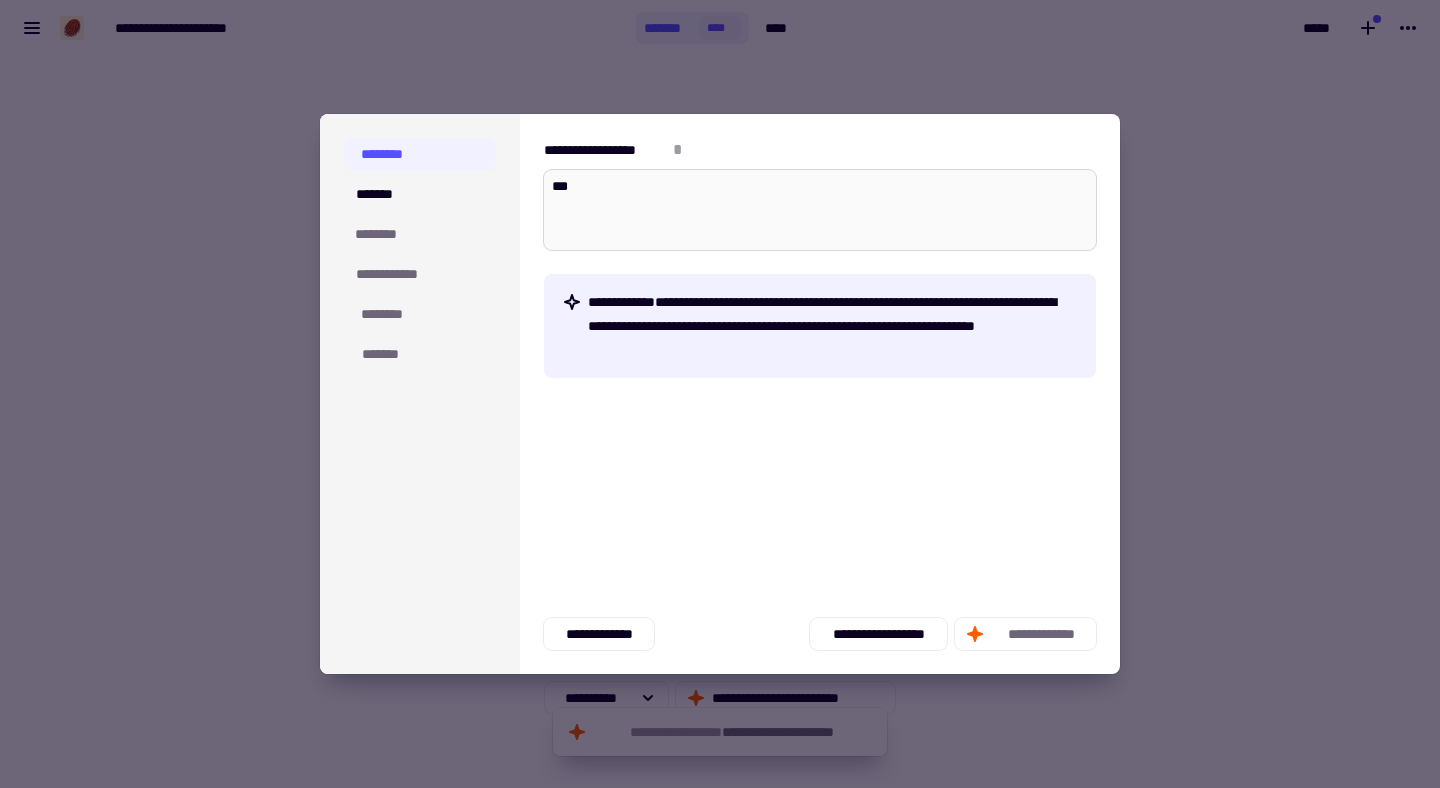 type on "*" 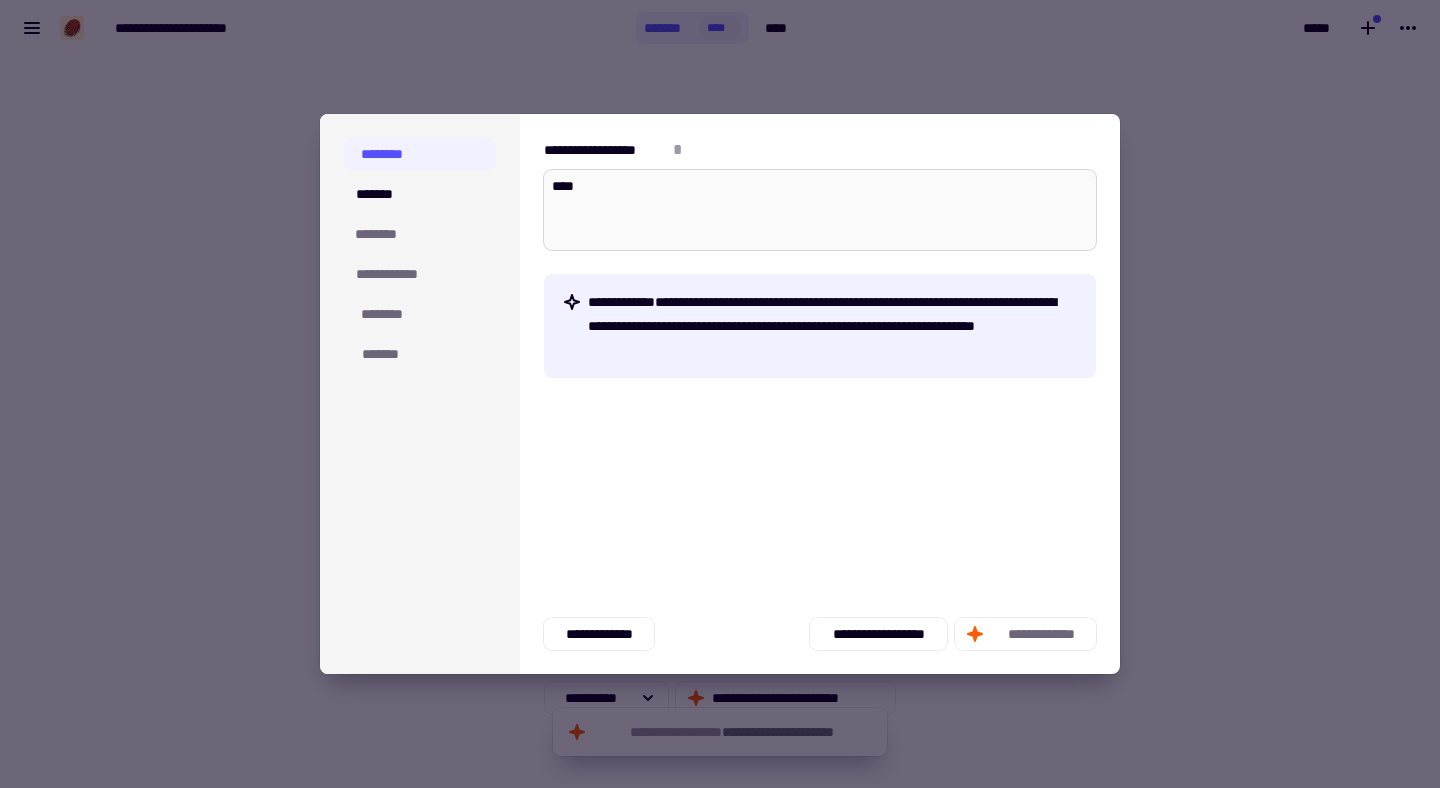 type on "*" 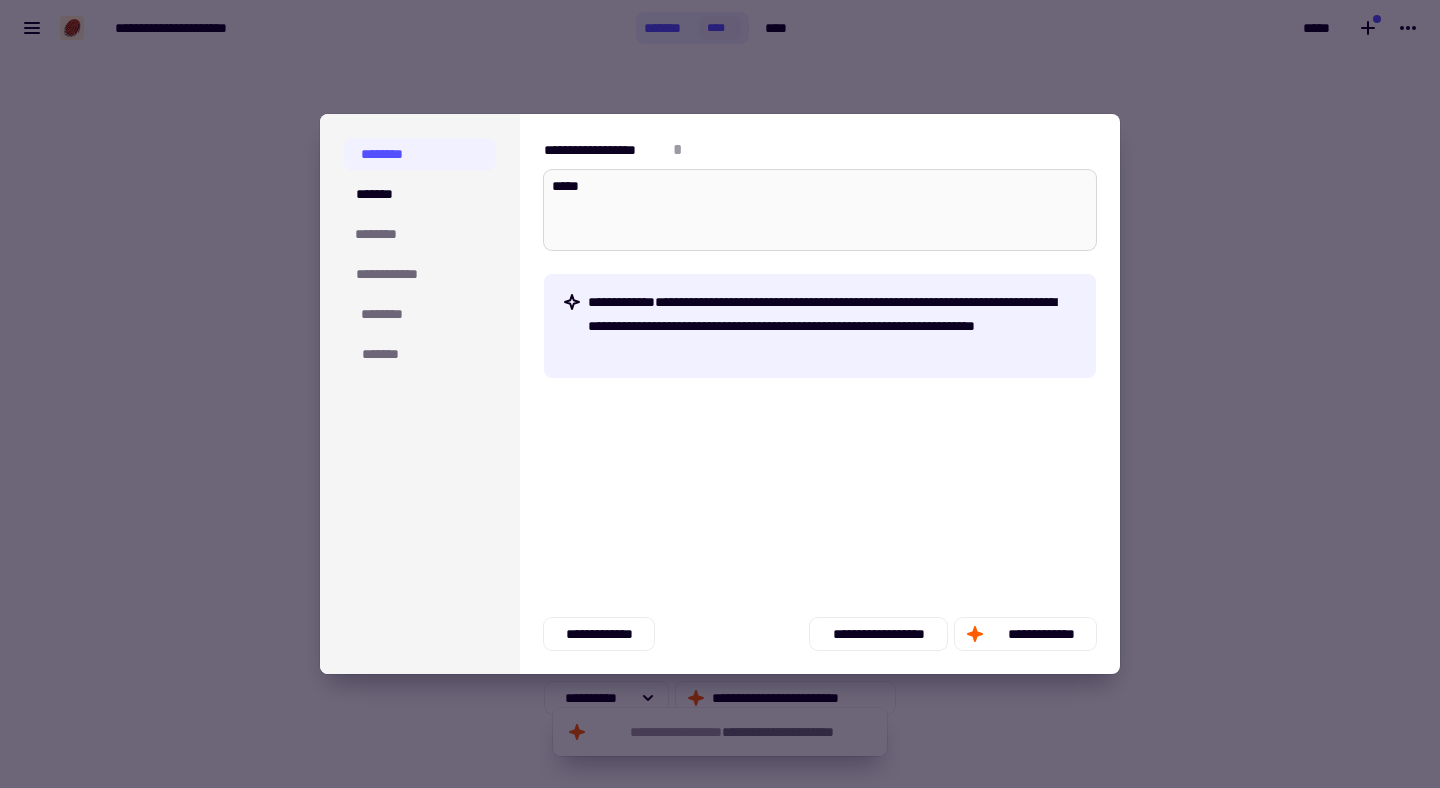type on "*" 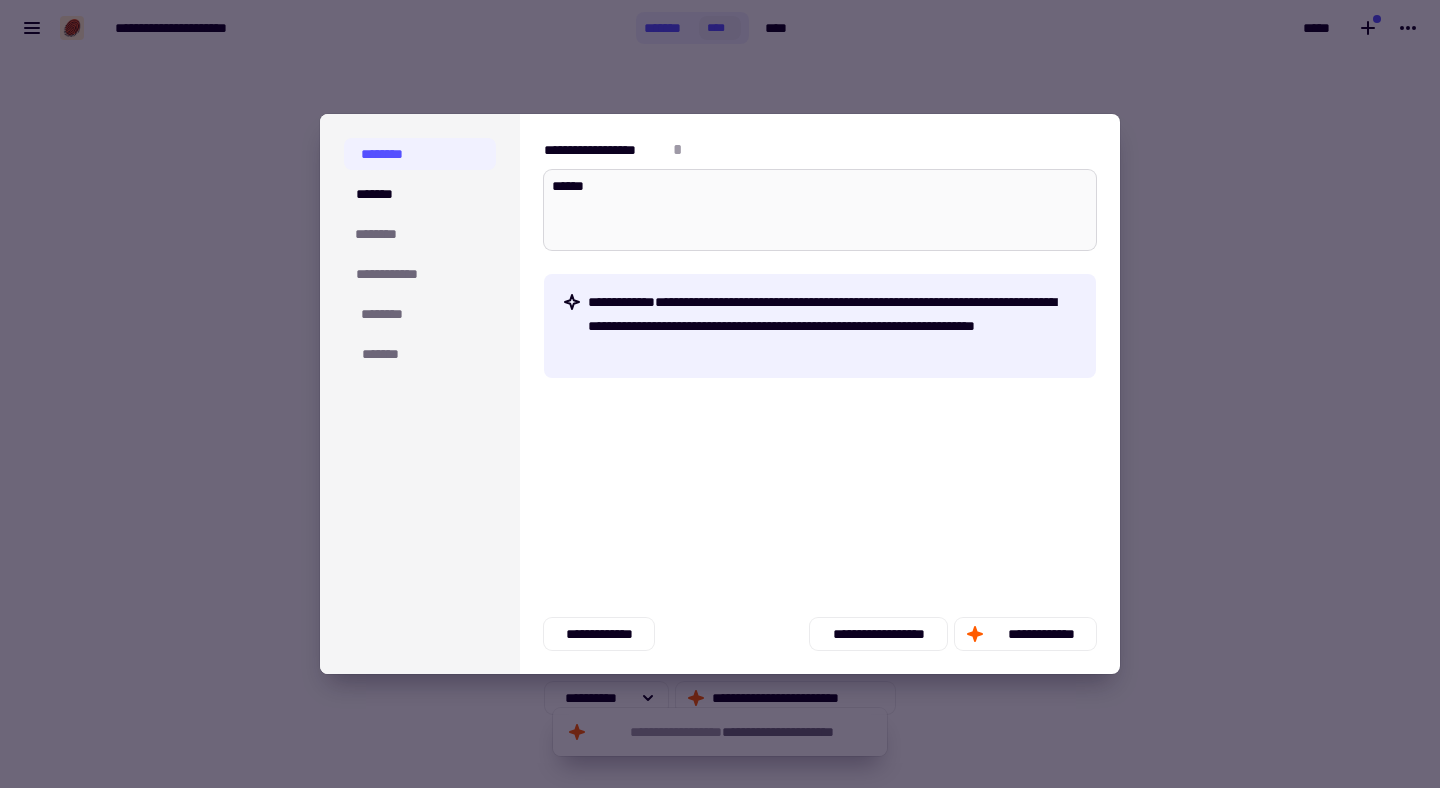 type on "*" 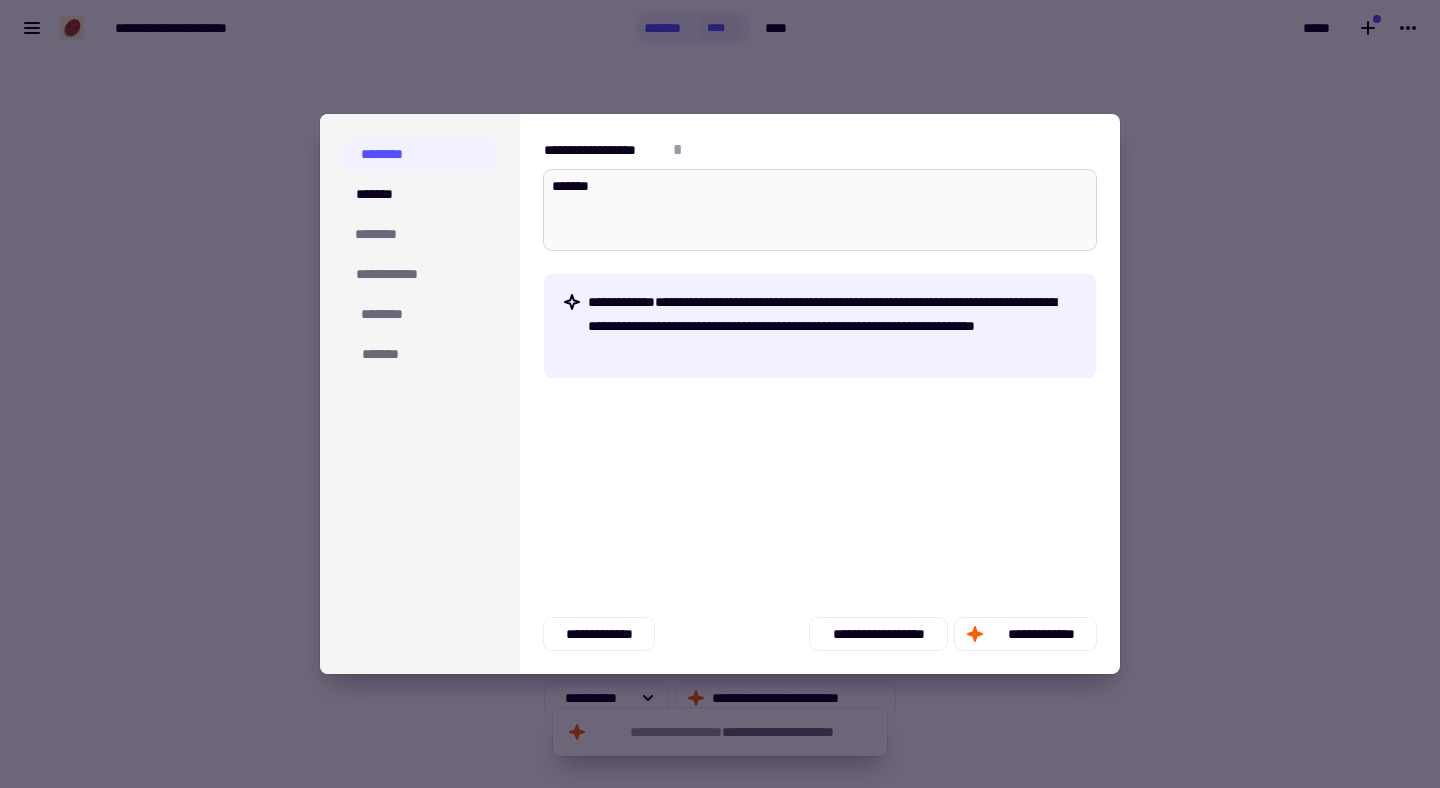 type on "*" 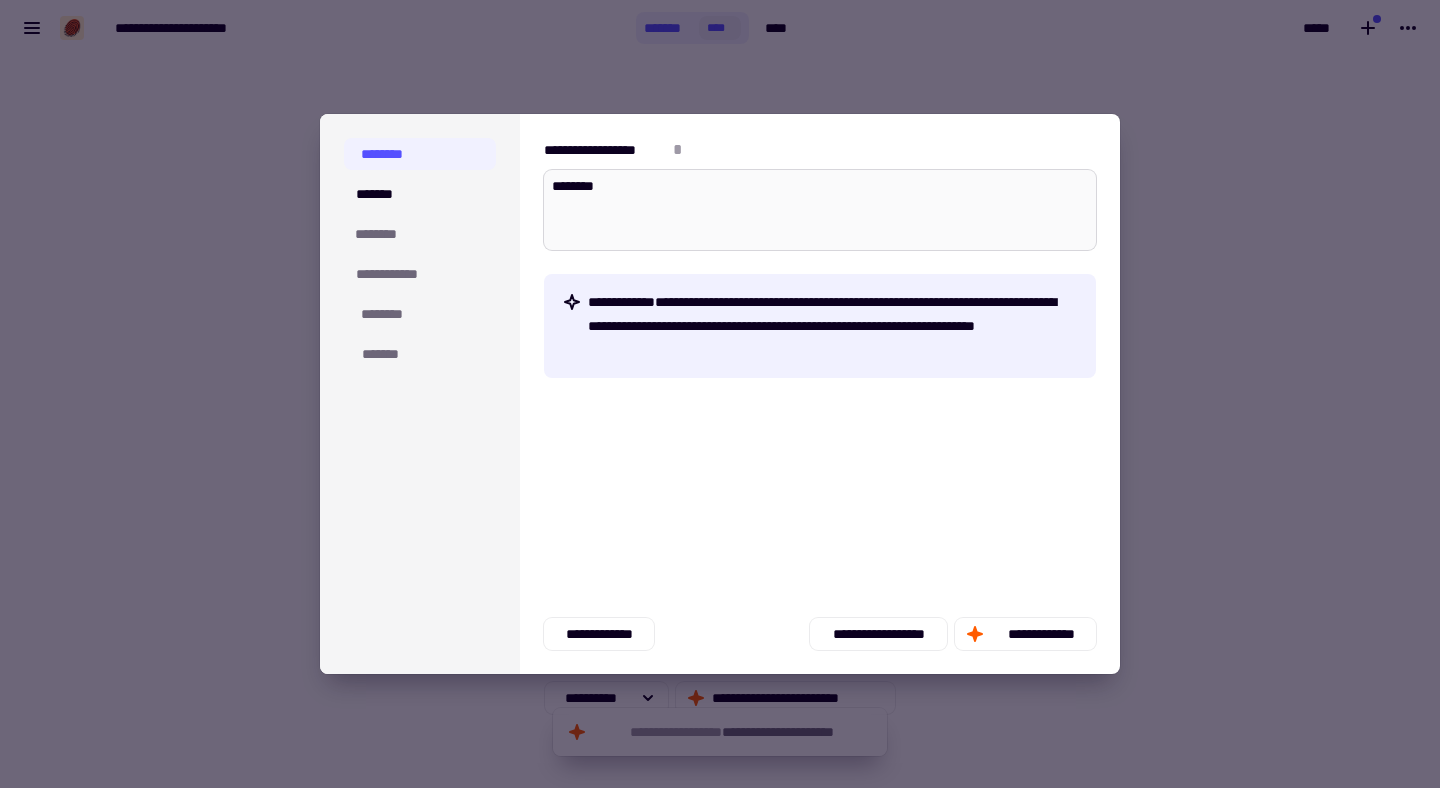 type on "*" 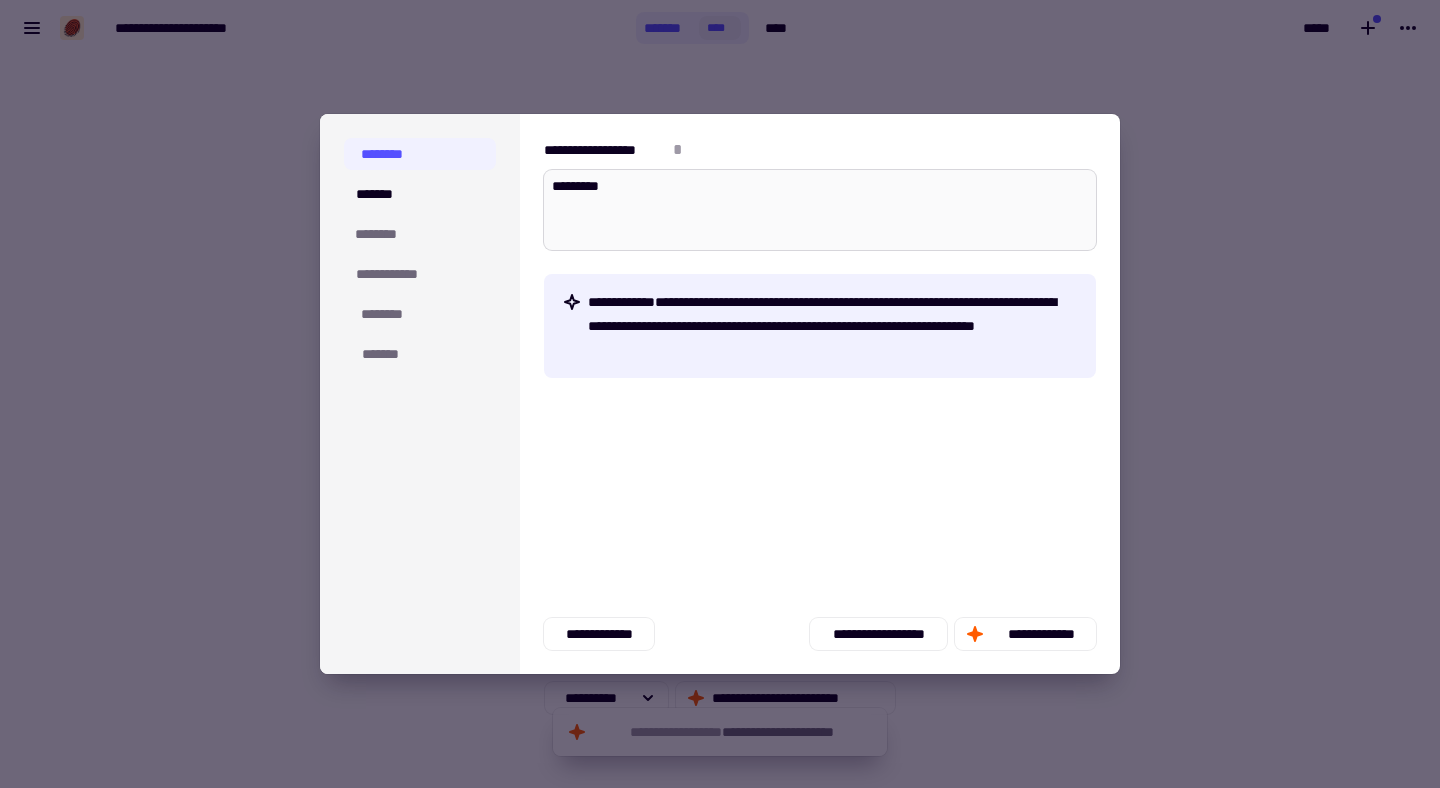 type on "*" 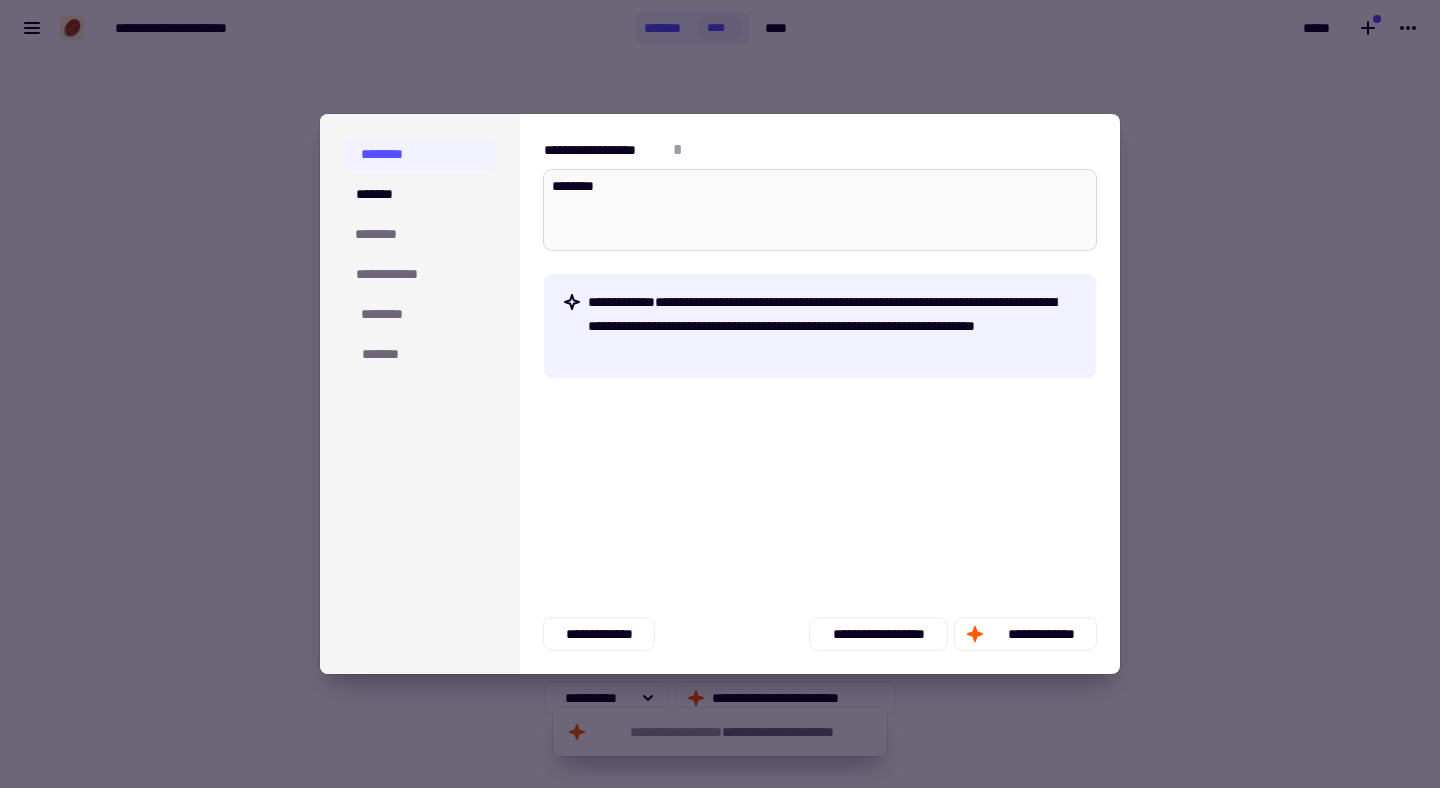 type on "*" 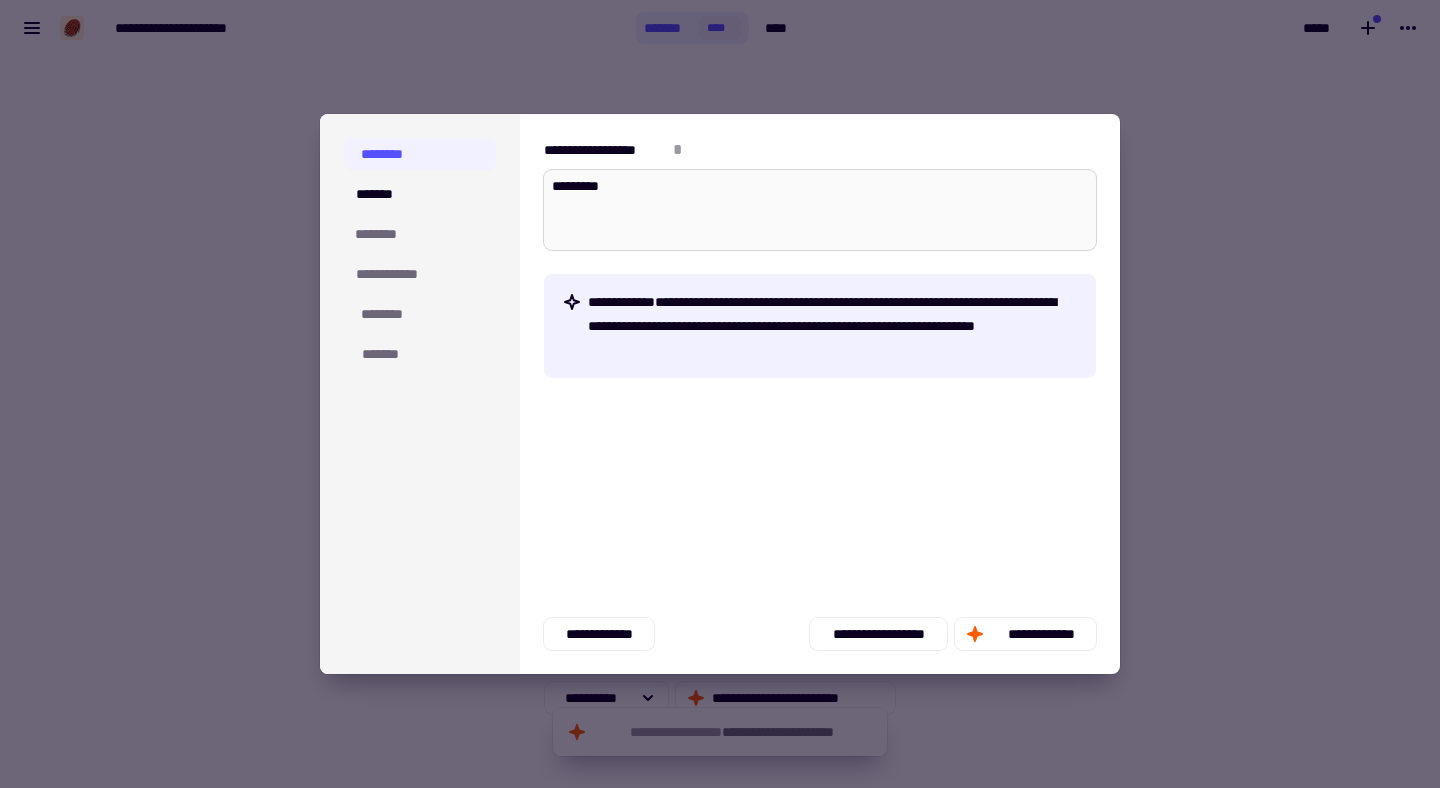 type on "*" 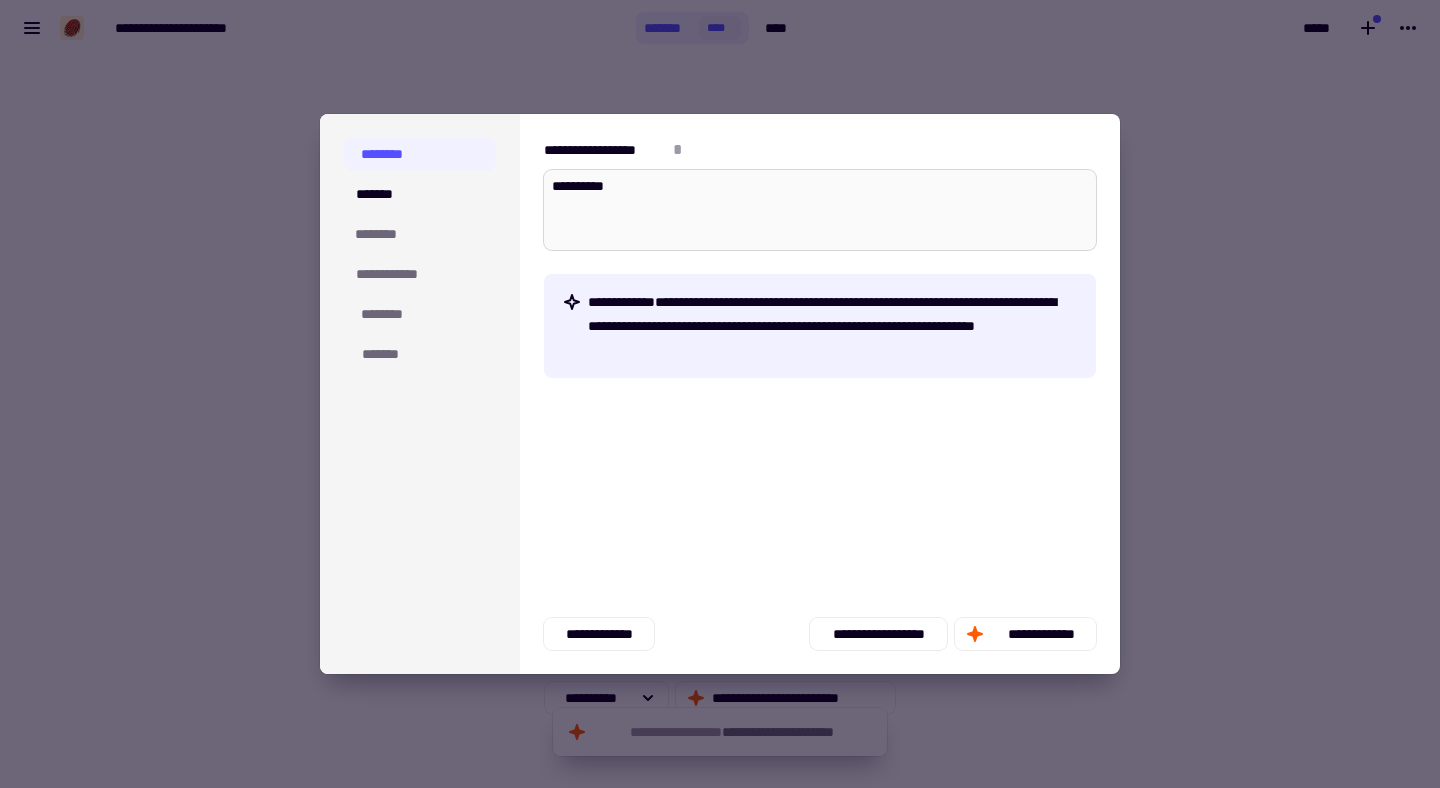 type on "*" 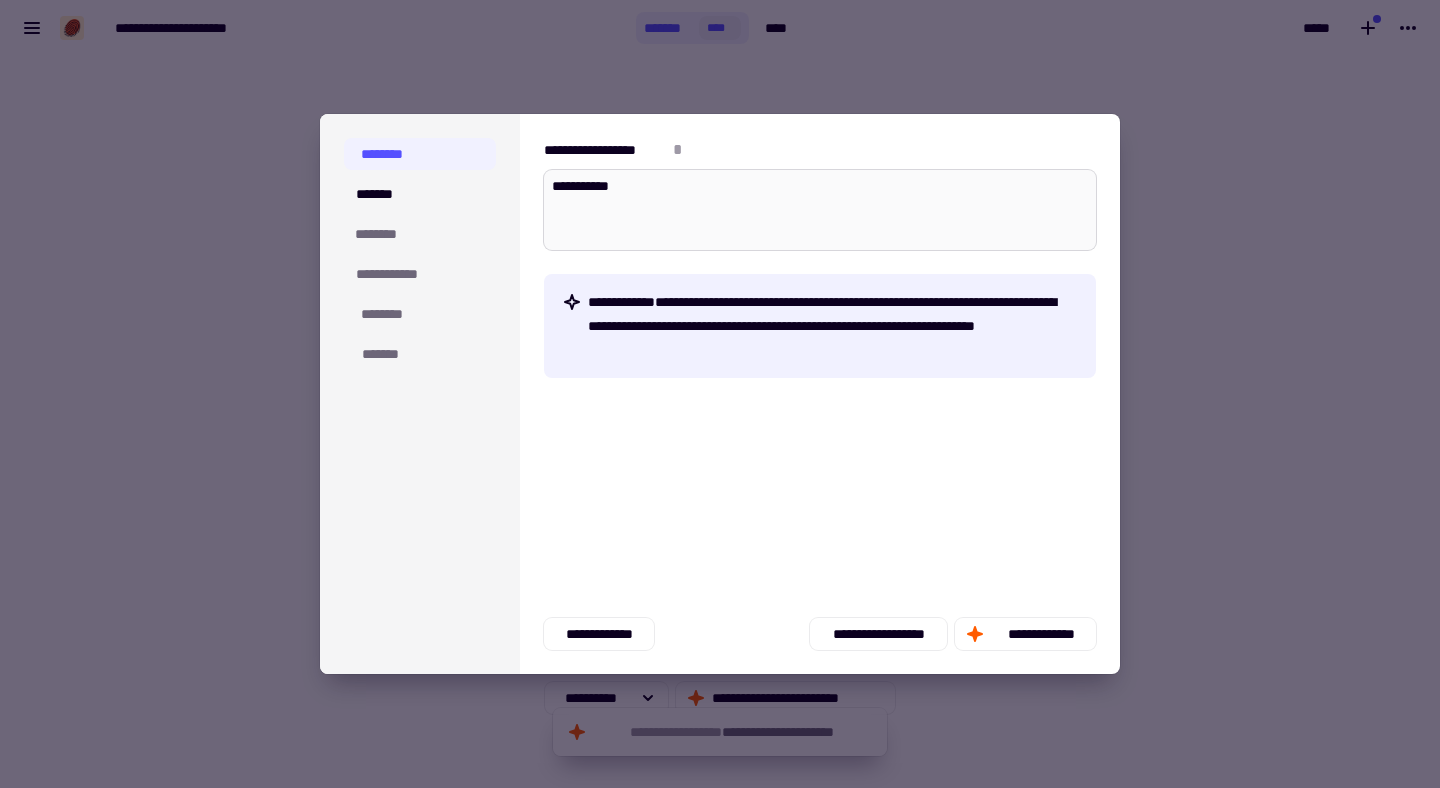 type on "*" 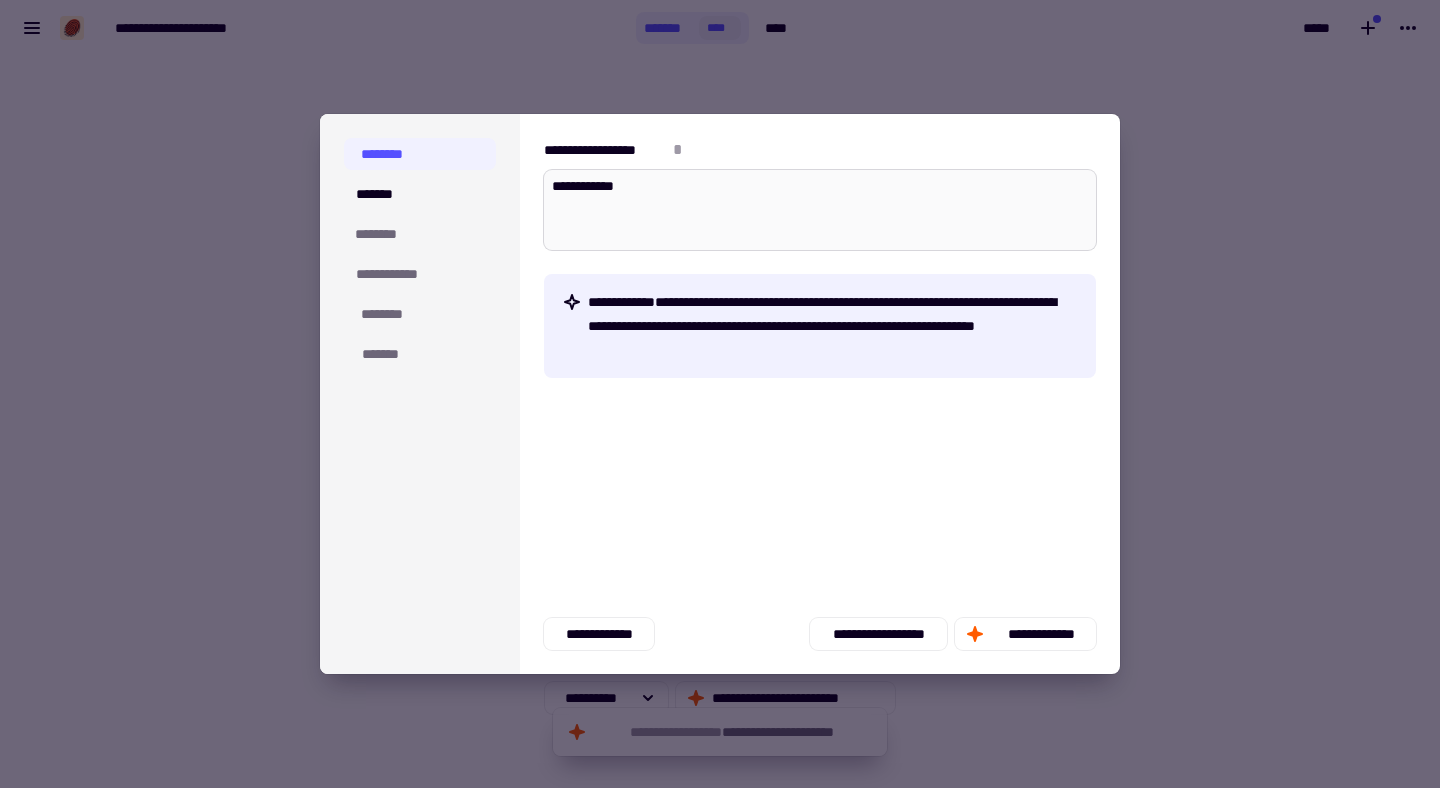 type on "*" 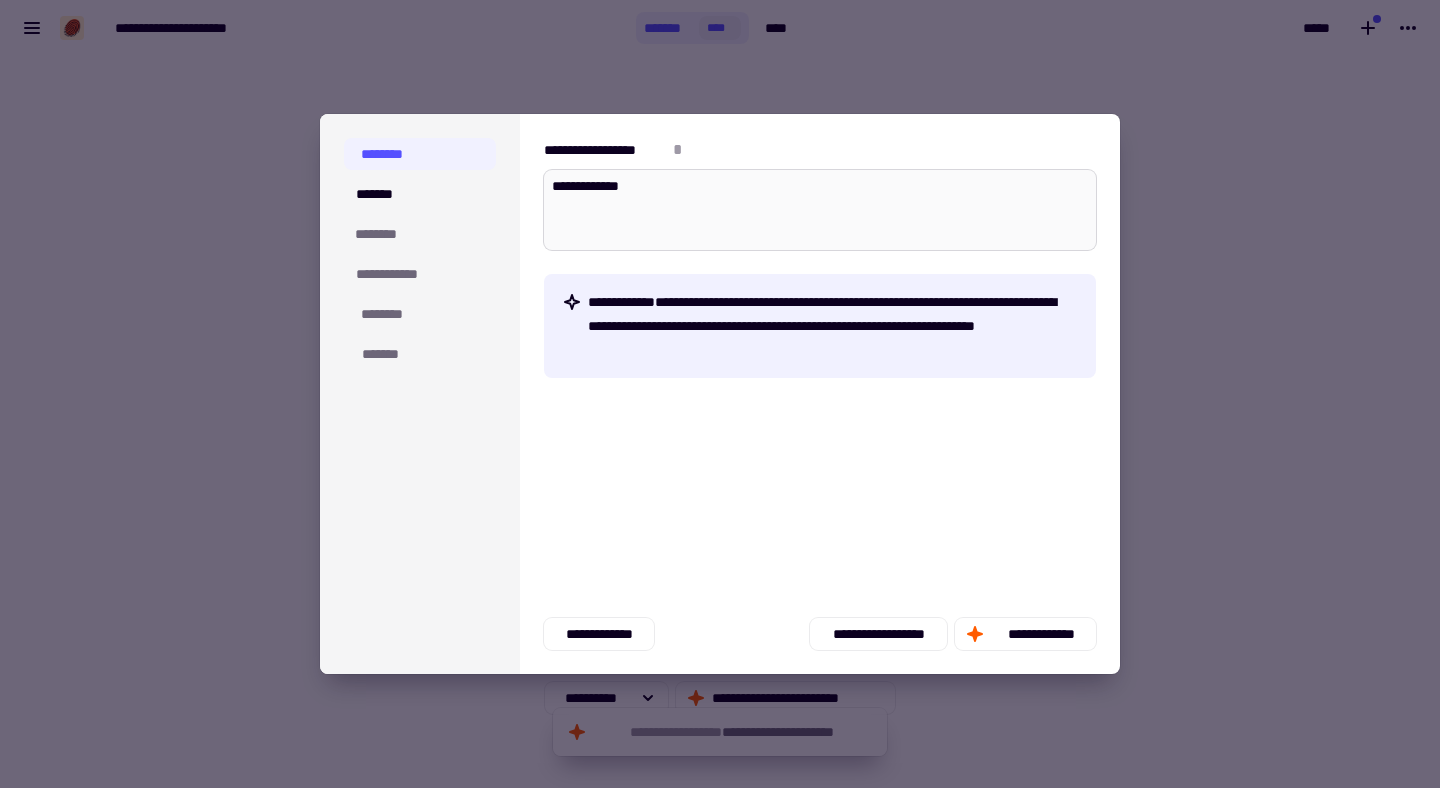 type on "*" 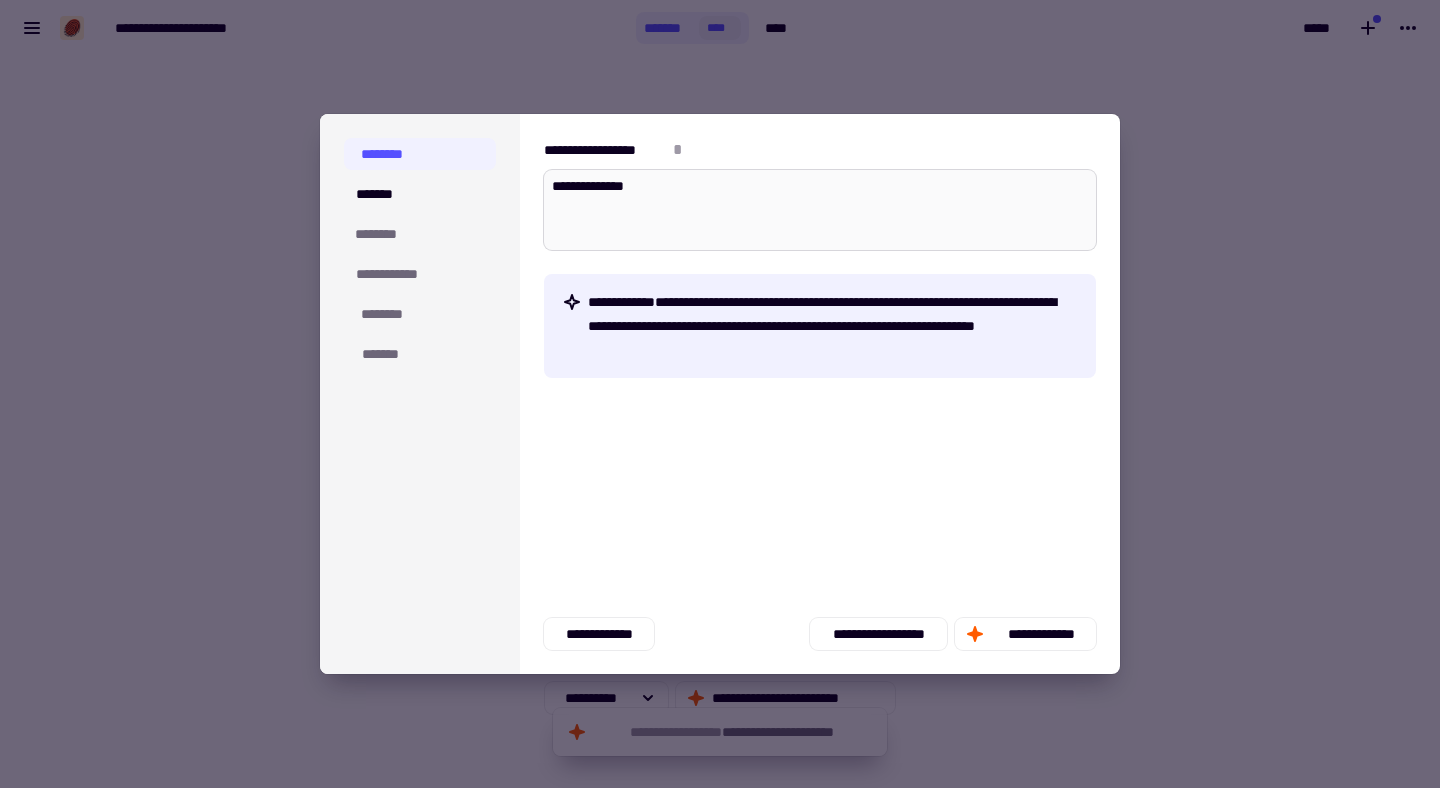type on "*" 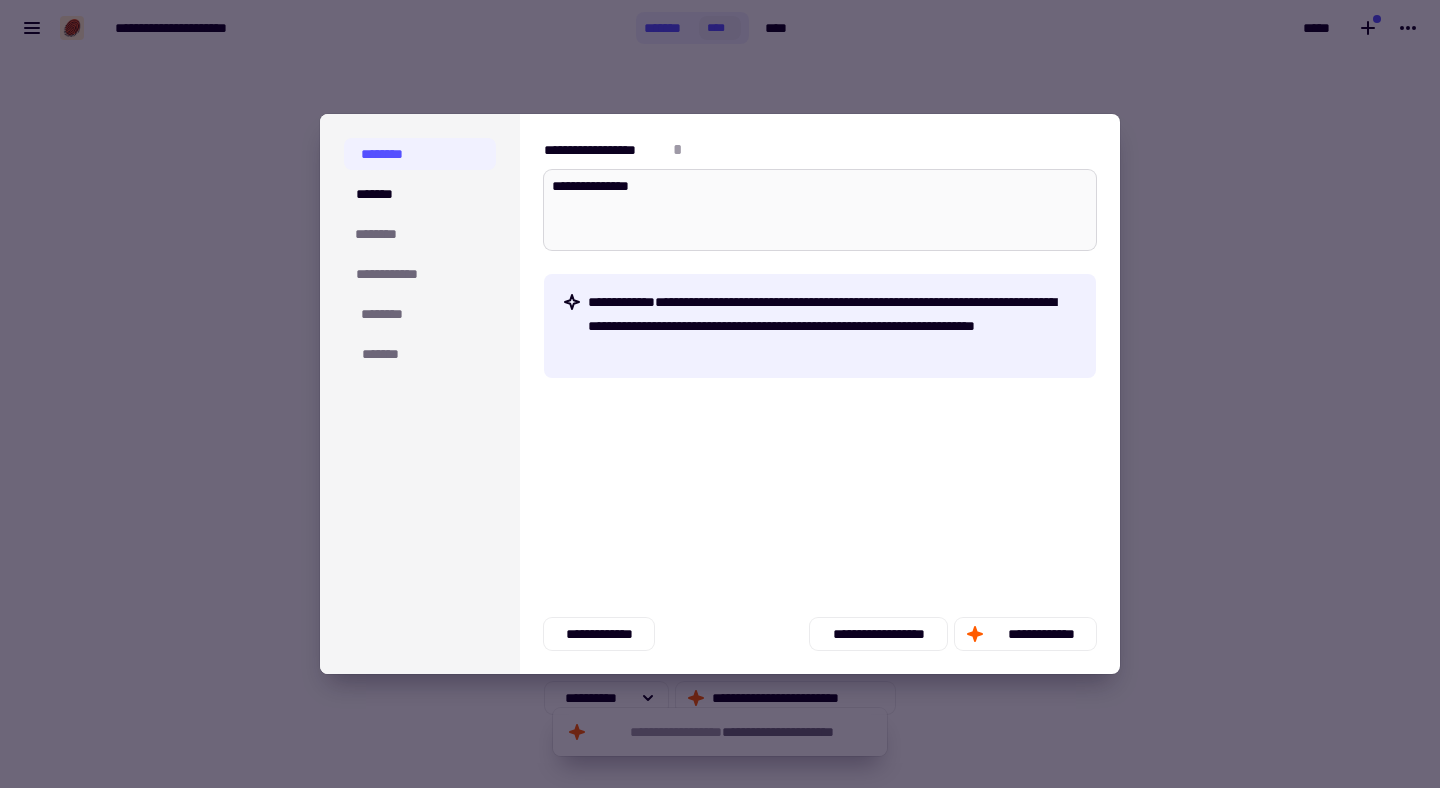 type on "*" 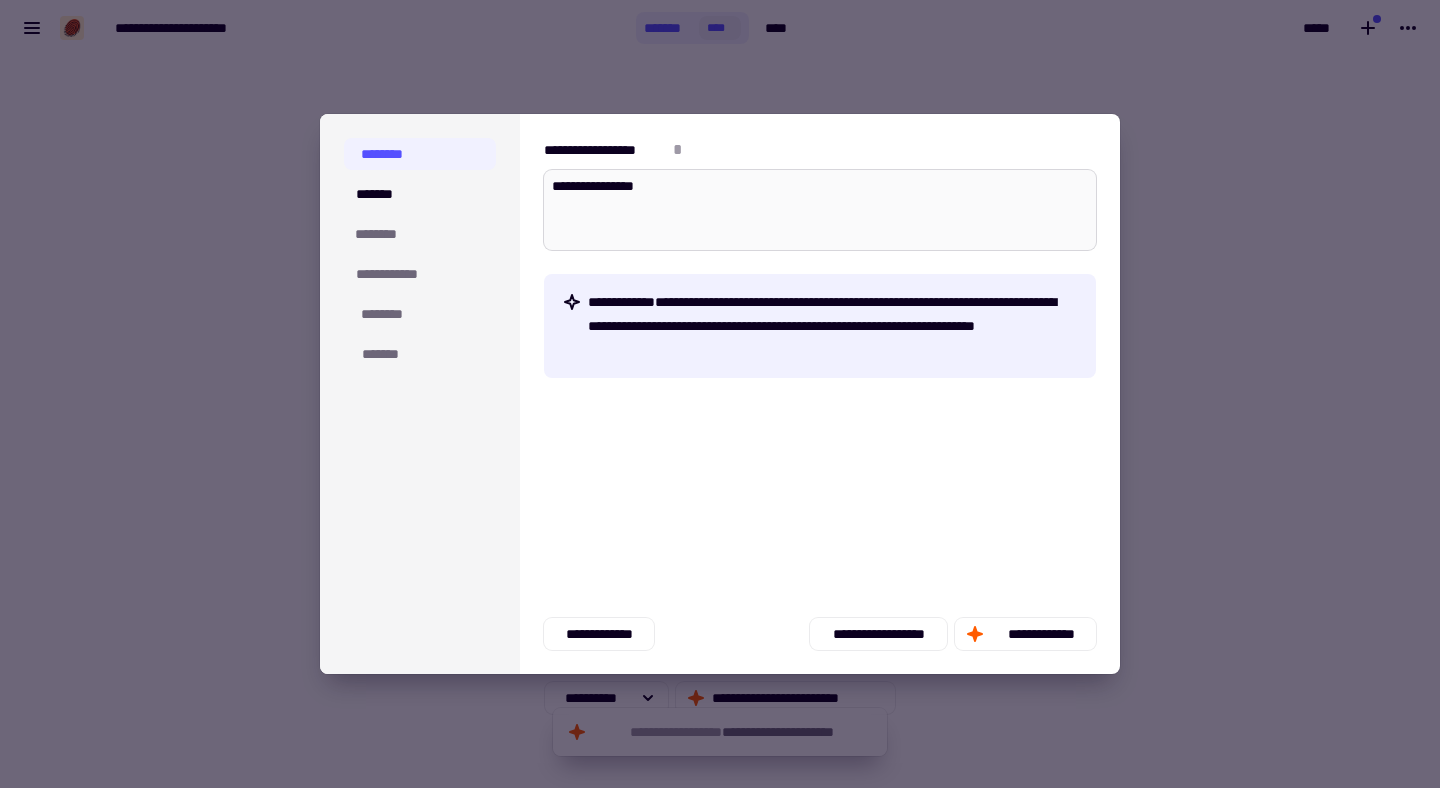 type on "*" 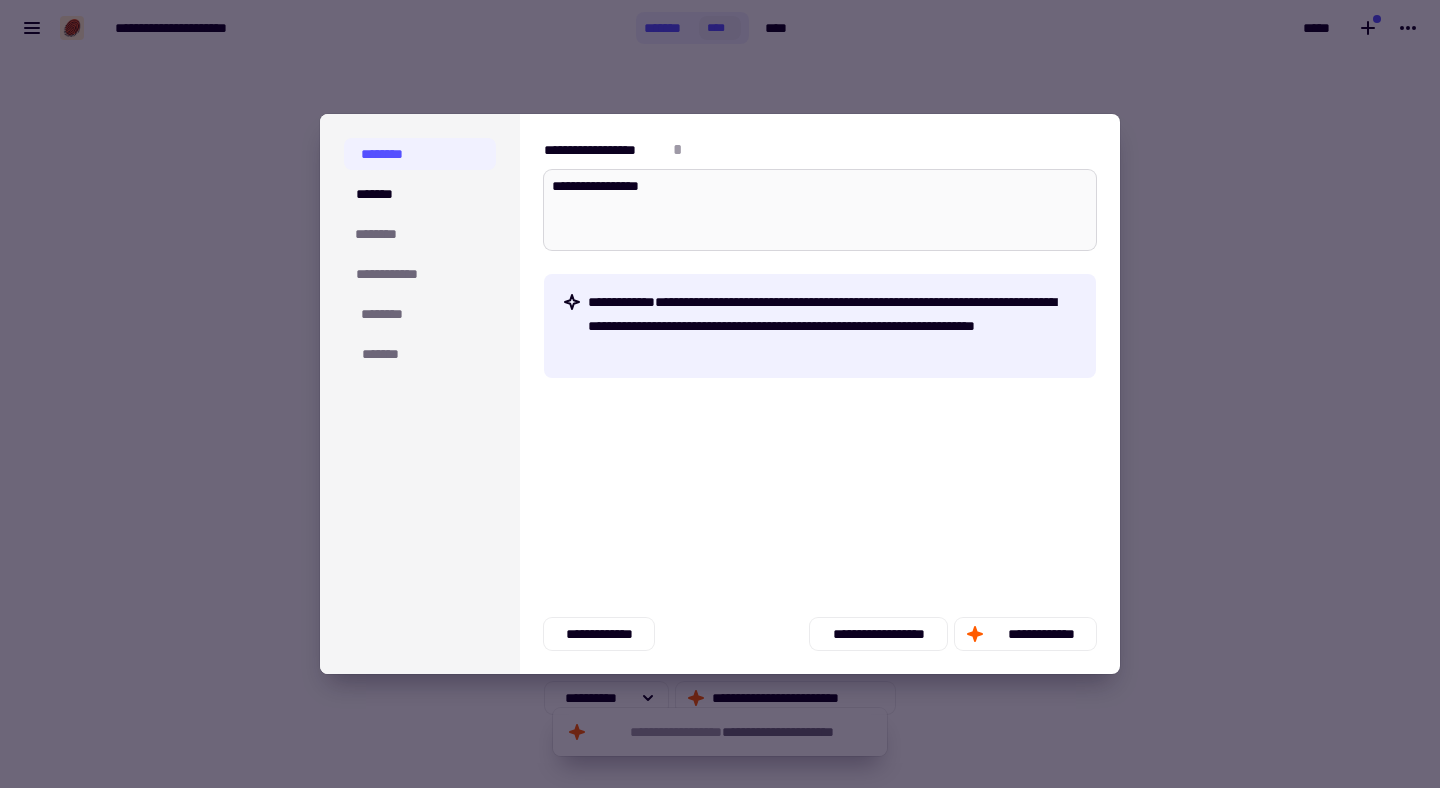 type on "*" 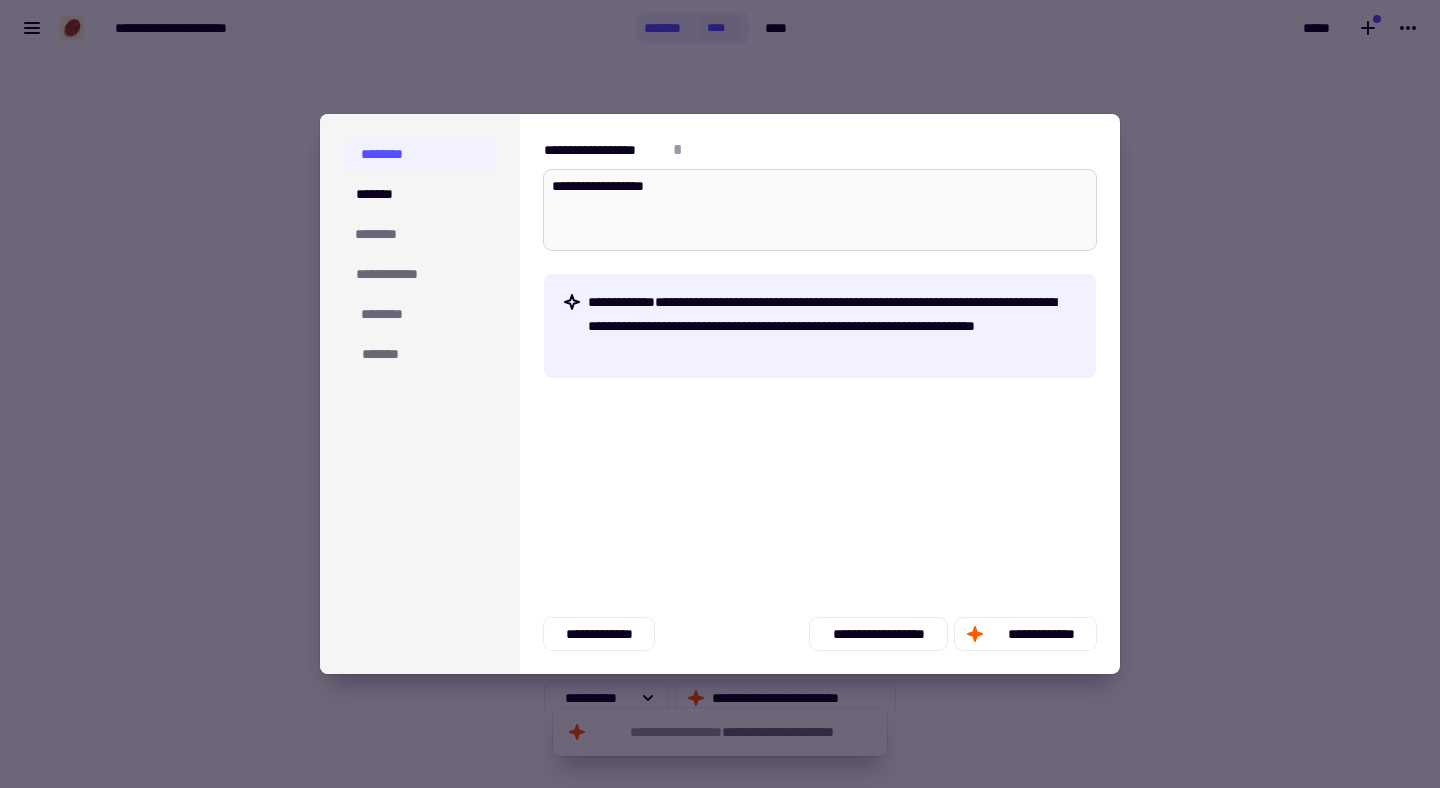 type on "*" 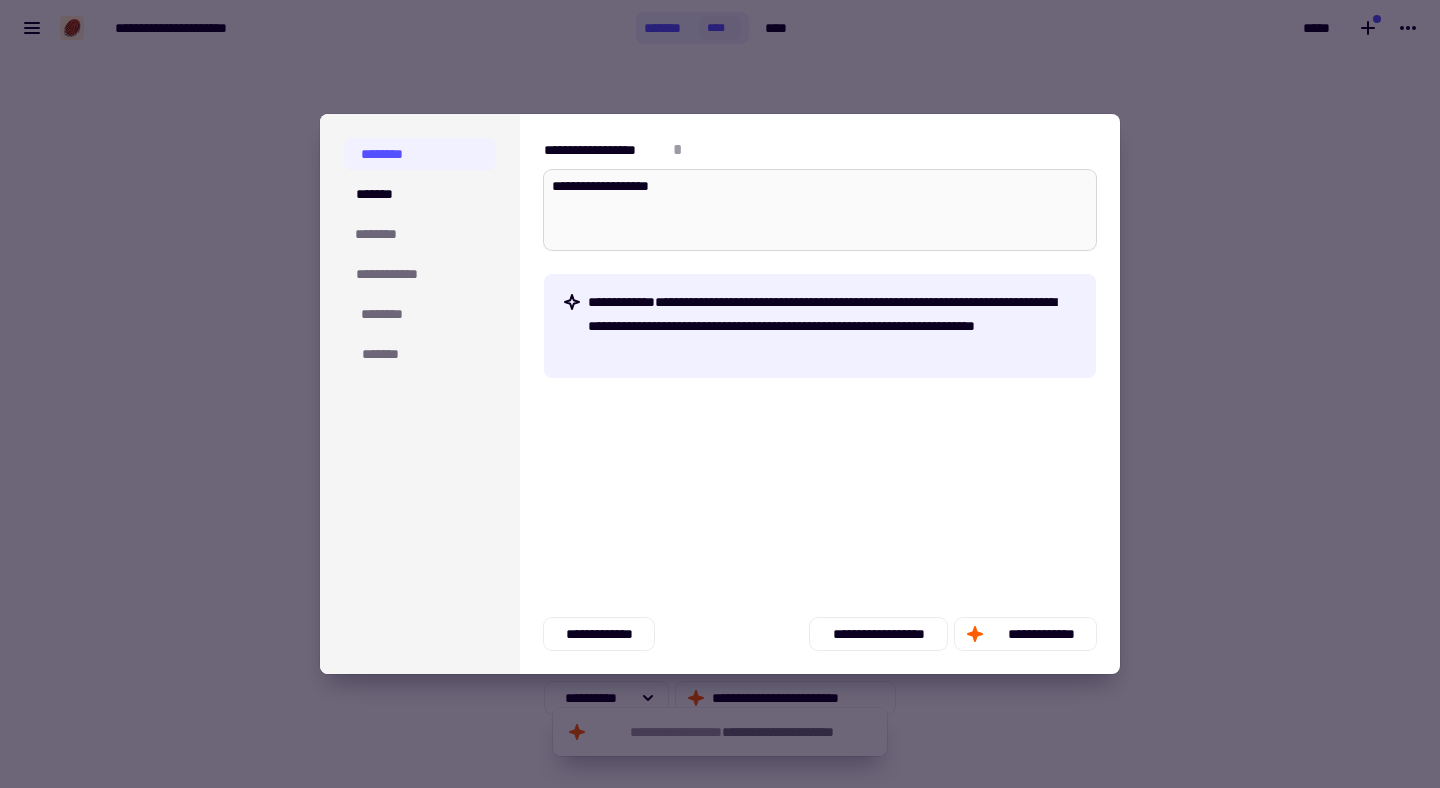 type on "*" 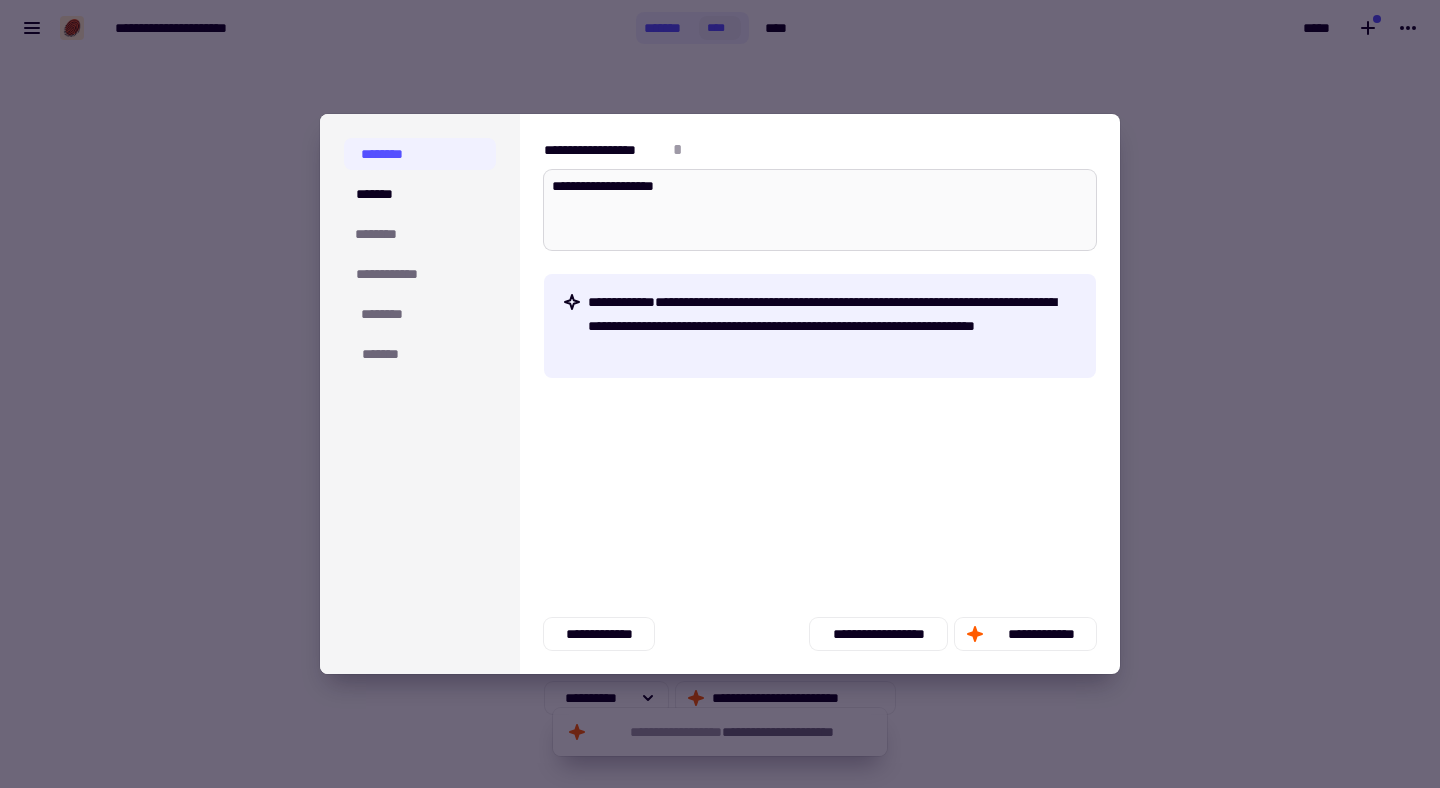 type on "*" 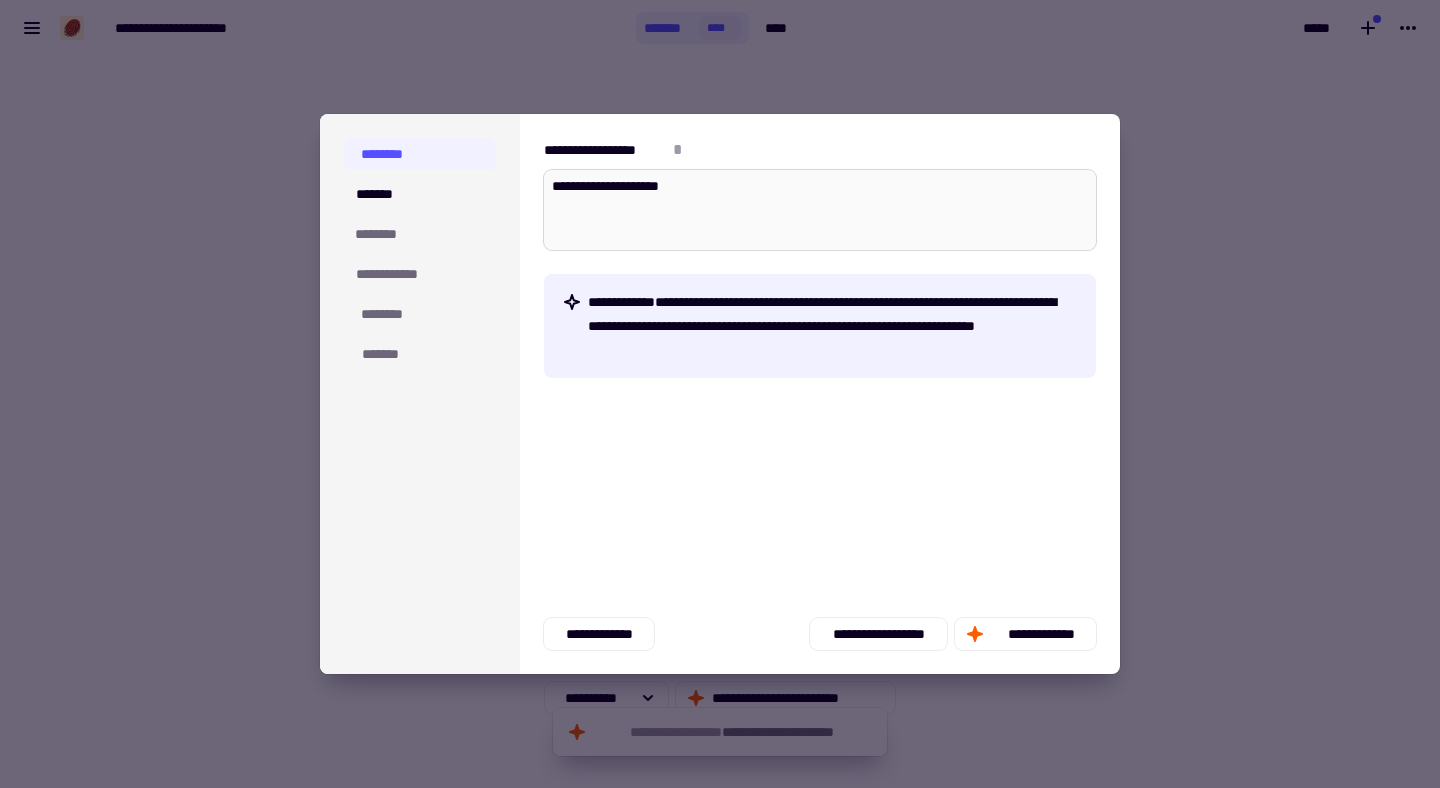 type on "*" 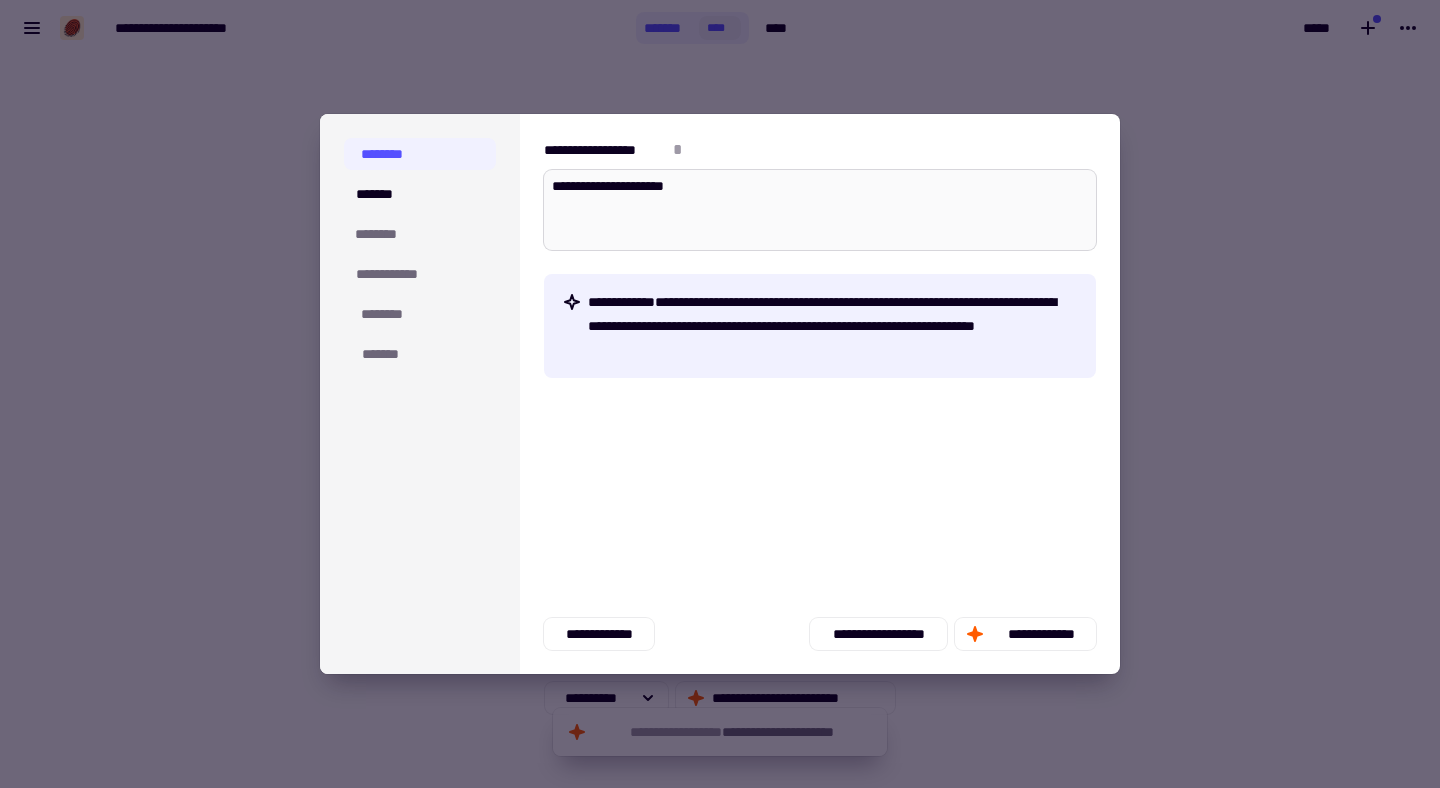 type on "**********" 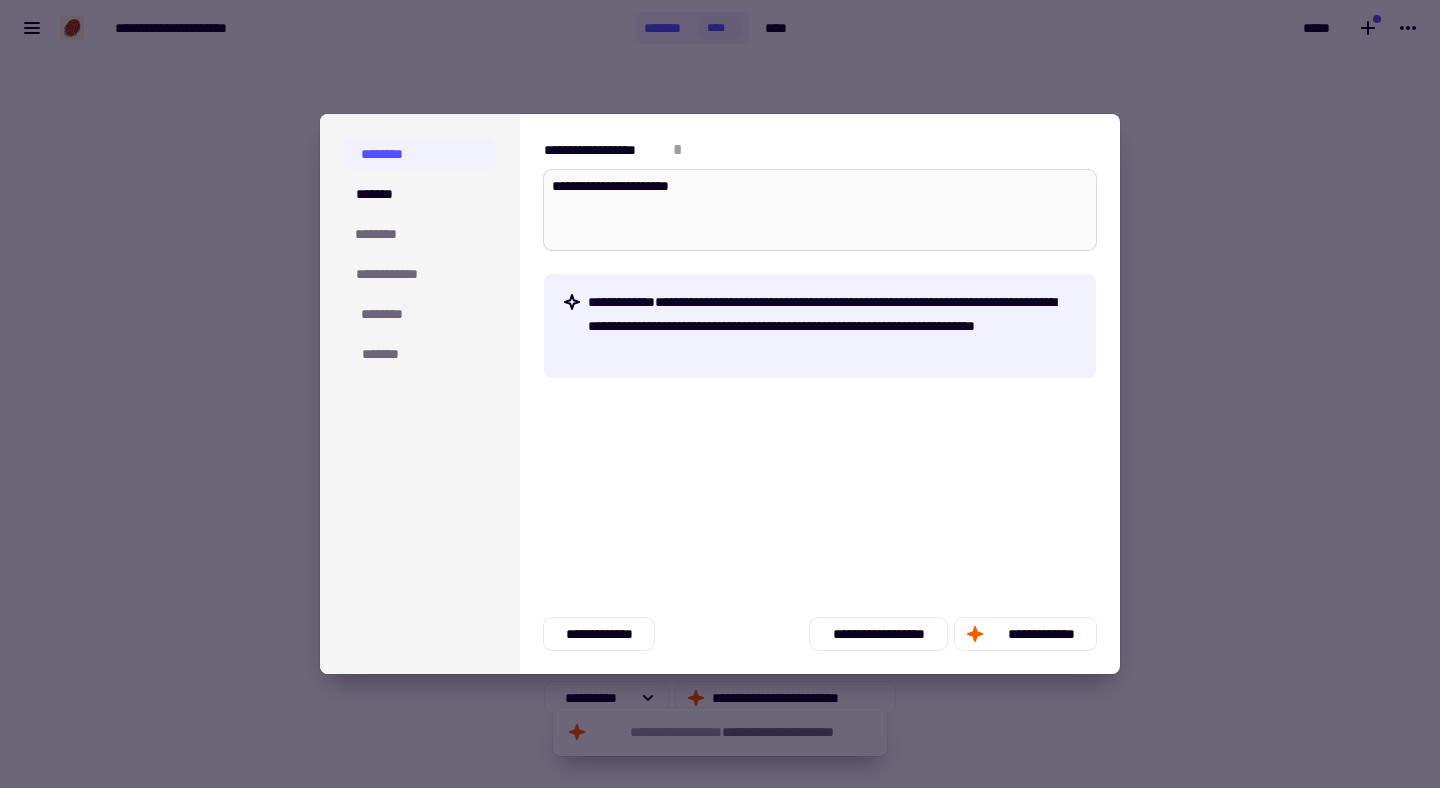 type on "*" 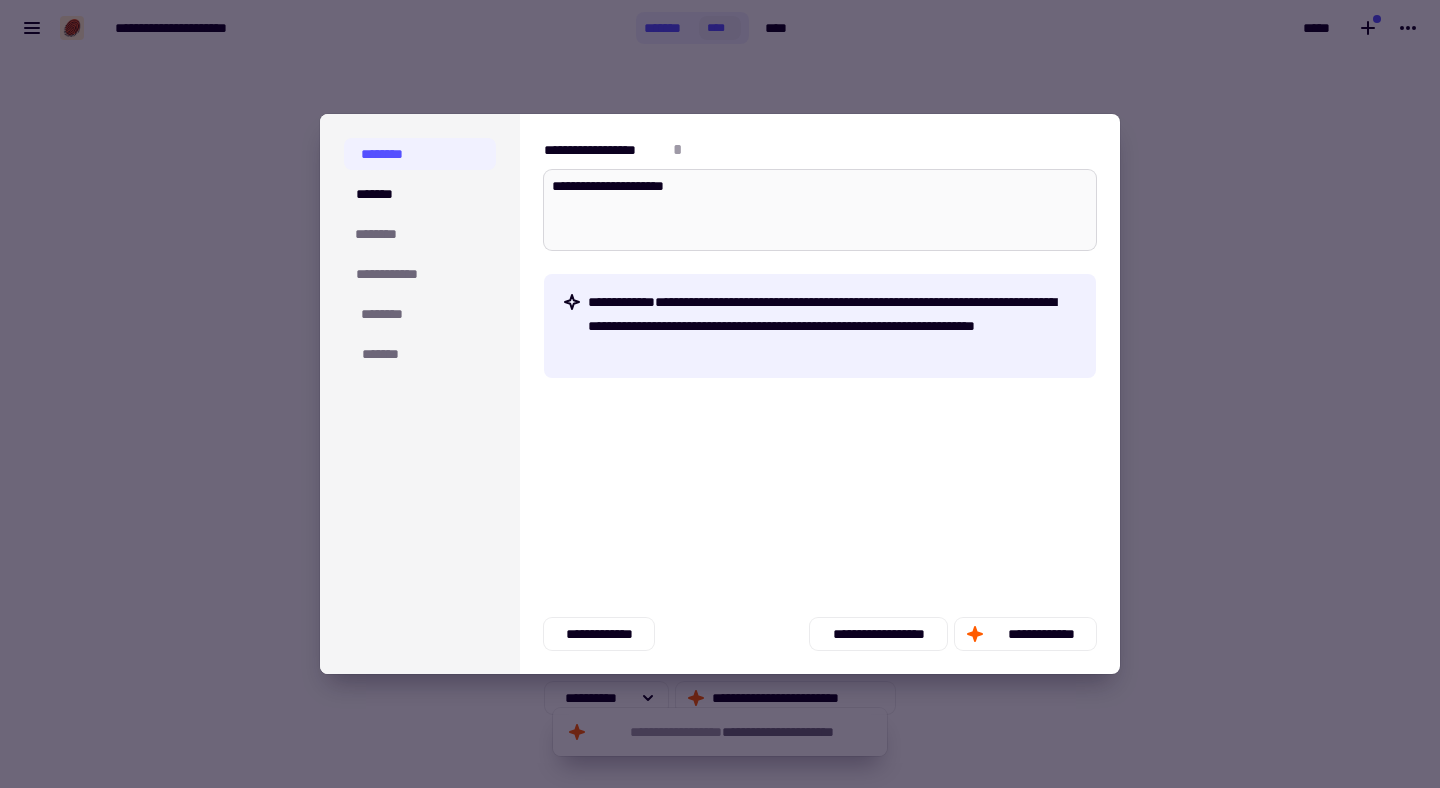 type on "*" 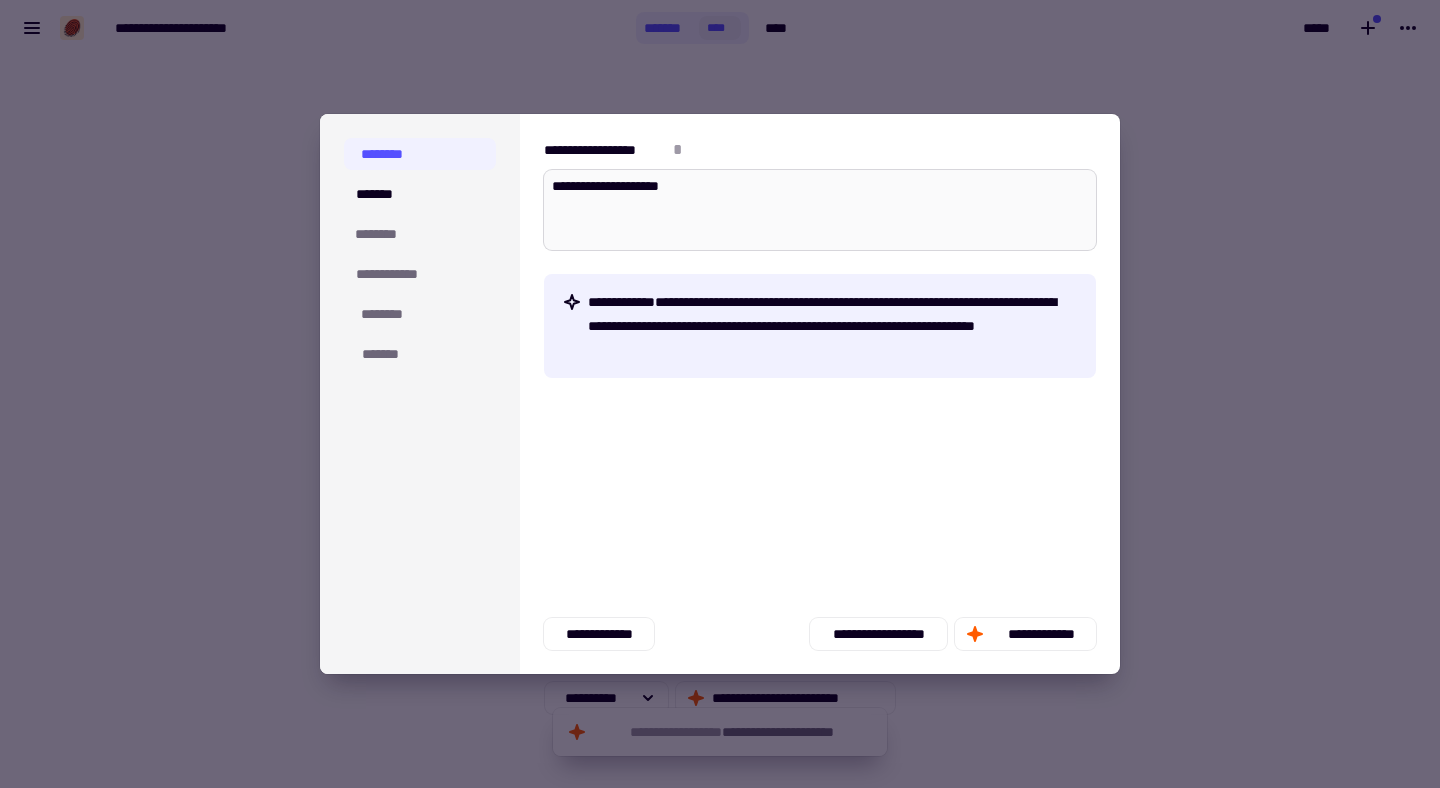 type on "*" 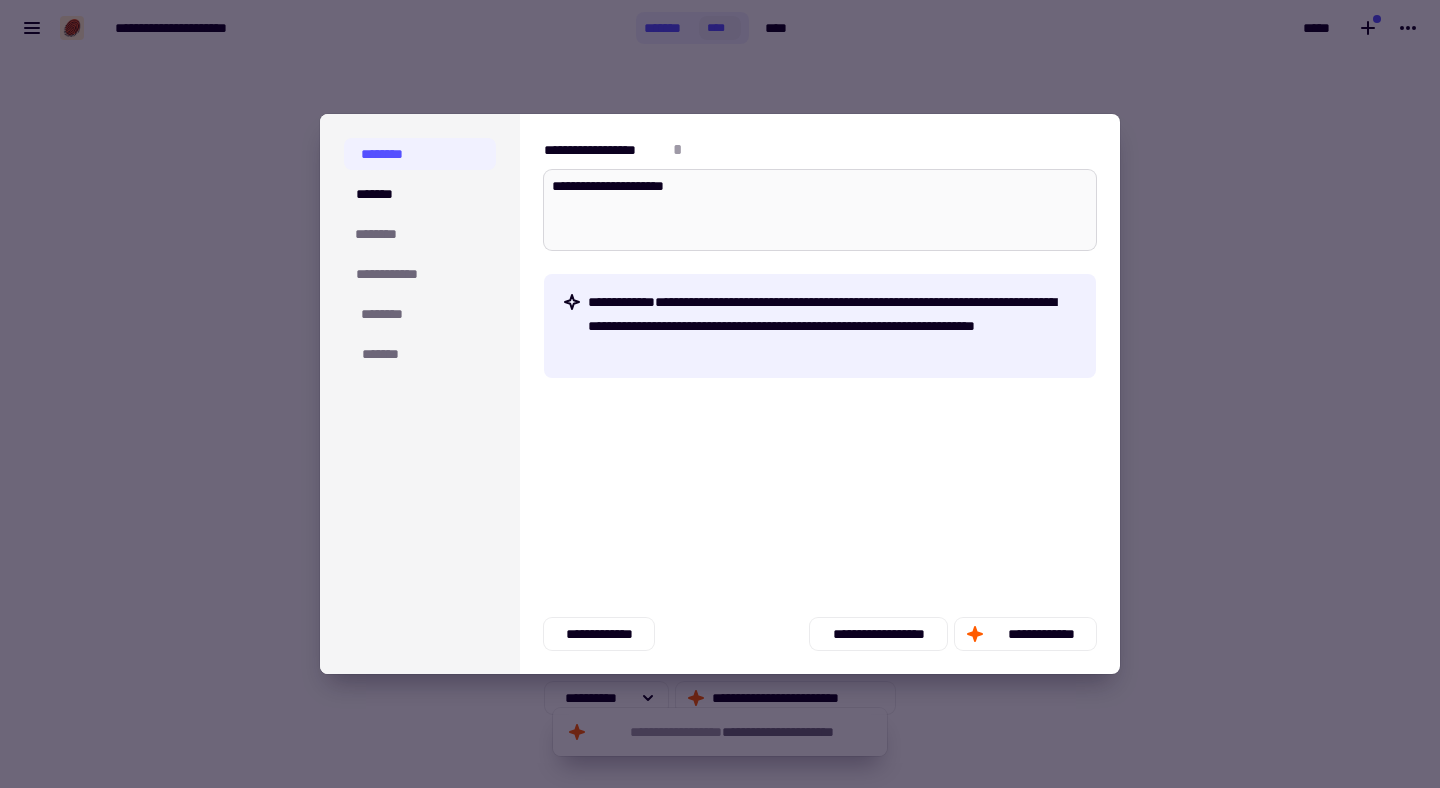 type on "*" 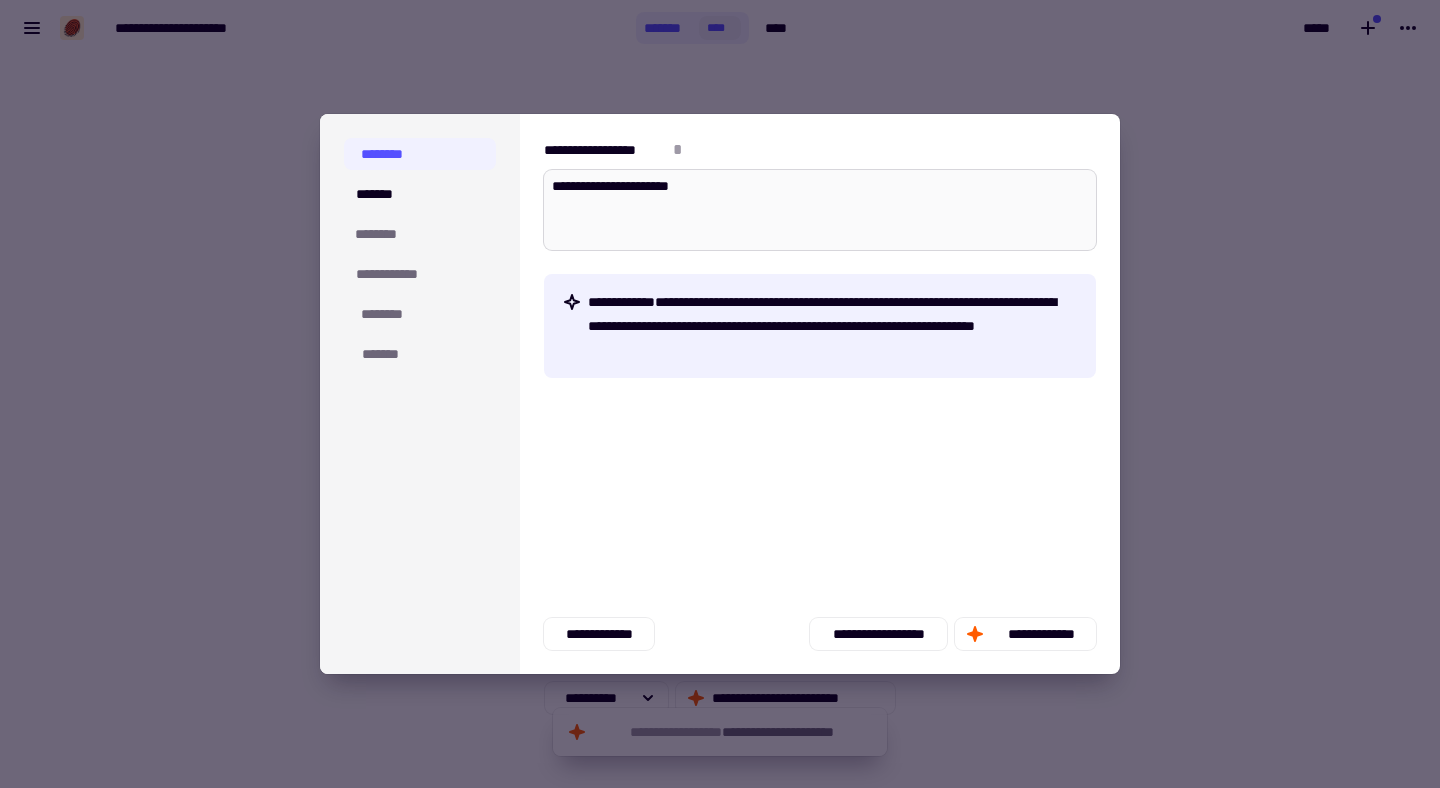 type on "*" 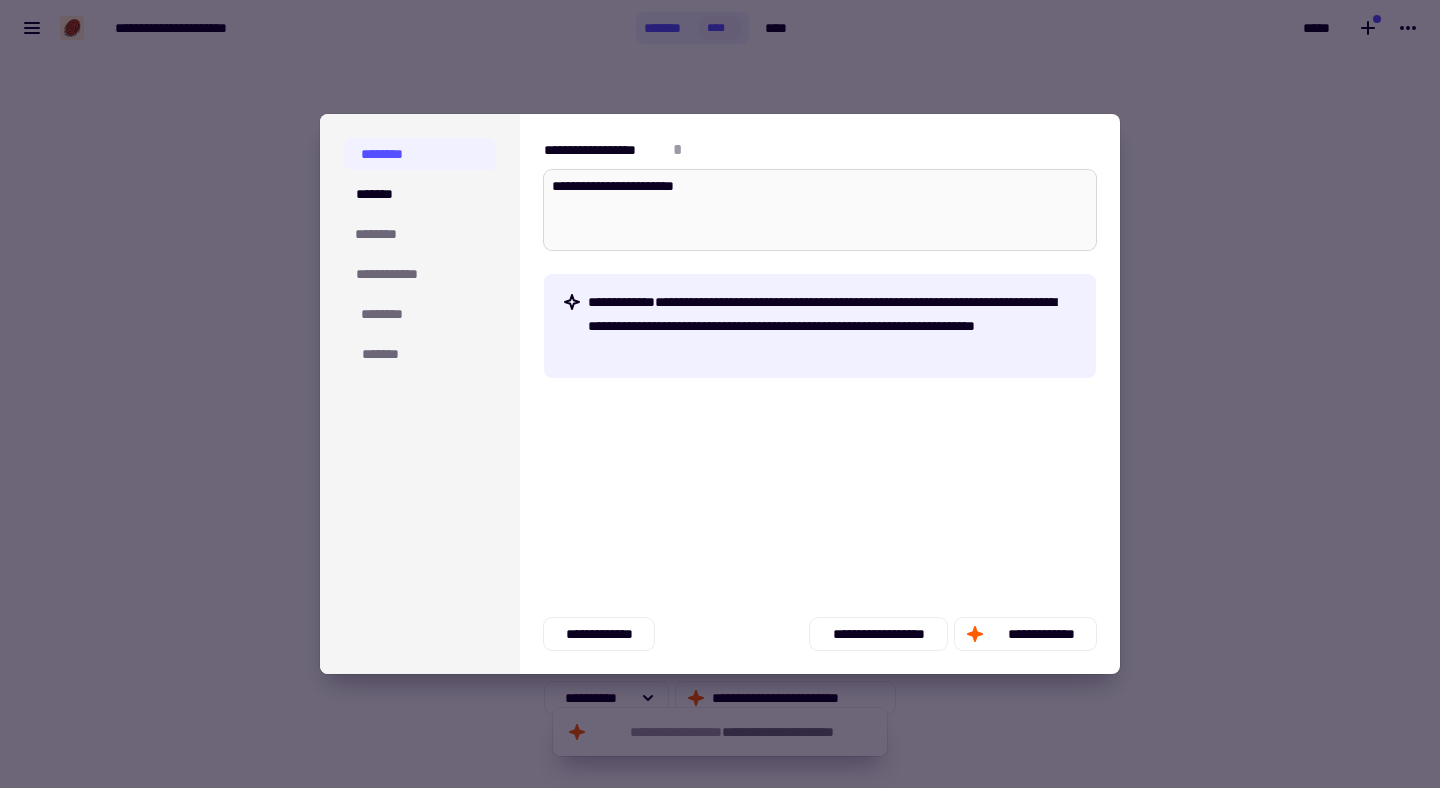 type on "*" 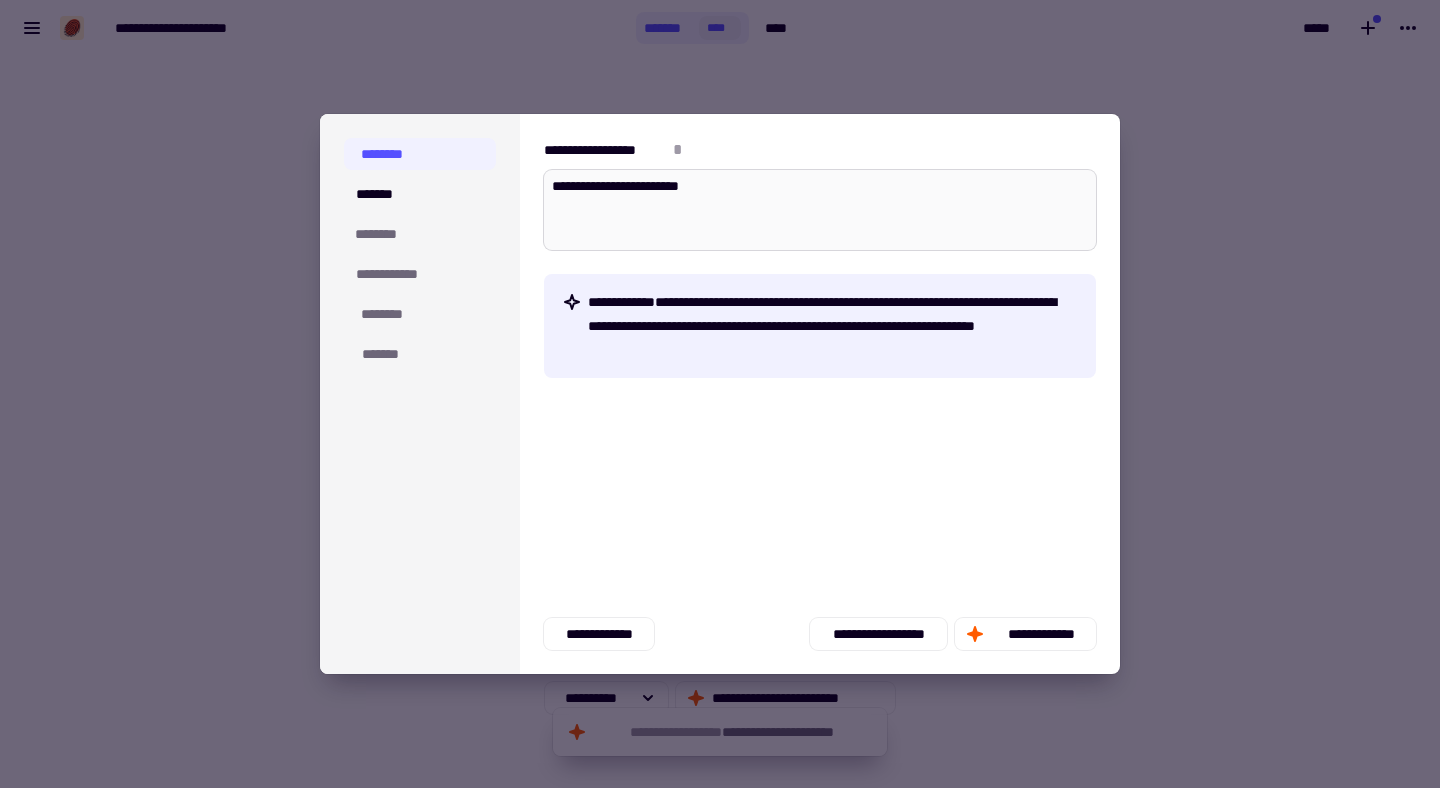 type on "*" 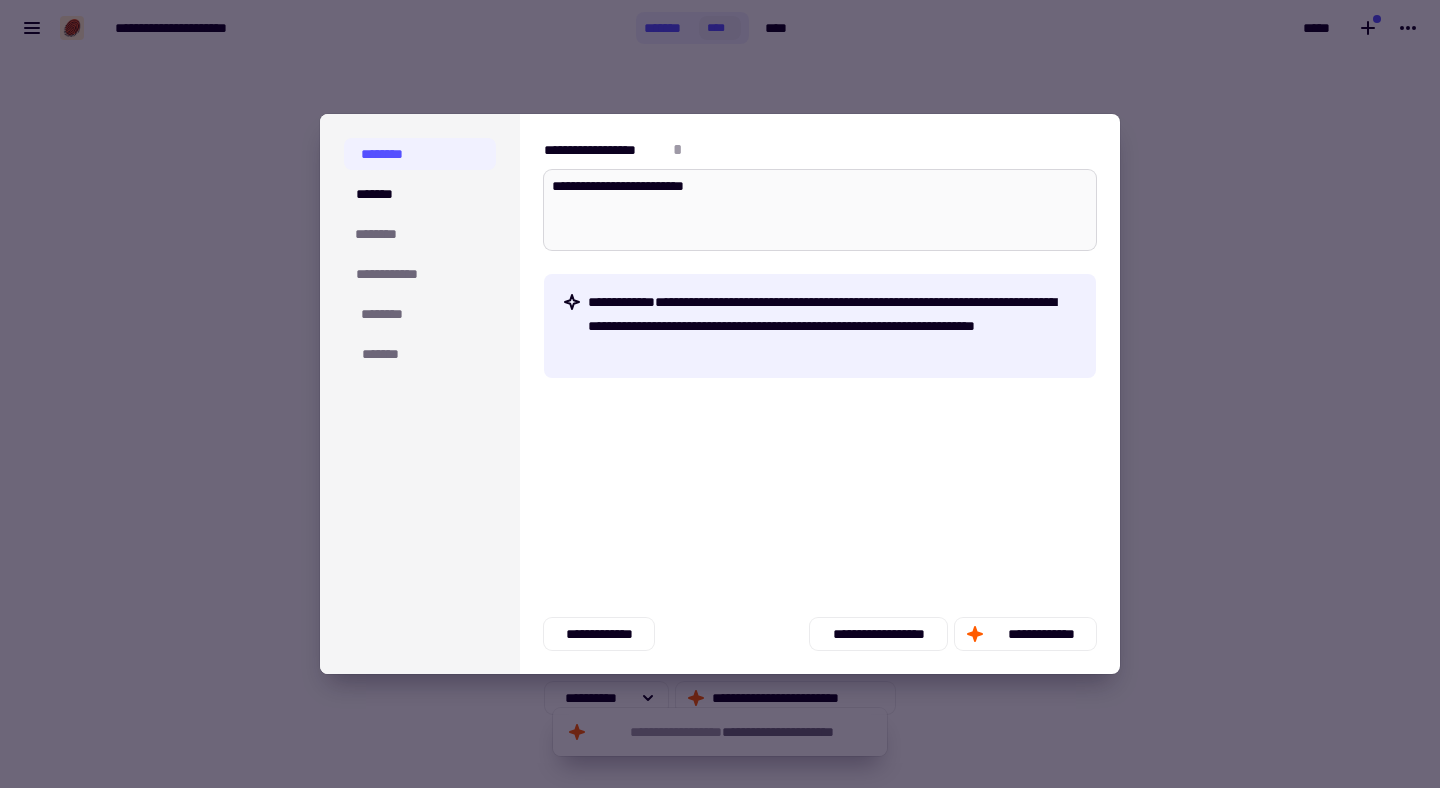 type on "*" 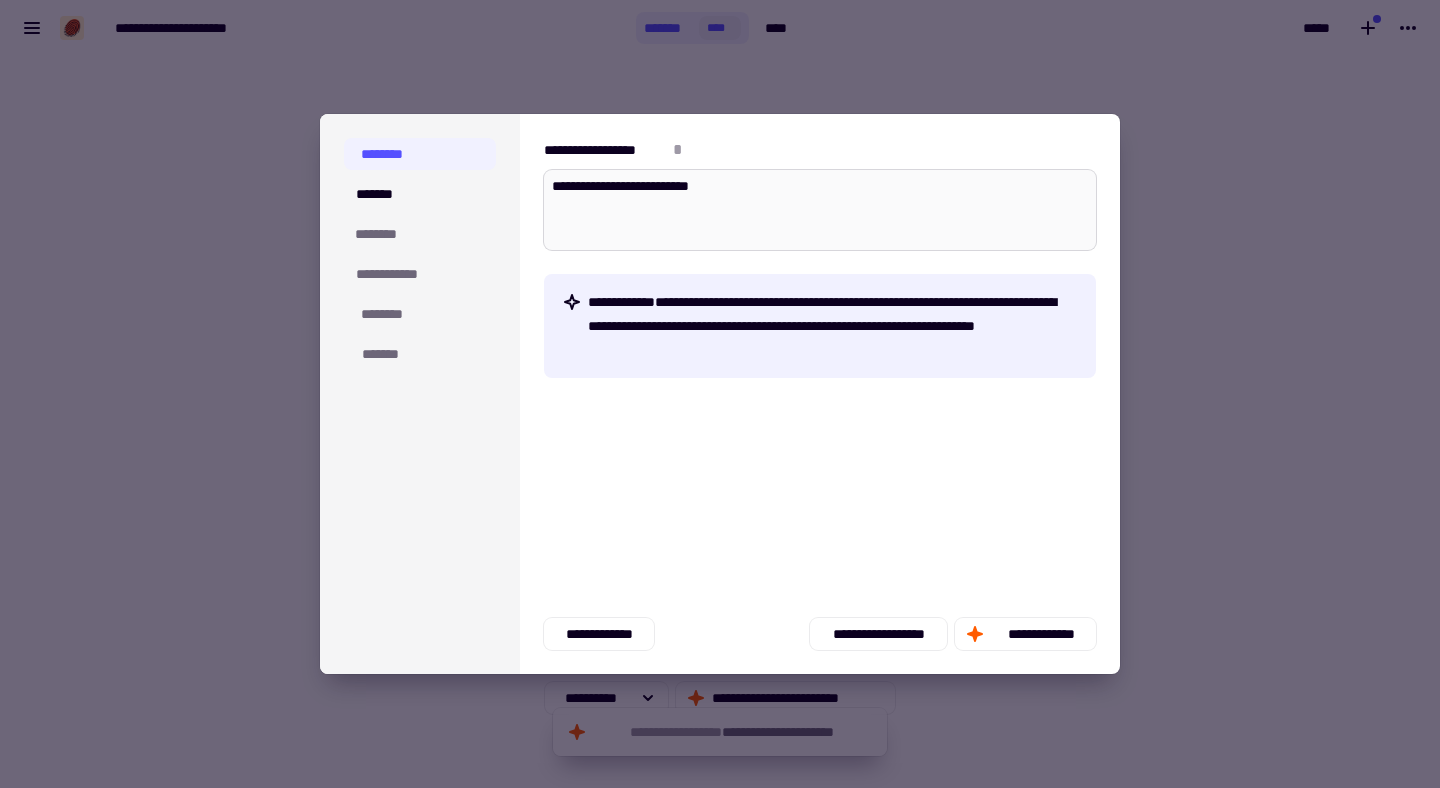 type on "*" 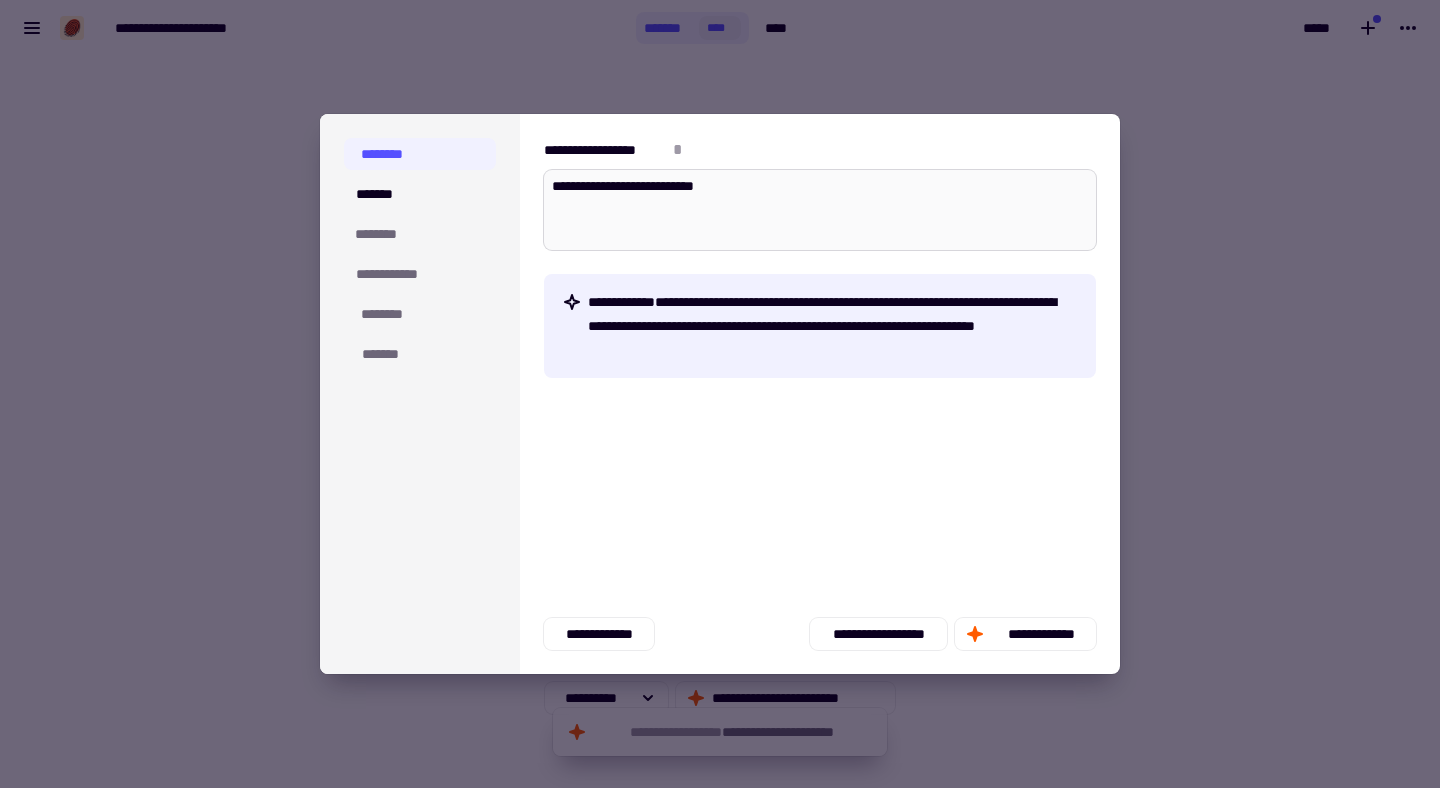 type on "*" 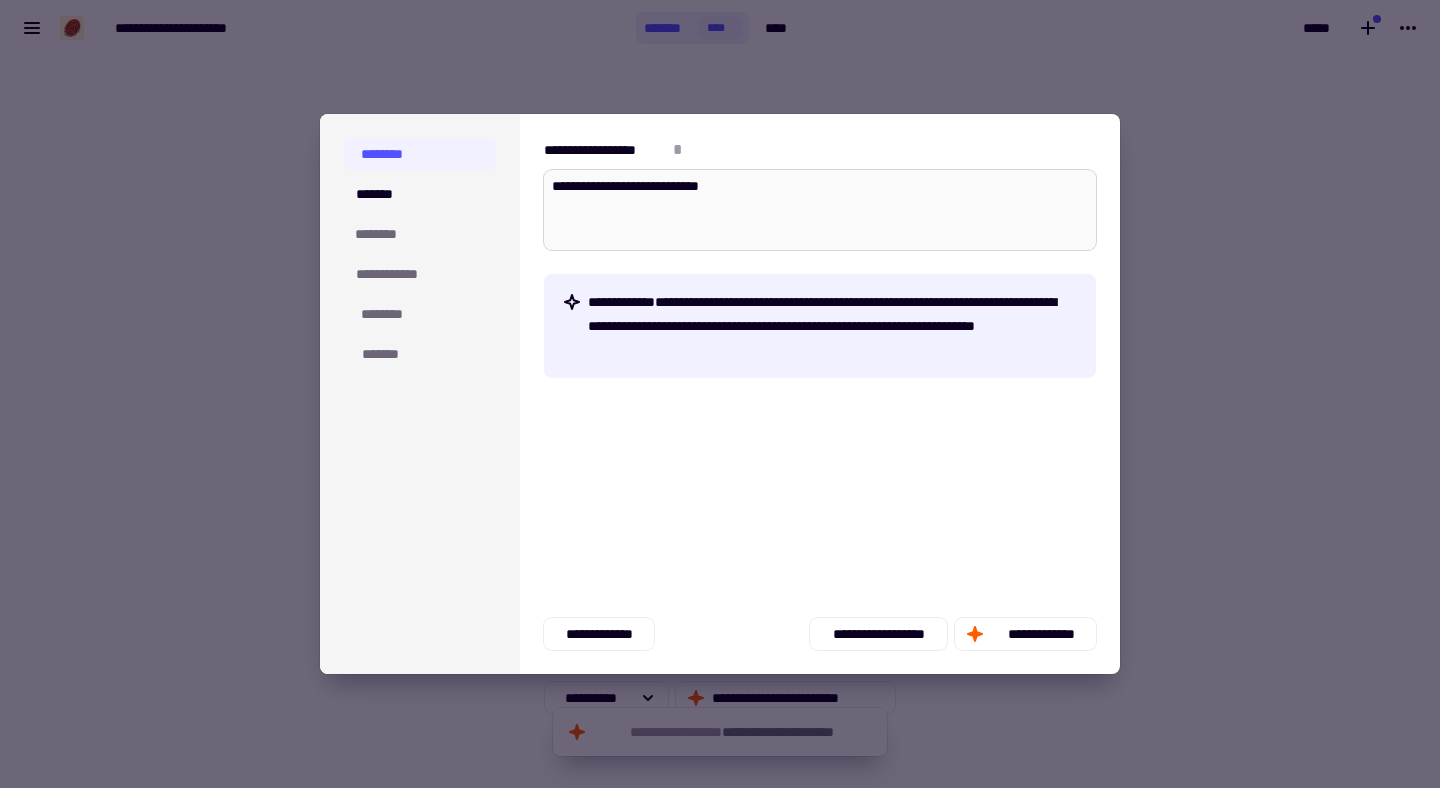 type on "*" 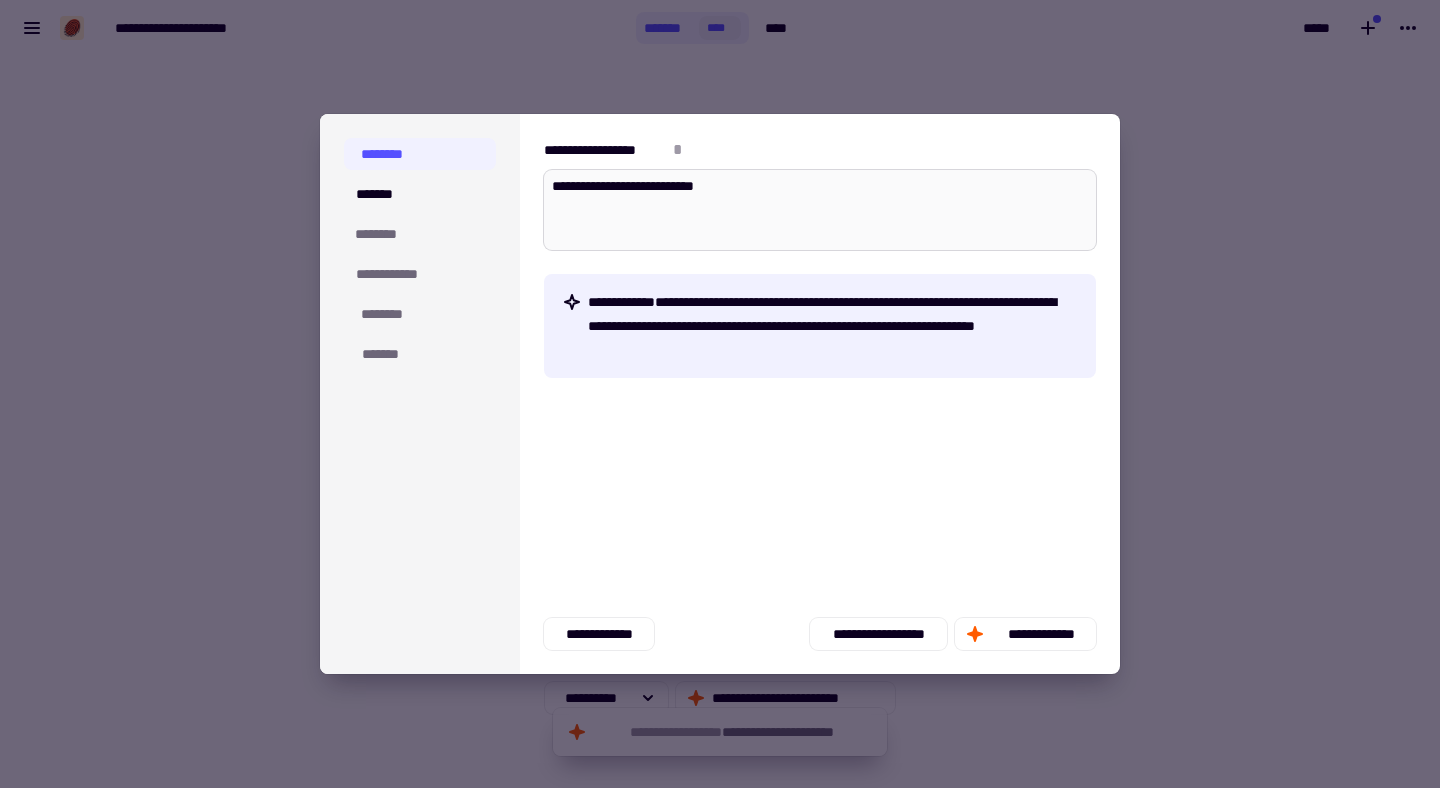 type on "*" 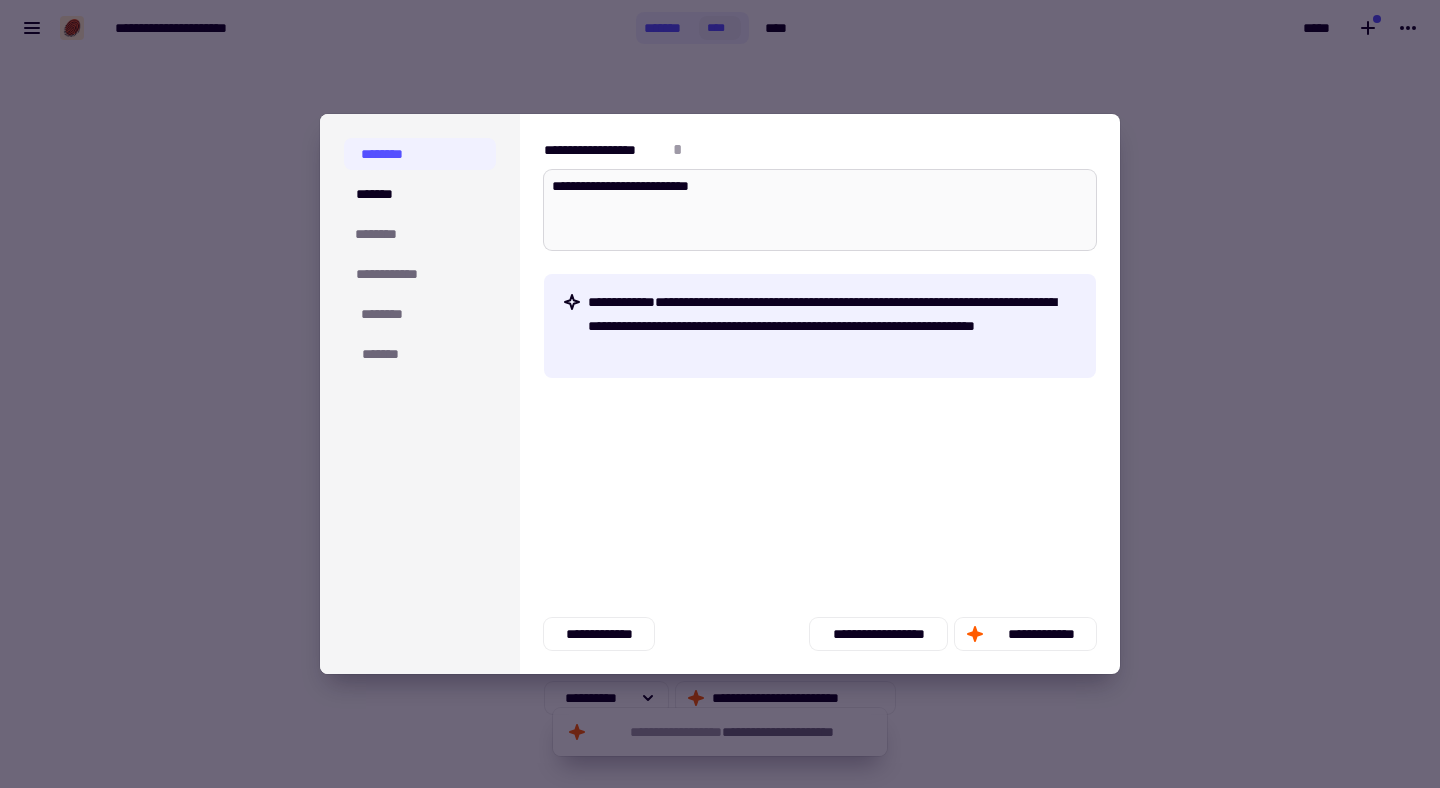 type on "*" 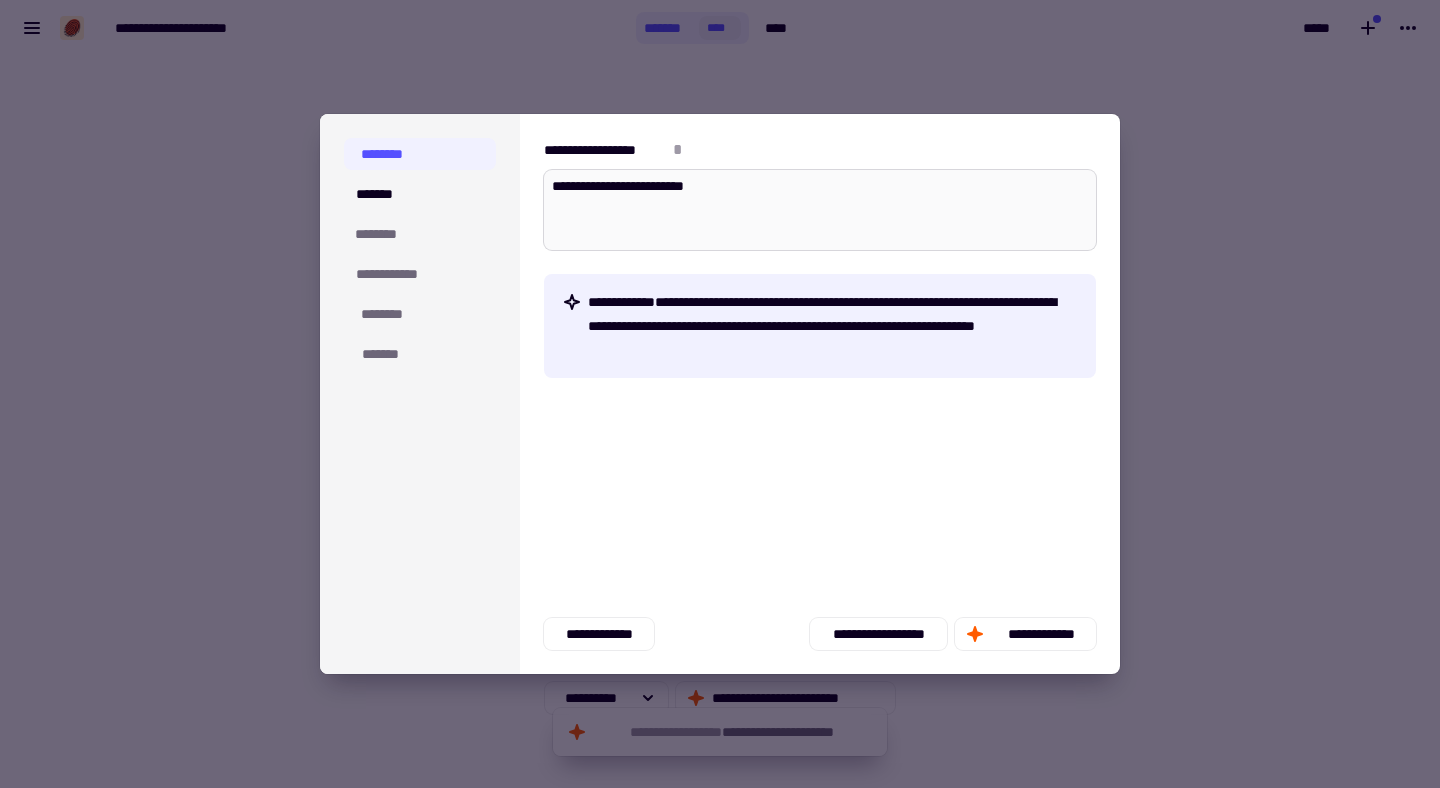 type on "*" 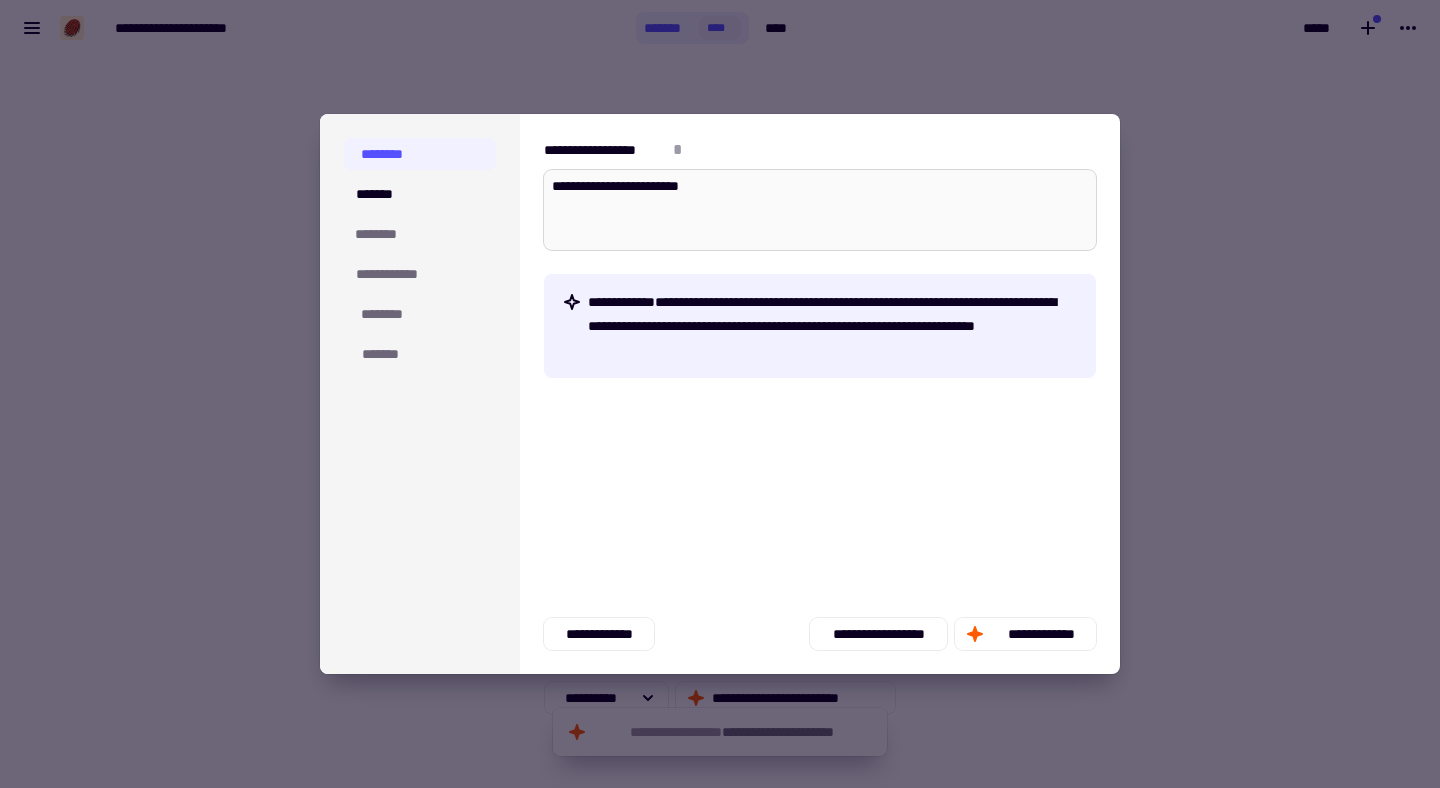 type on "*" 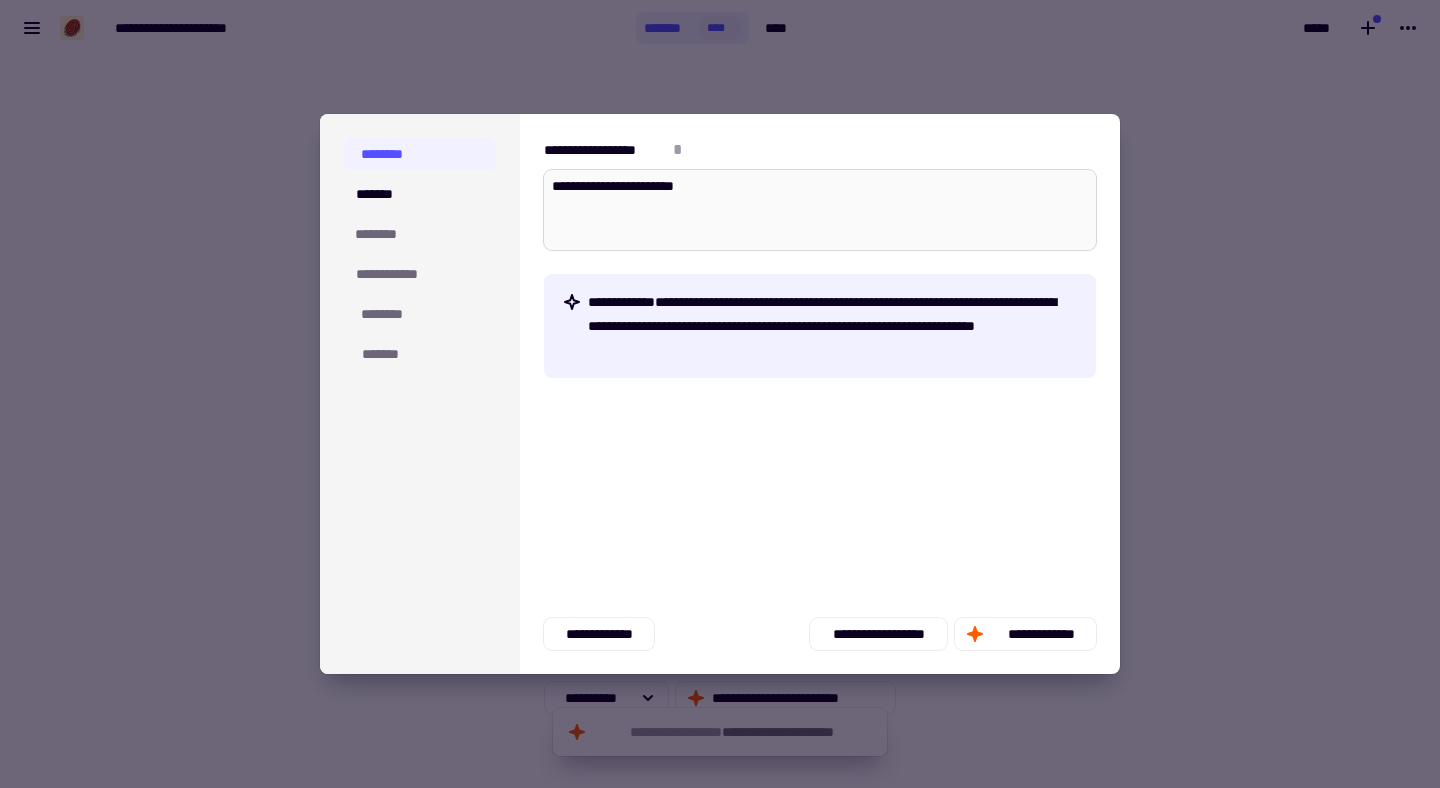 type on "*" 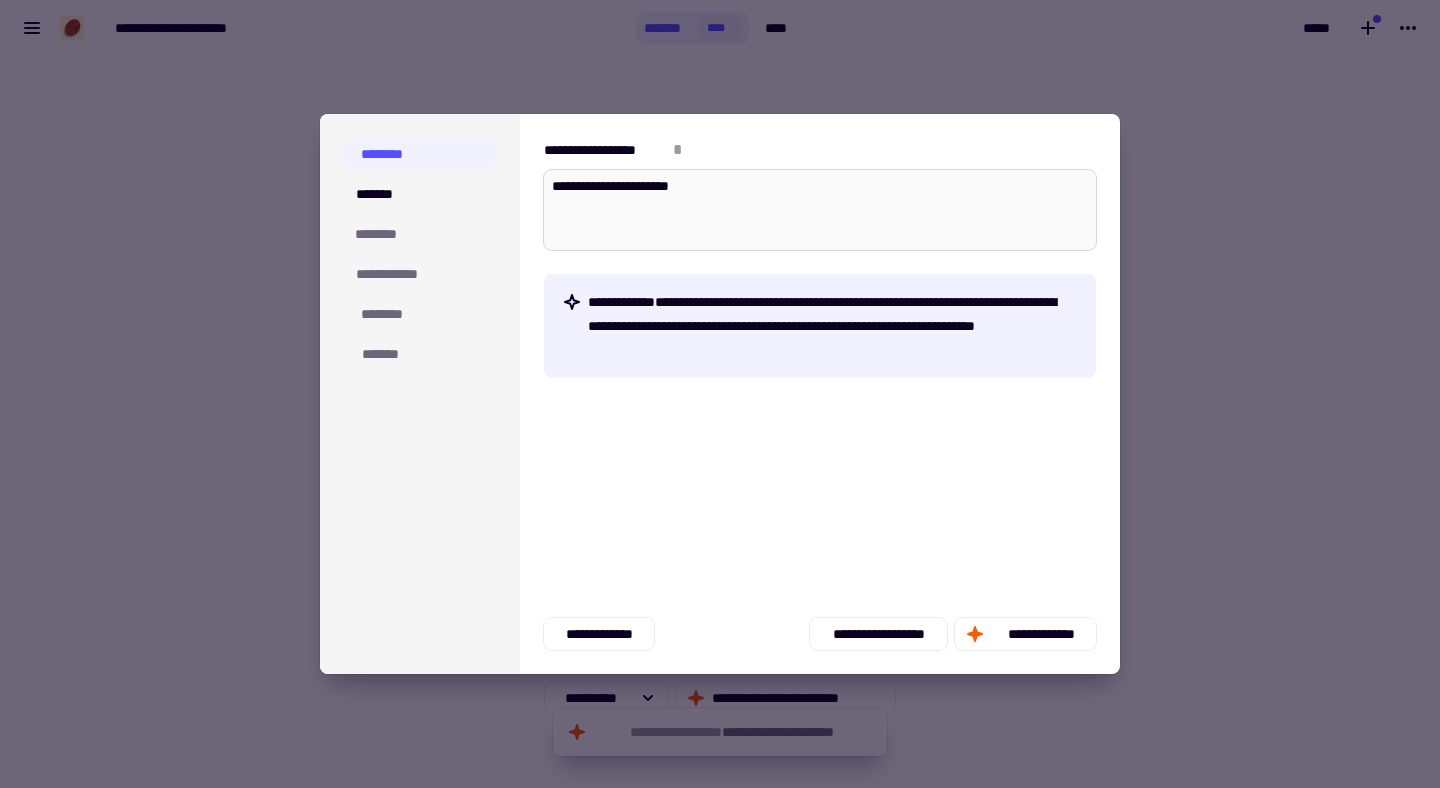 type on "*" 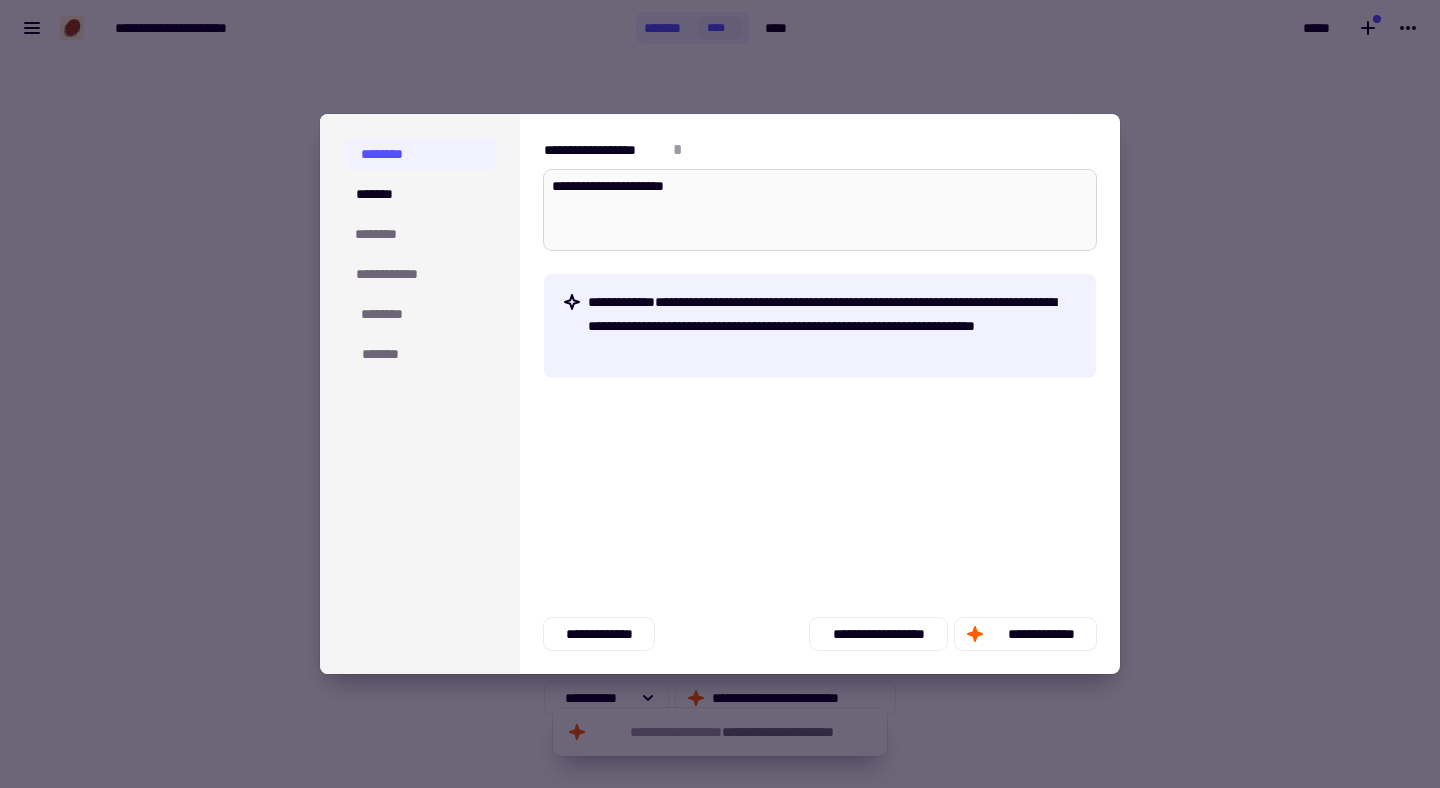 type on "*" 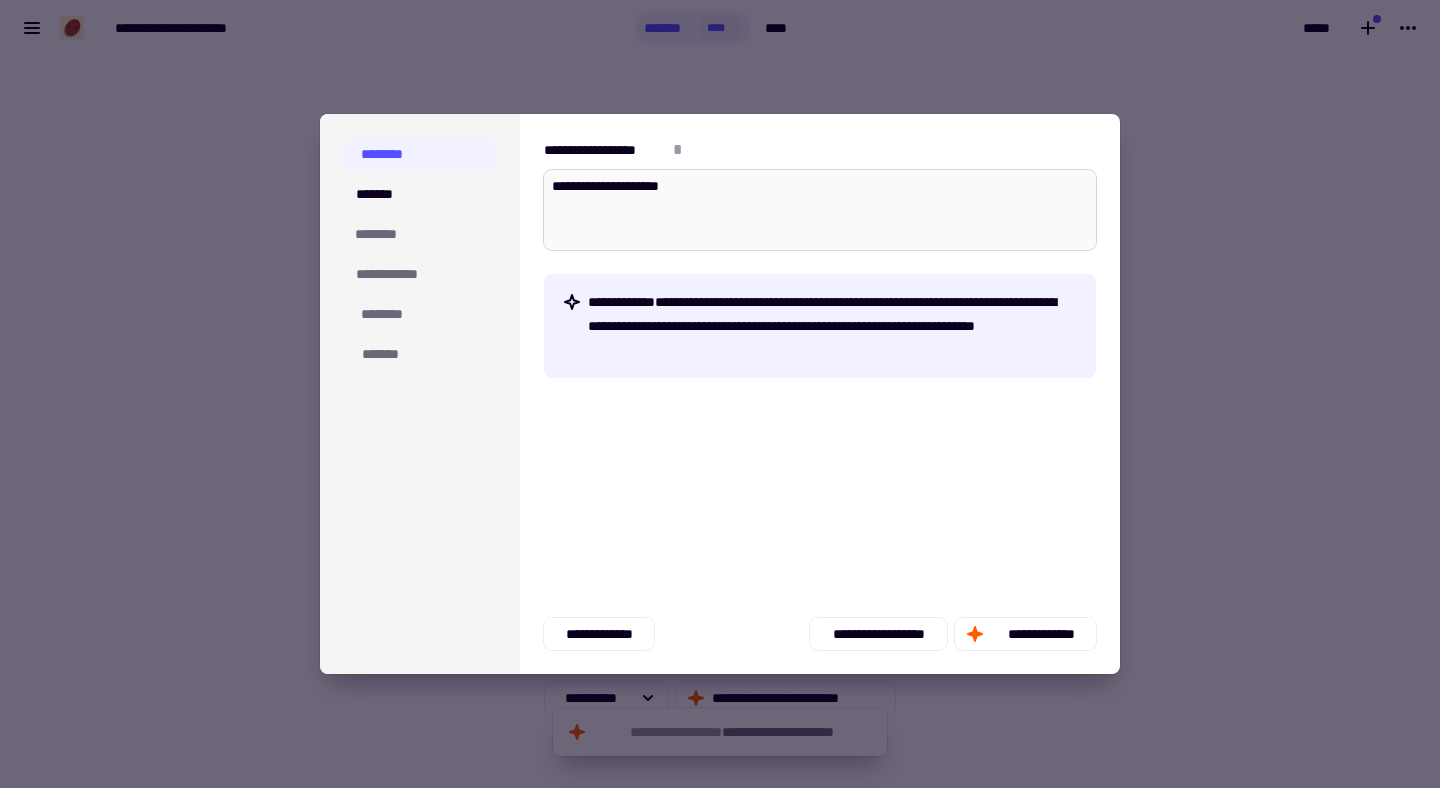 type on "*" 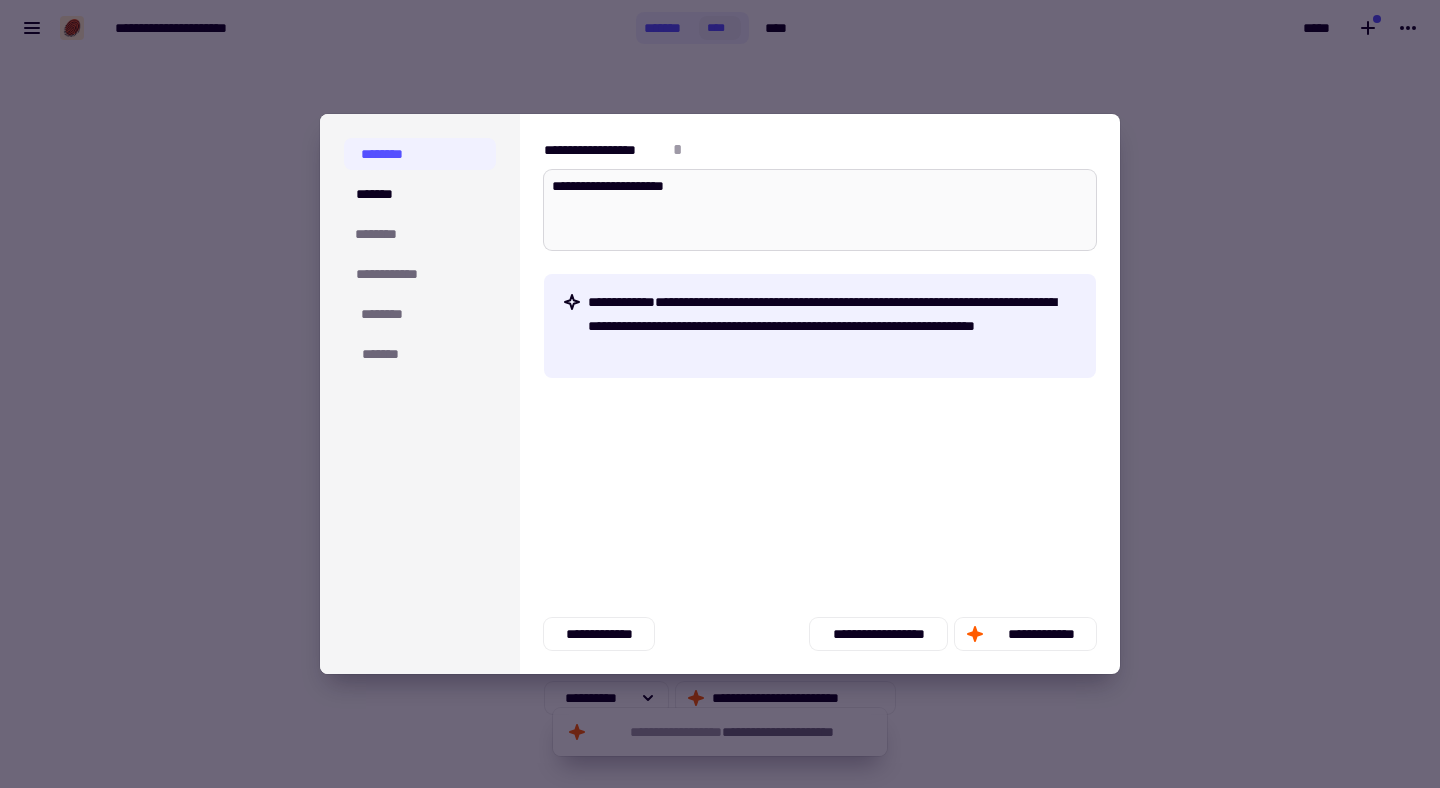 type on "*" 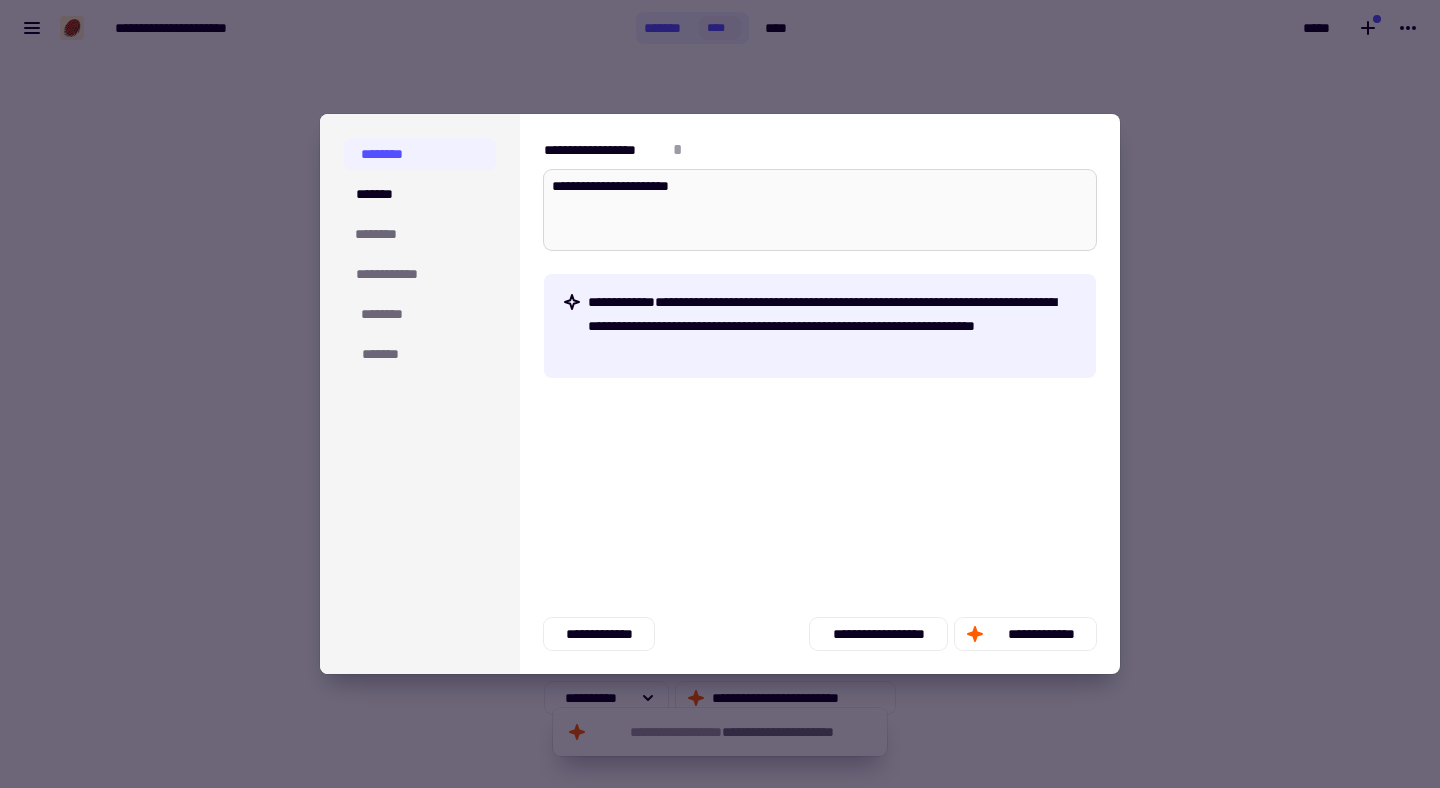 type on "*" 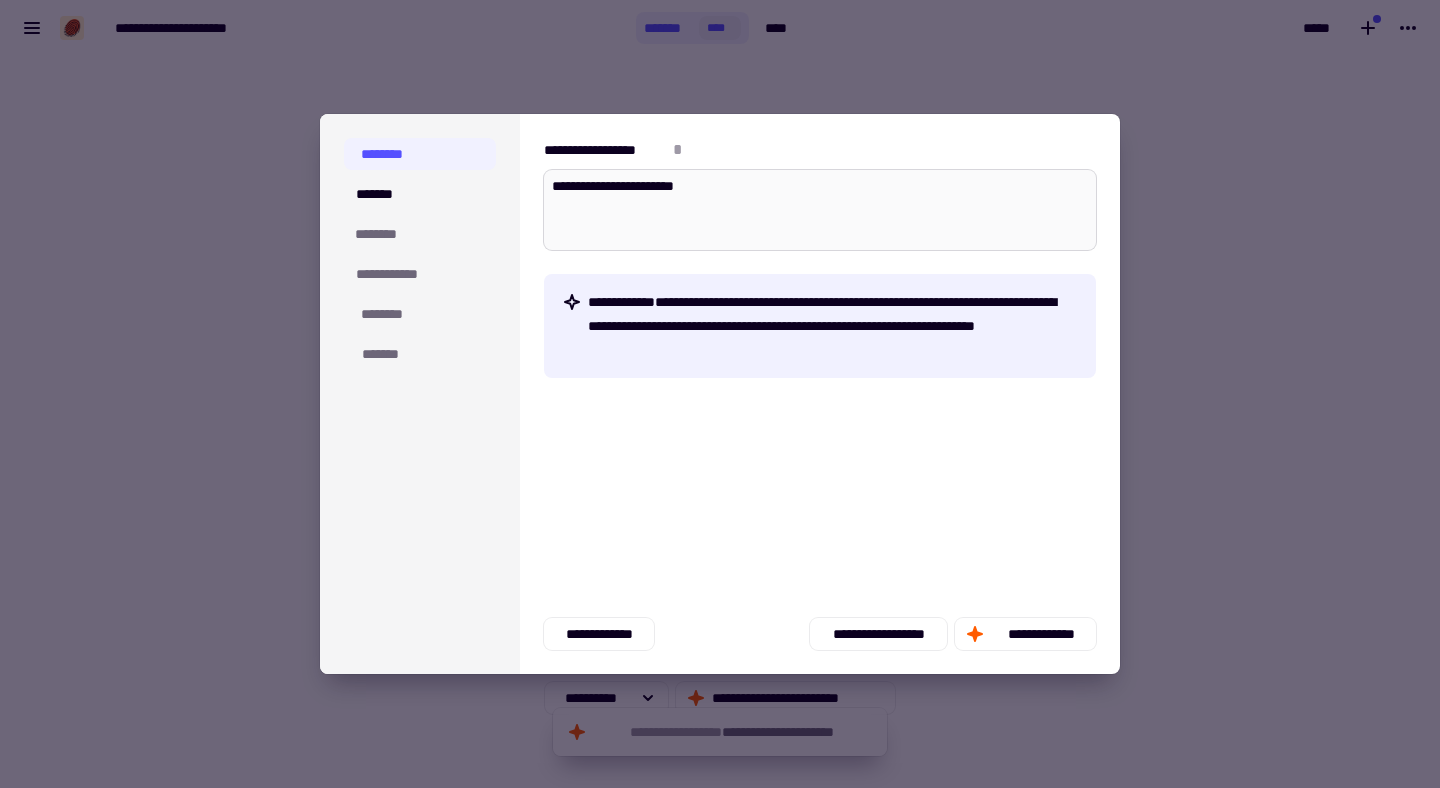 type on "*" 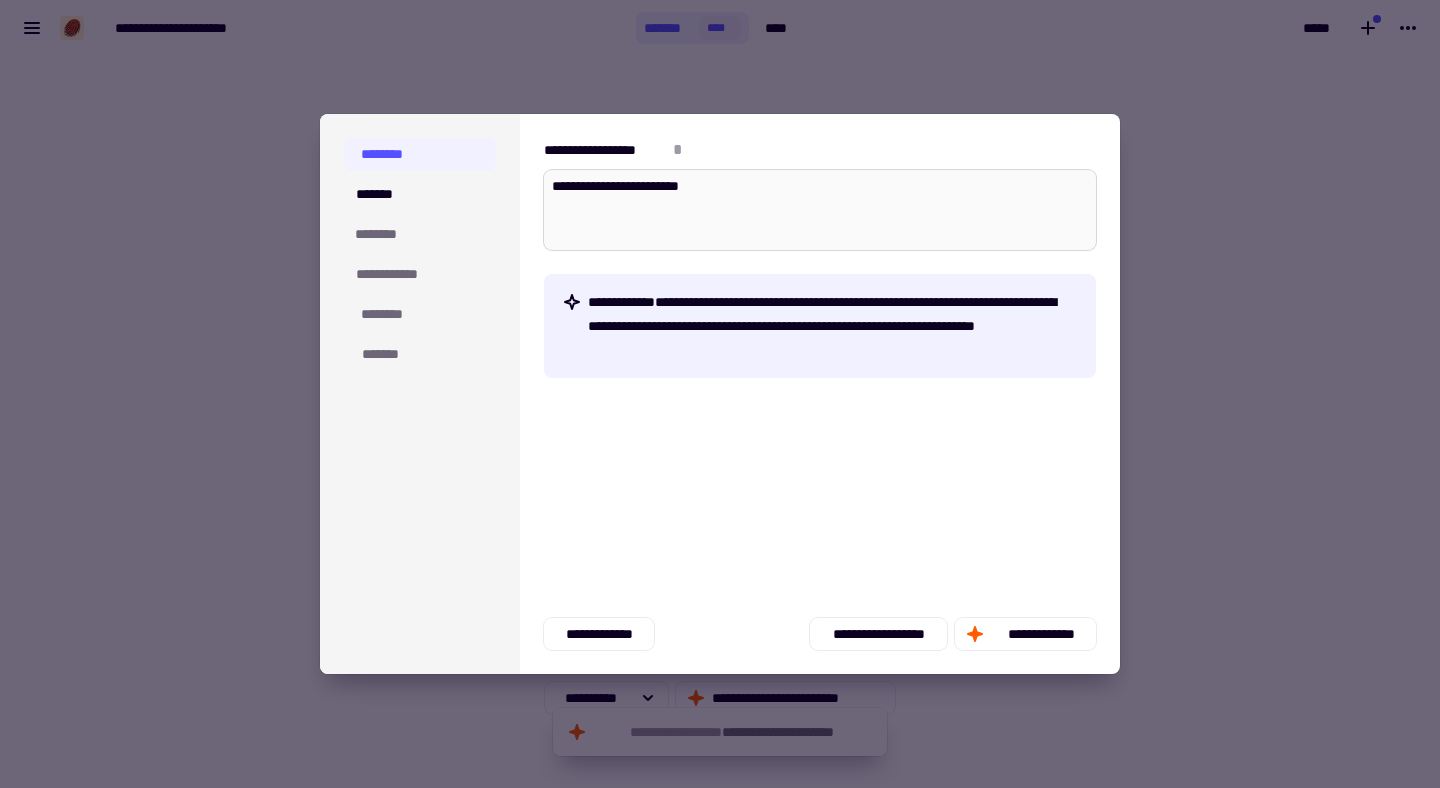 type on "*" 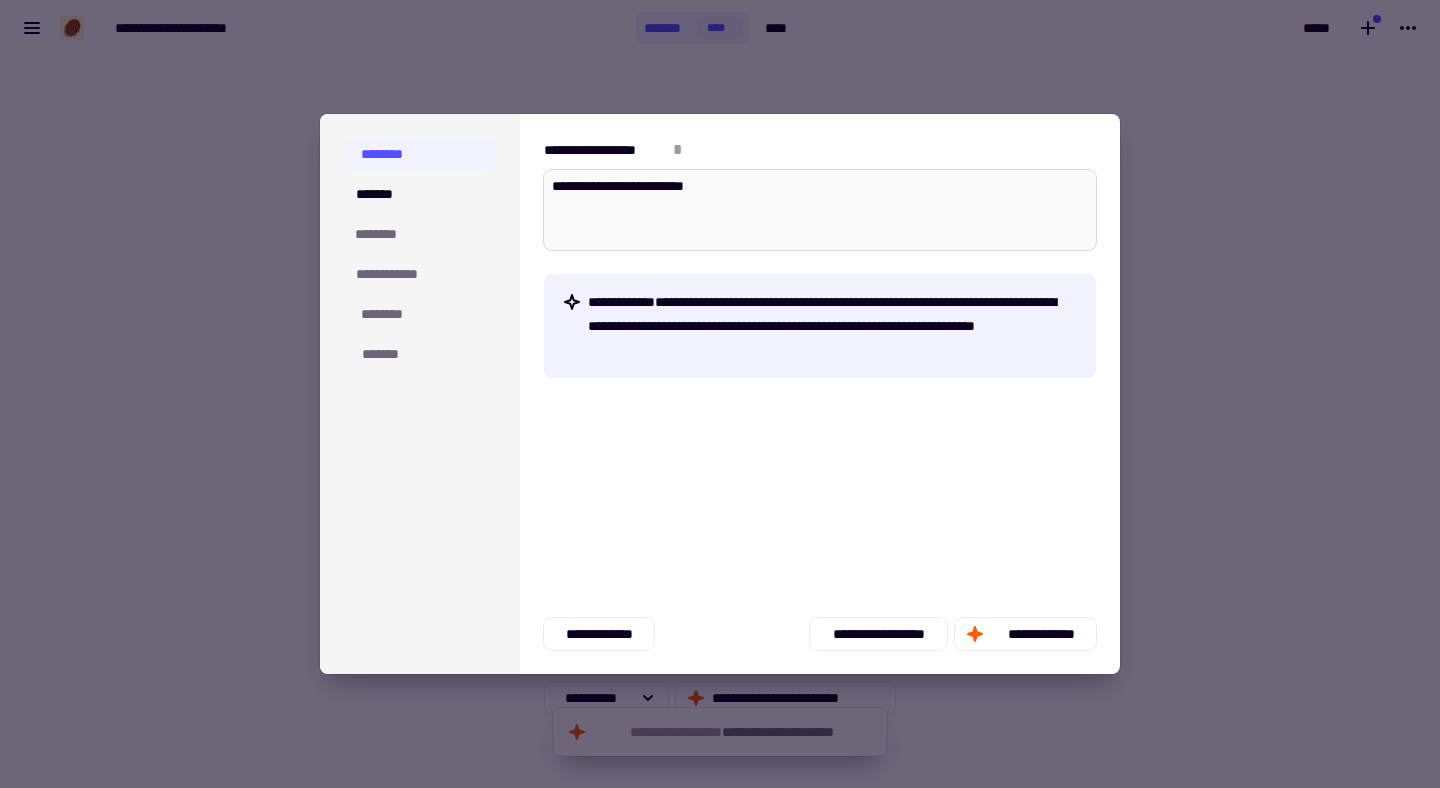 type on "*" 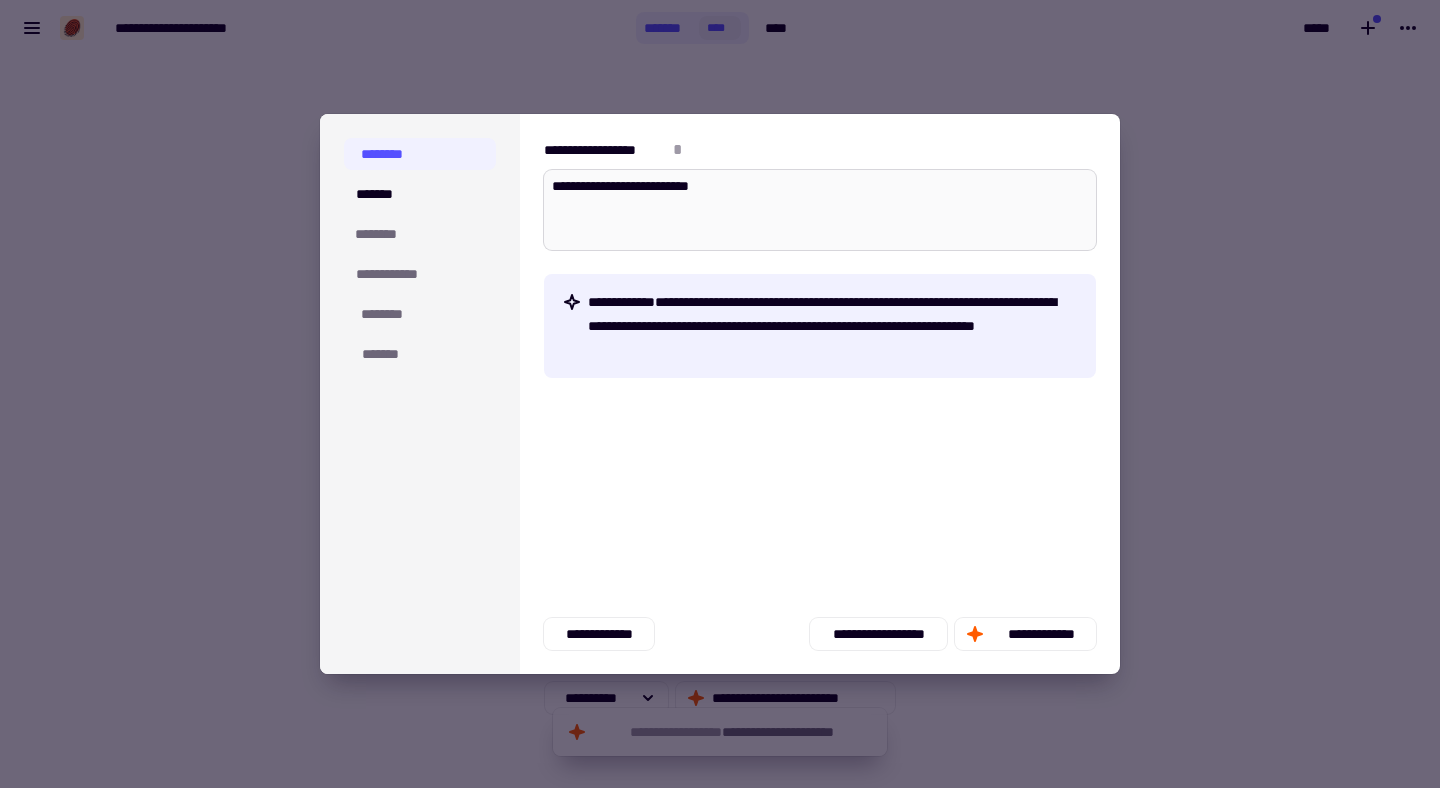 type on "*" 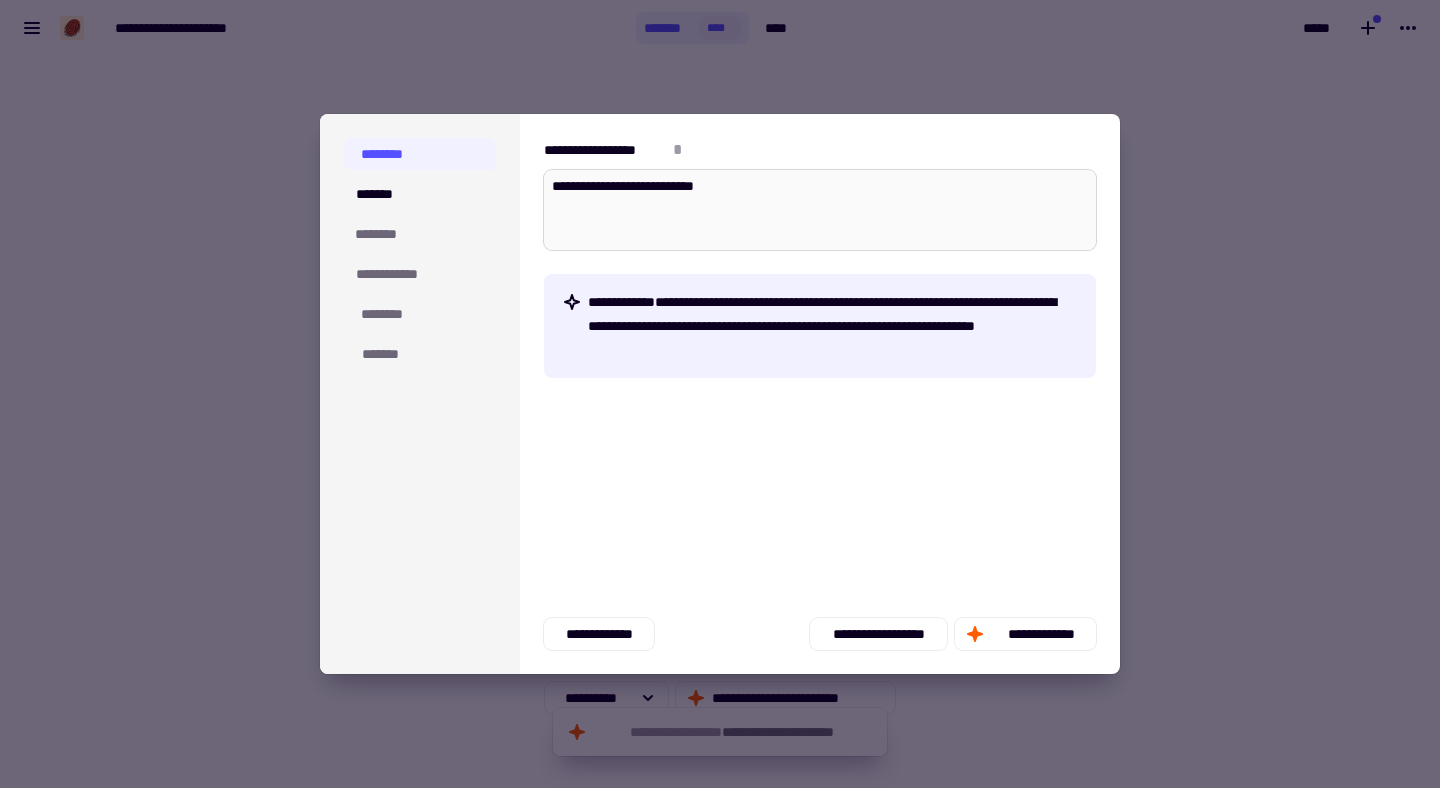 type on "**********" 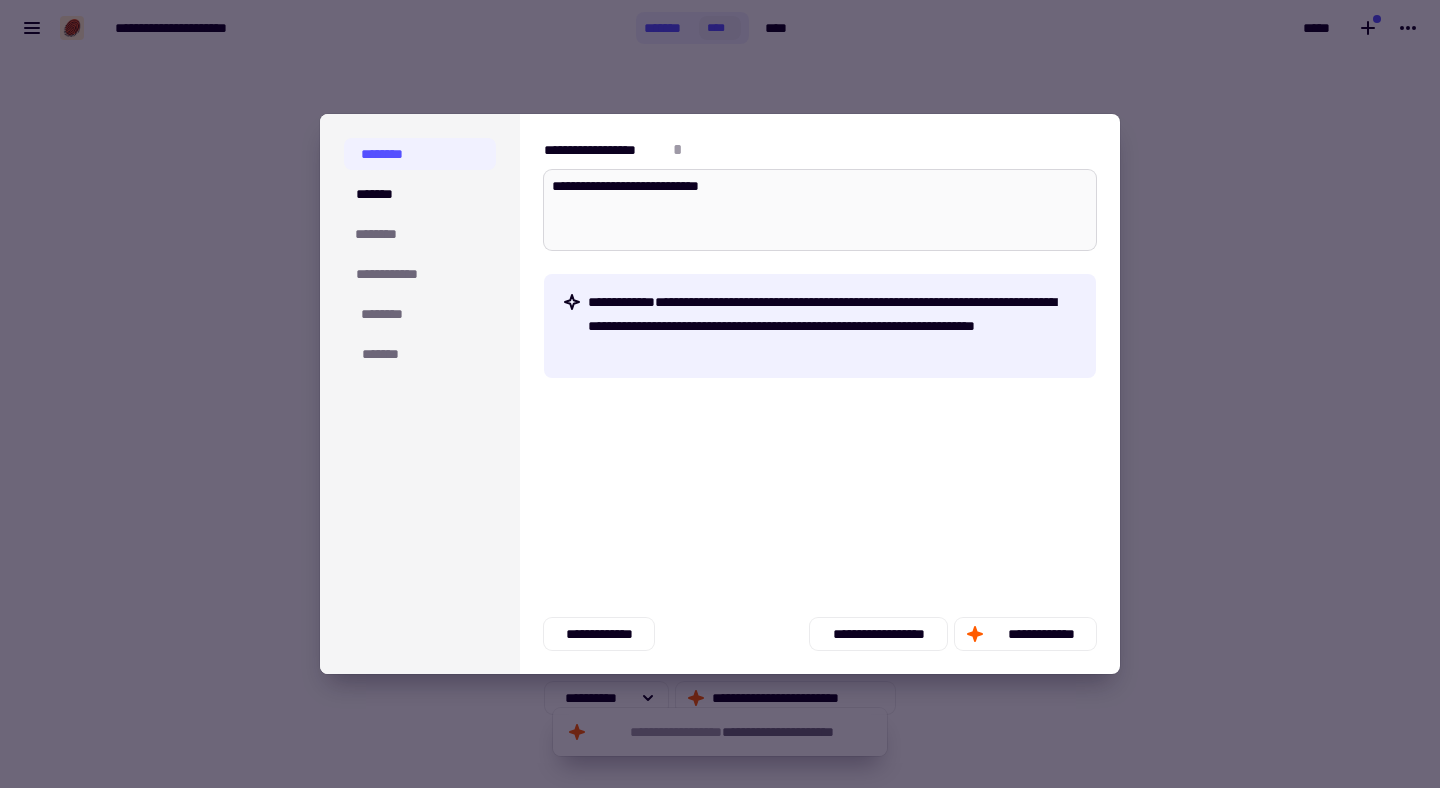 type on "*" 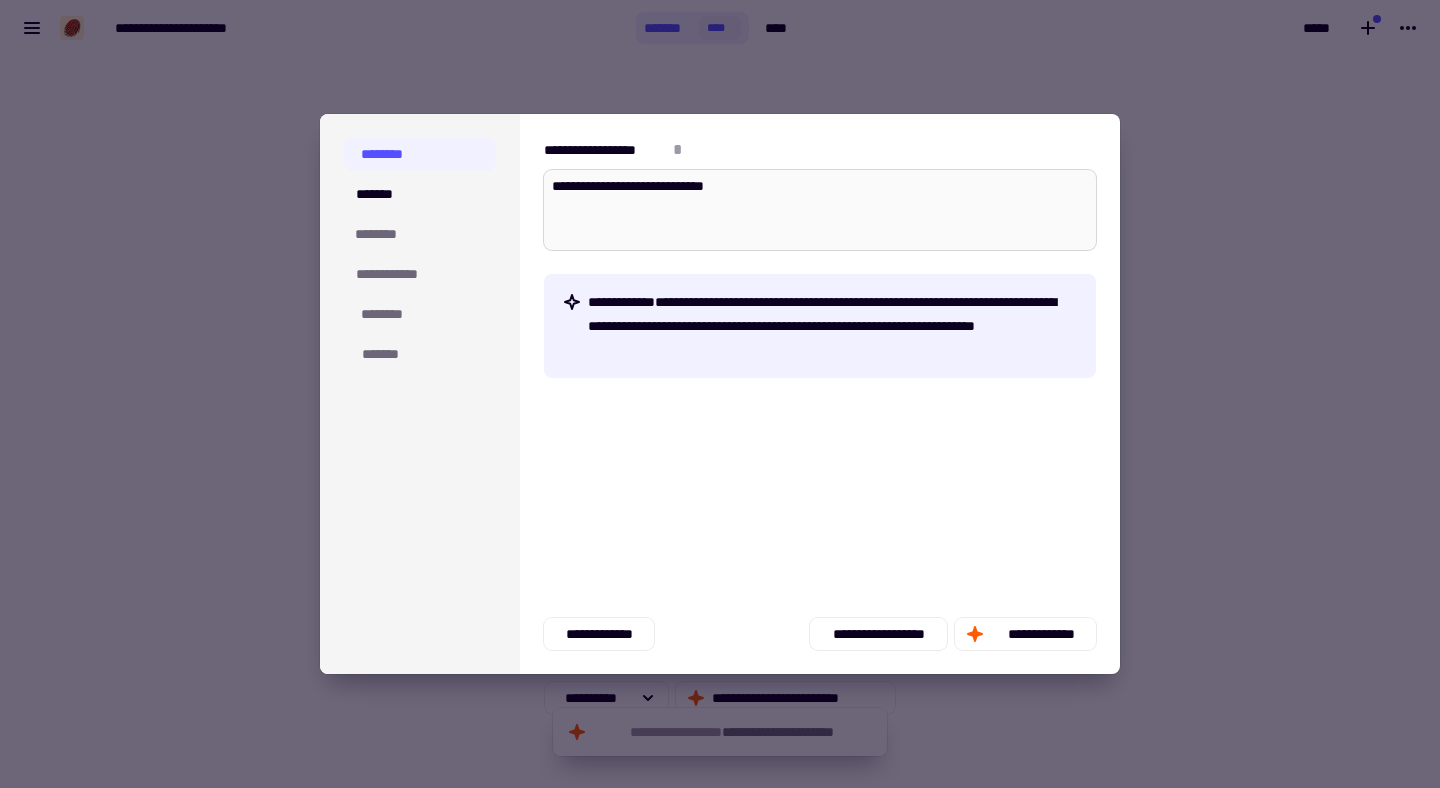 type on "*" 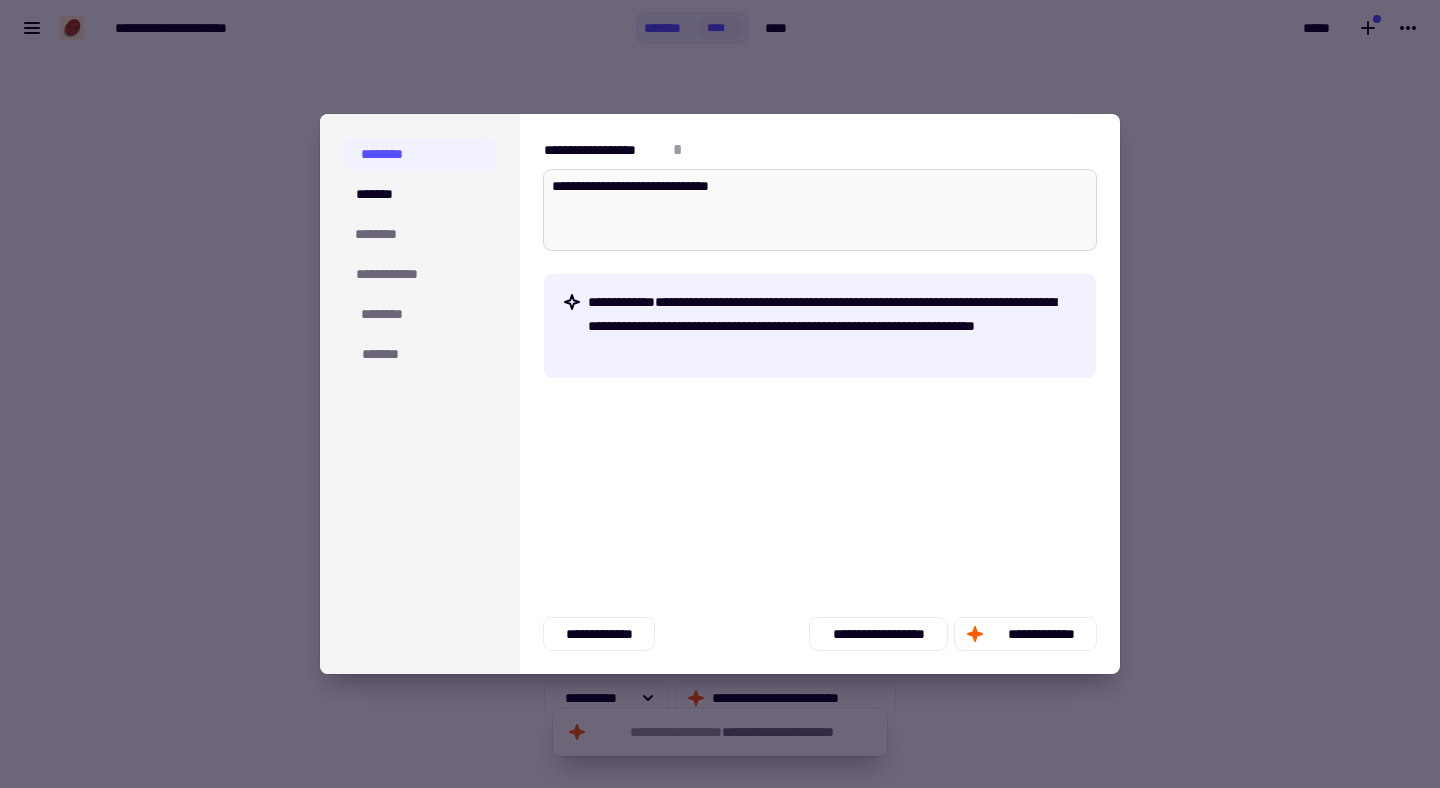 type on "*" 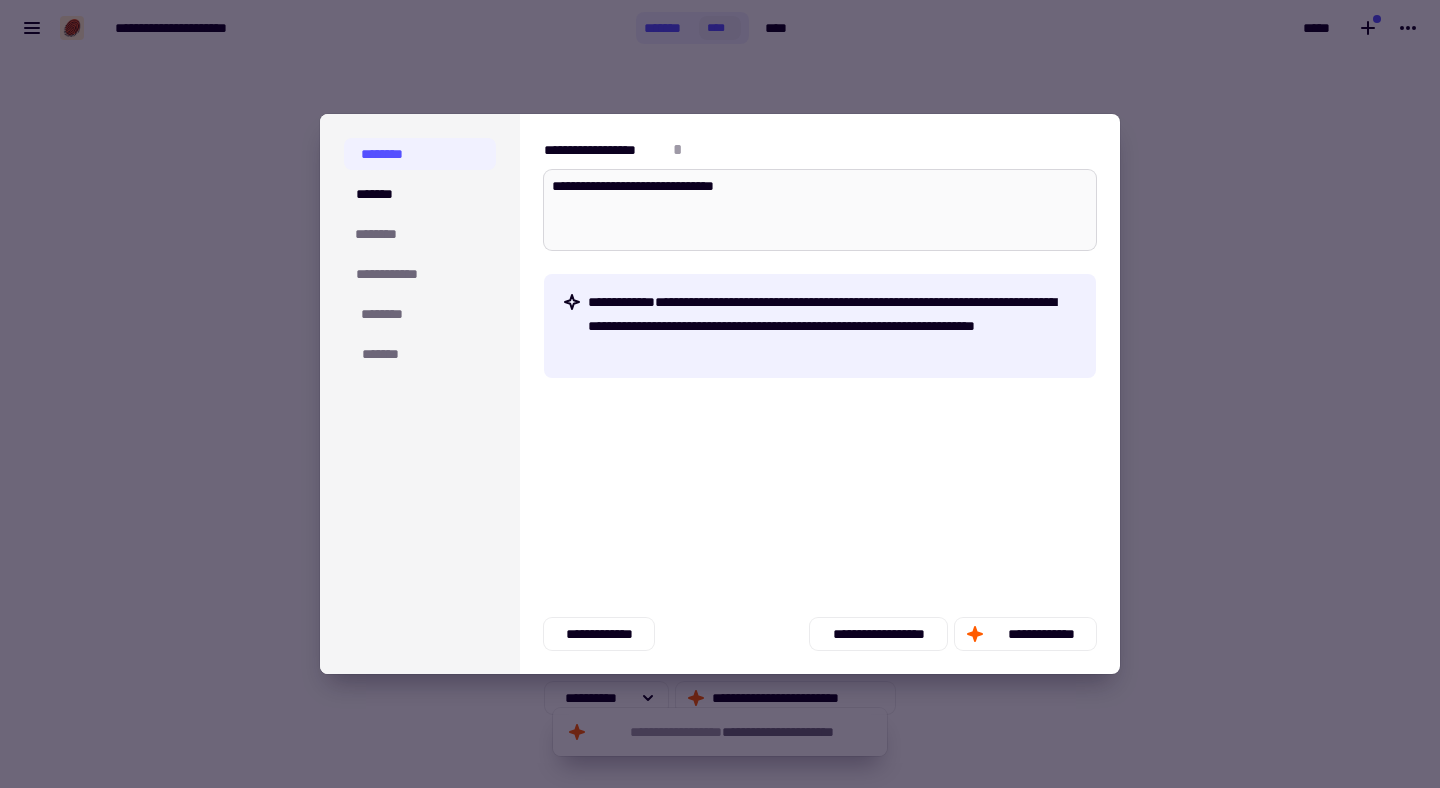 type on "*" 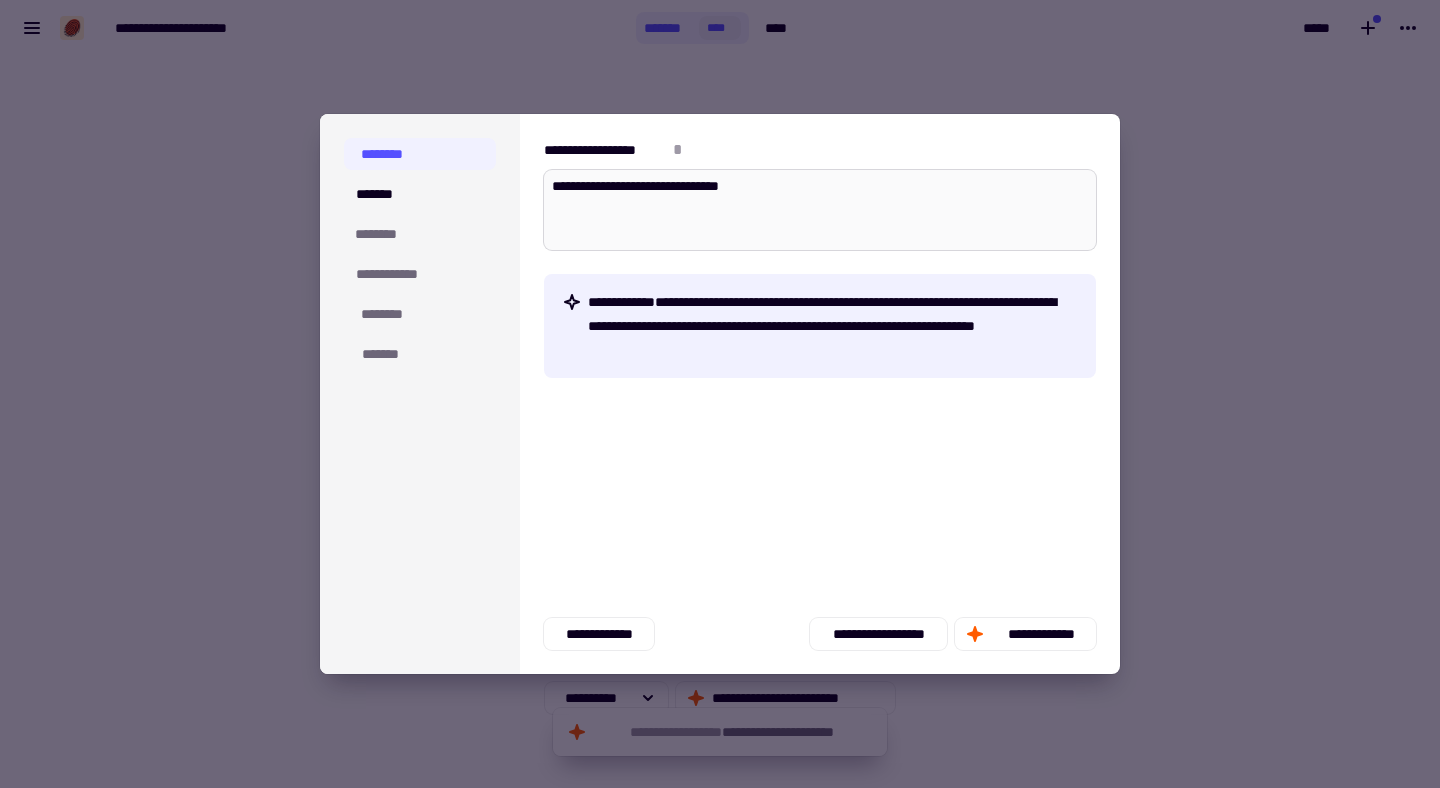 type on "*" 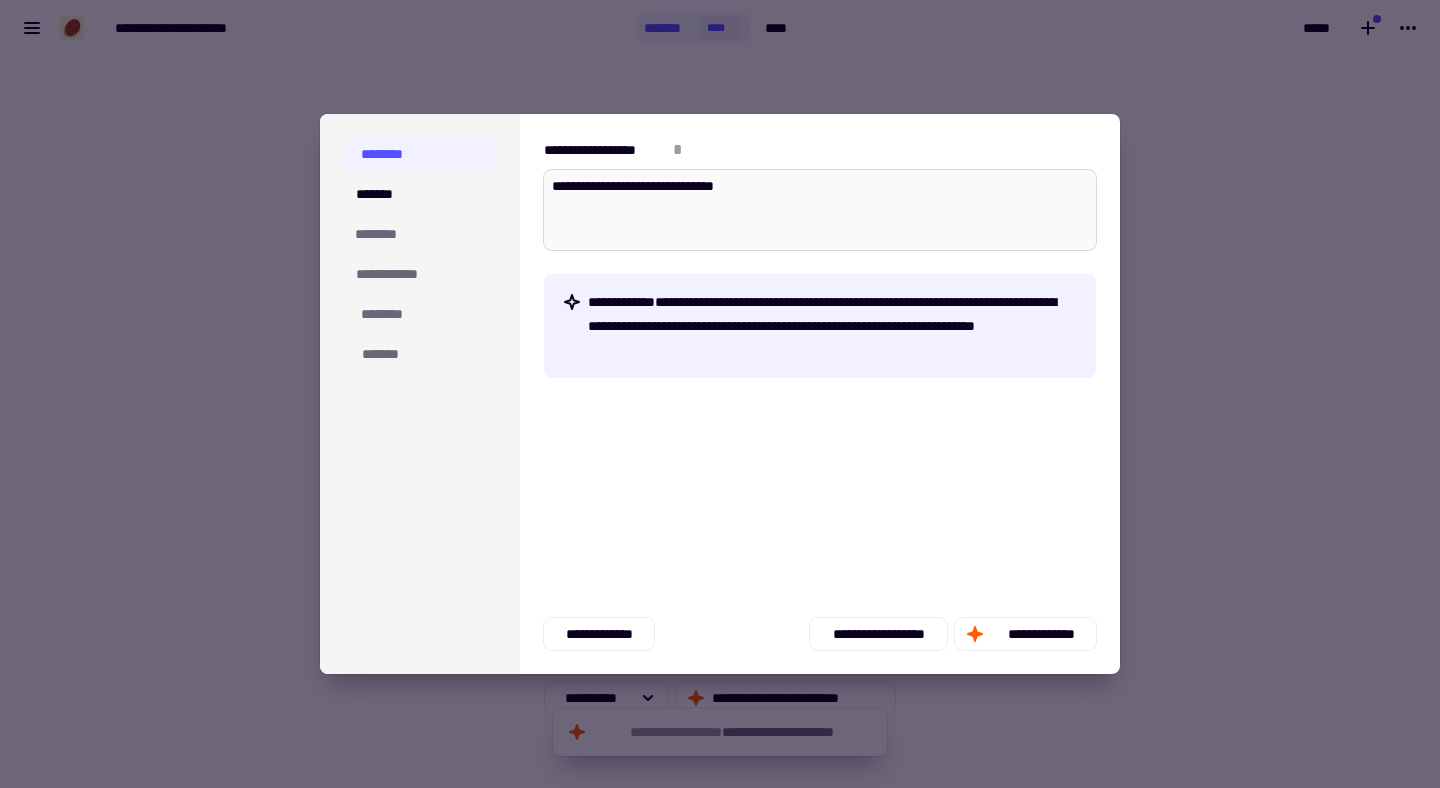 type on "*" 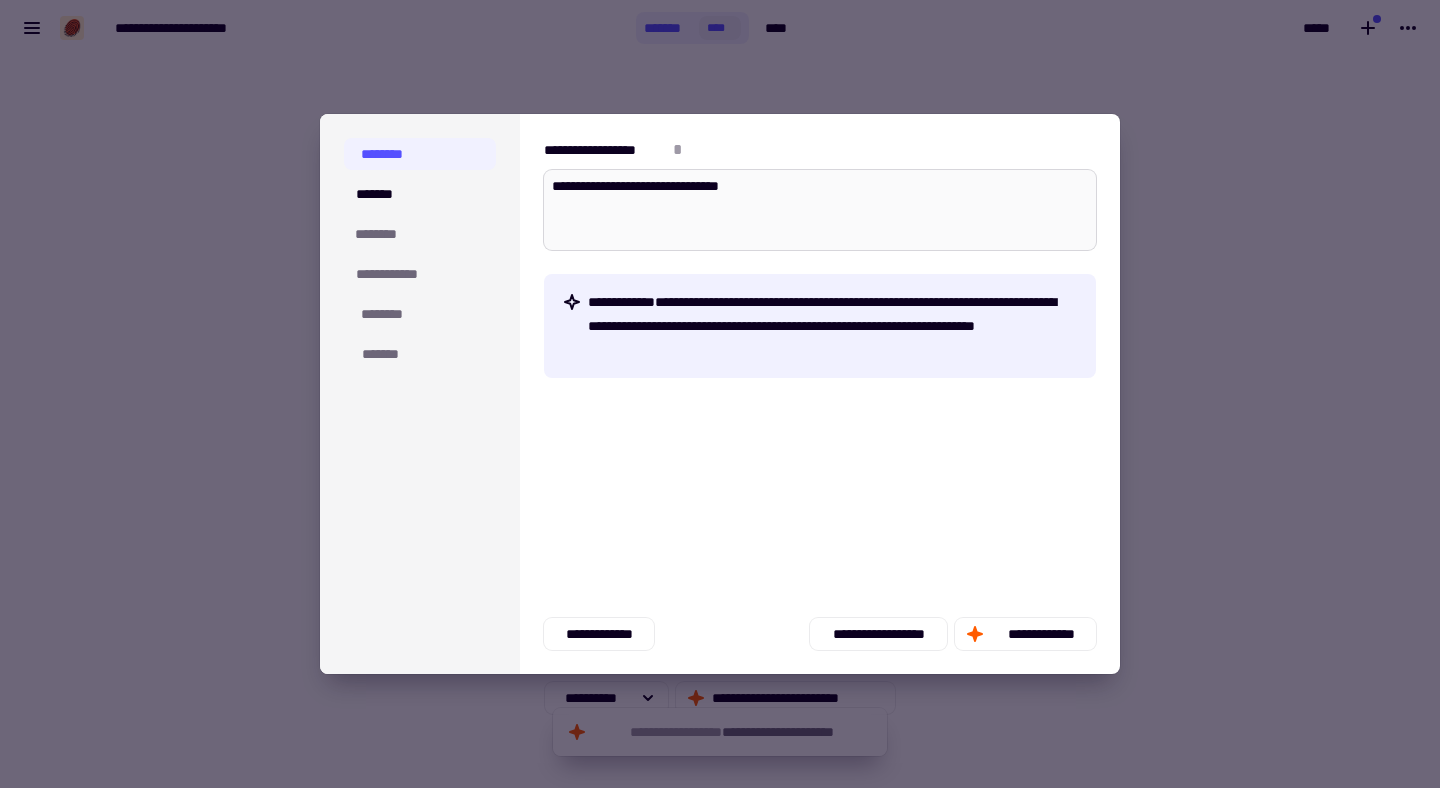 type on "*" 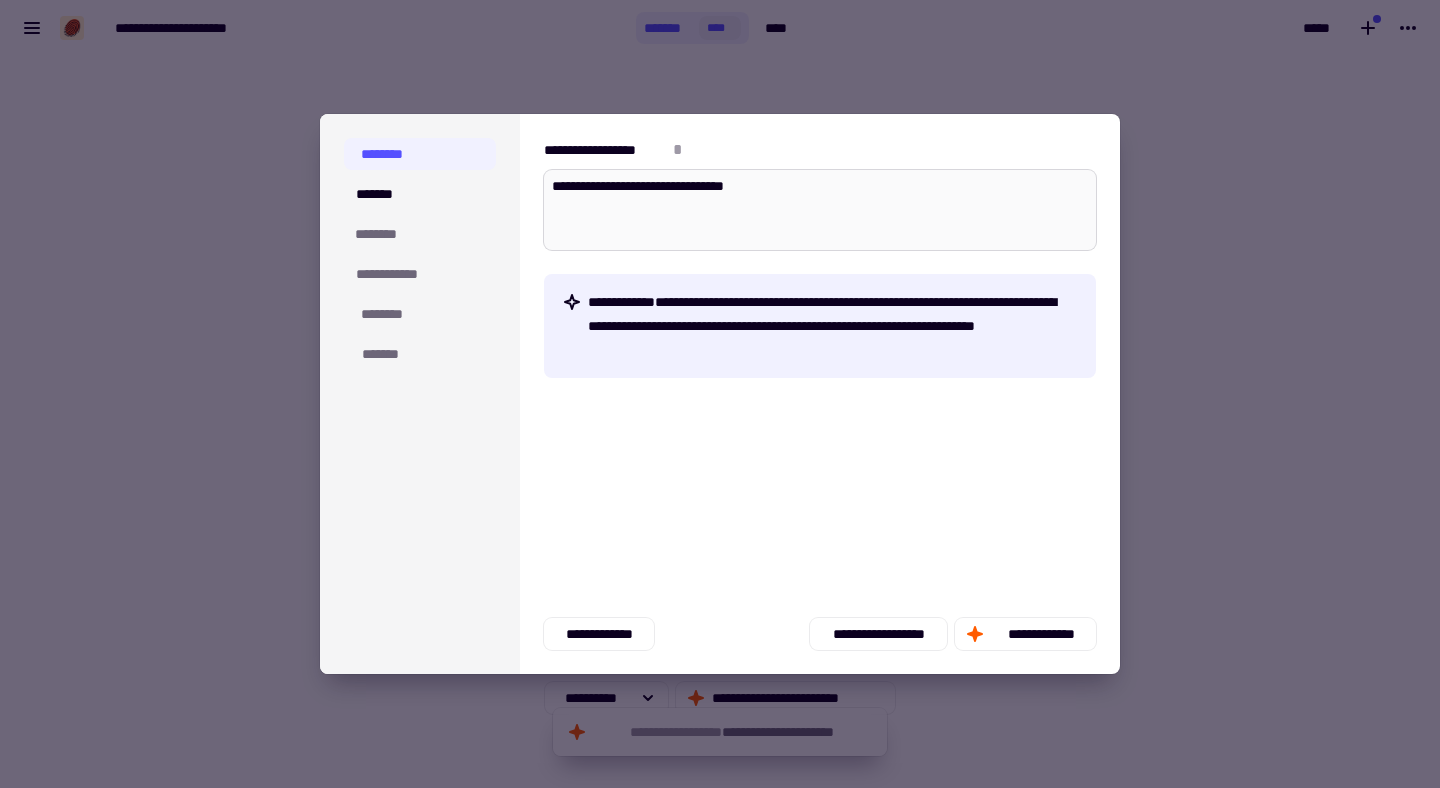 type on "*" 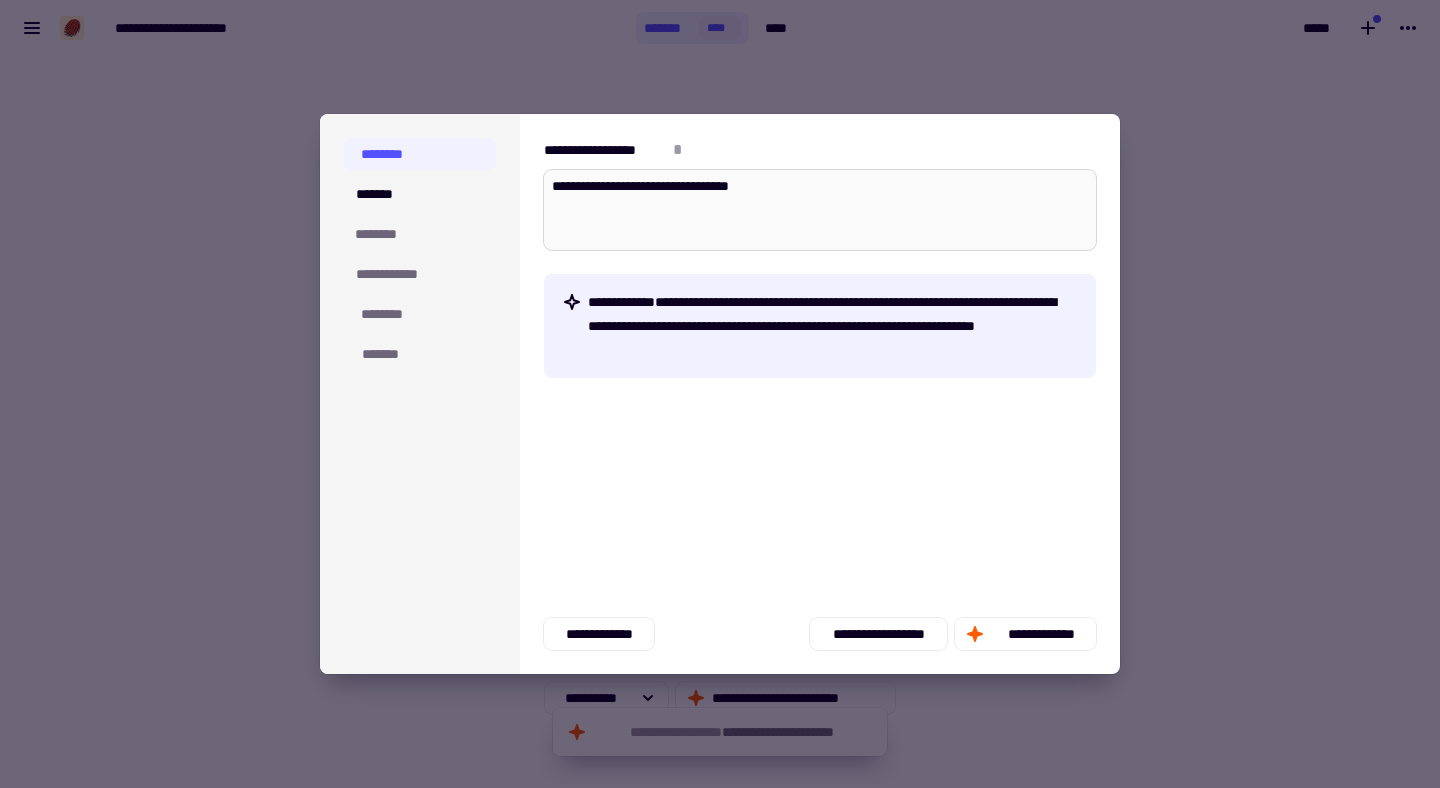 type on "*" 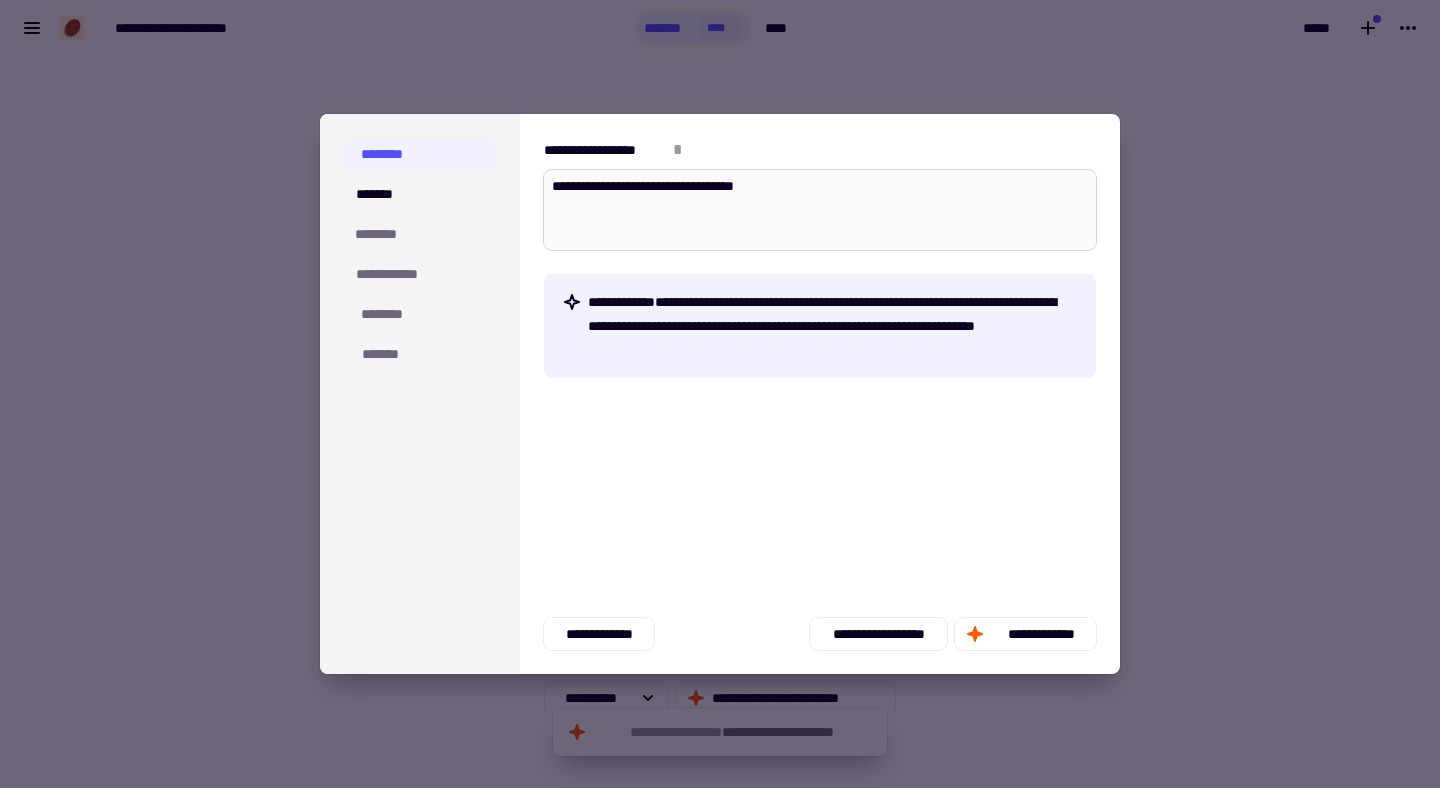 type on "*" 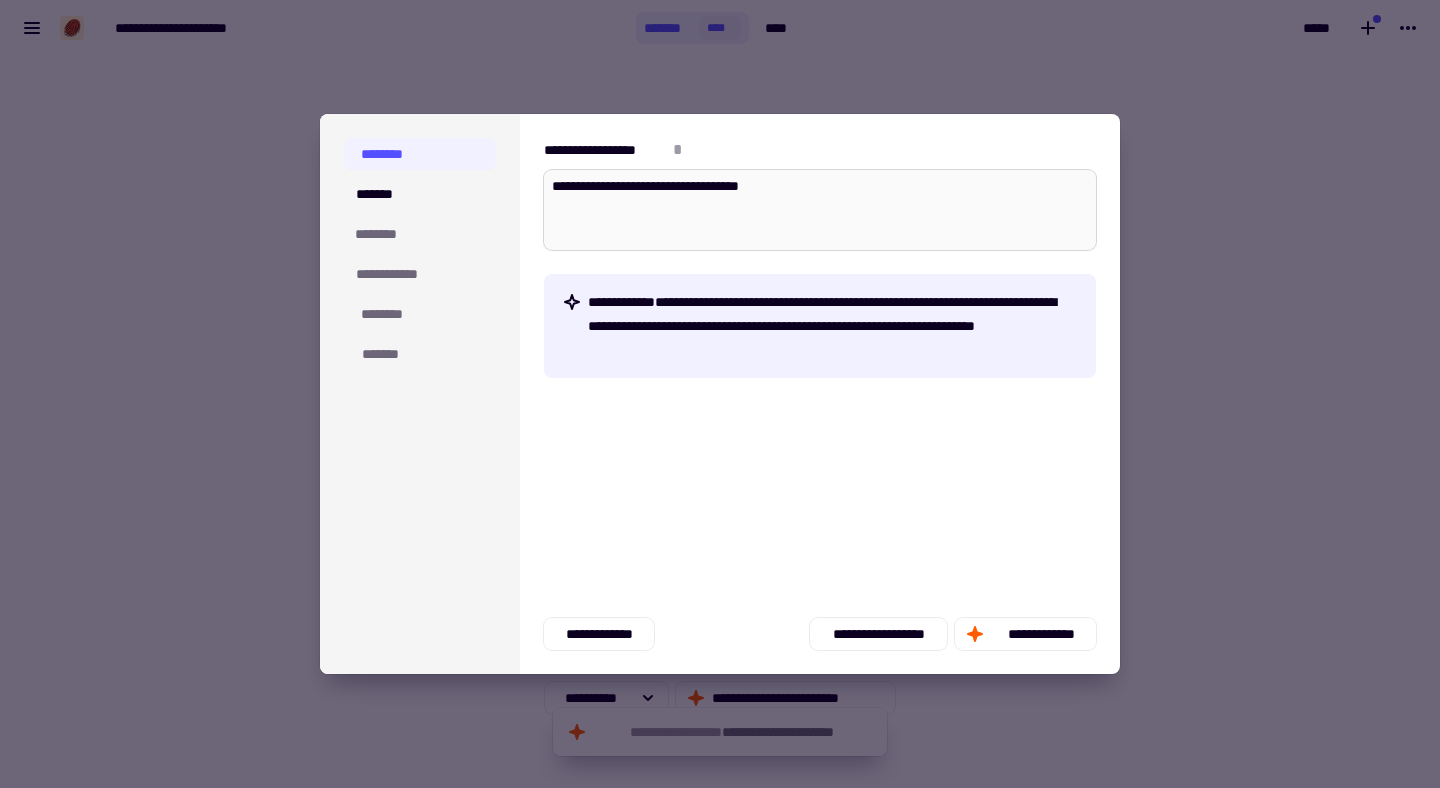 type on "*" 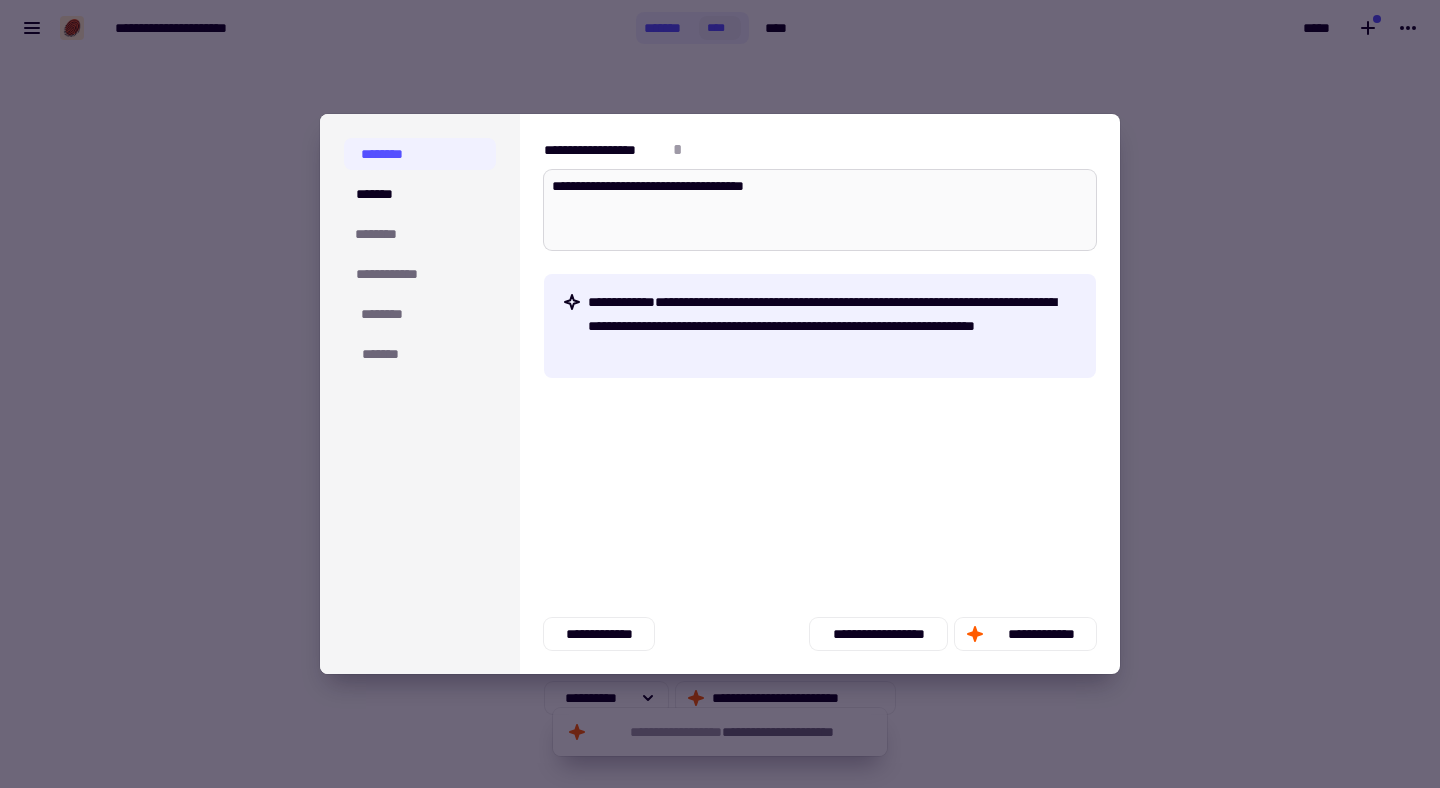 type on "**********" 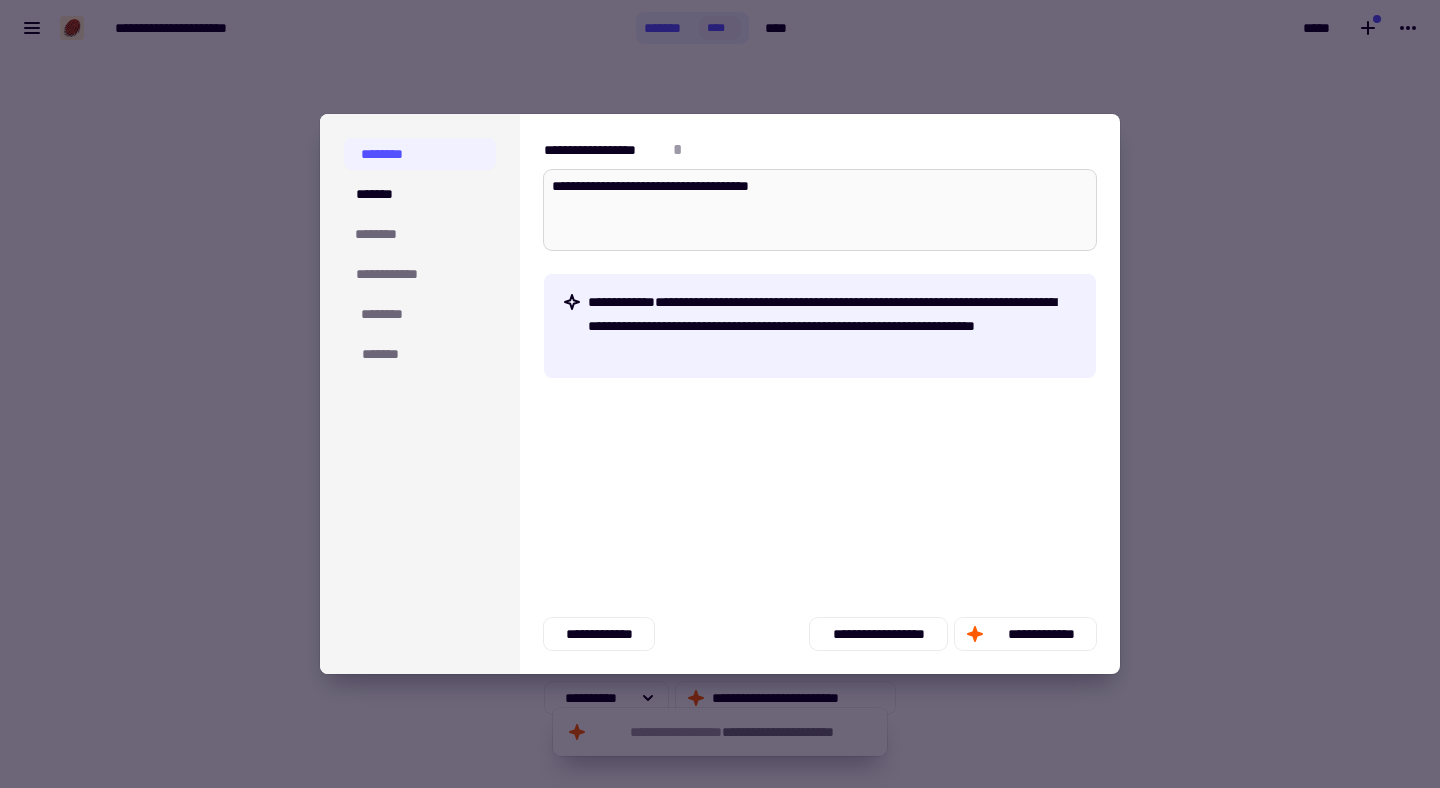 type on "*" 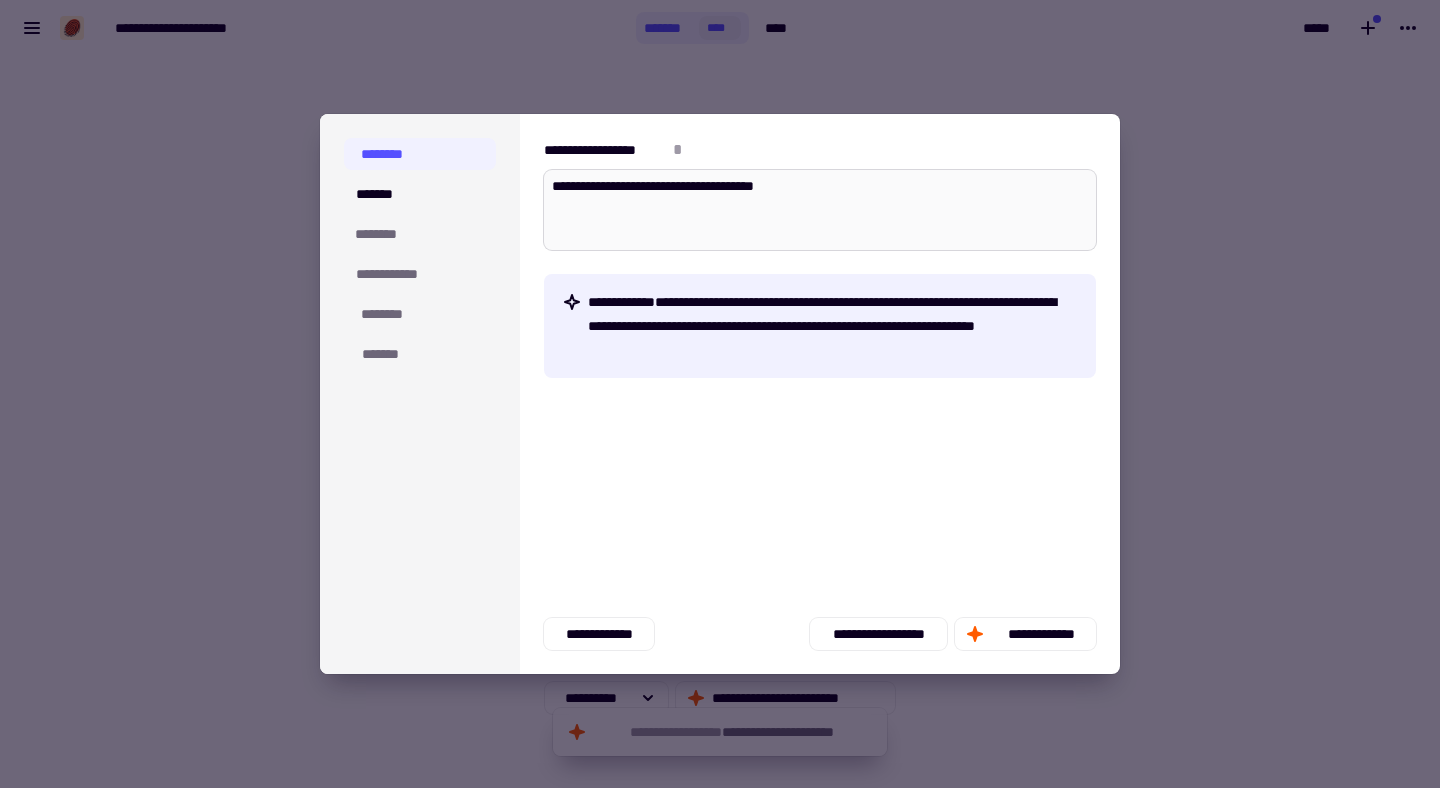 type on "*" 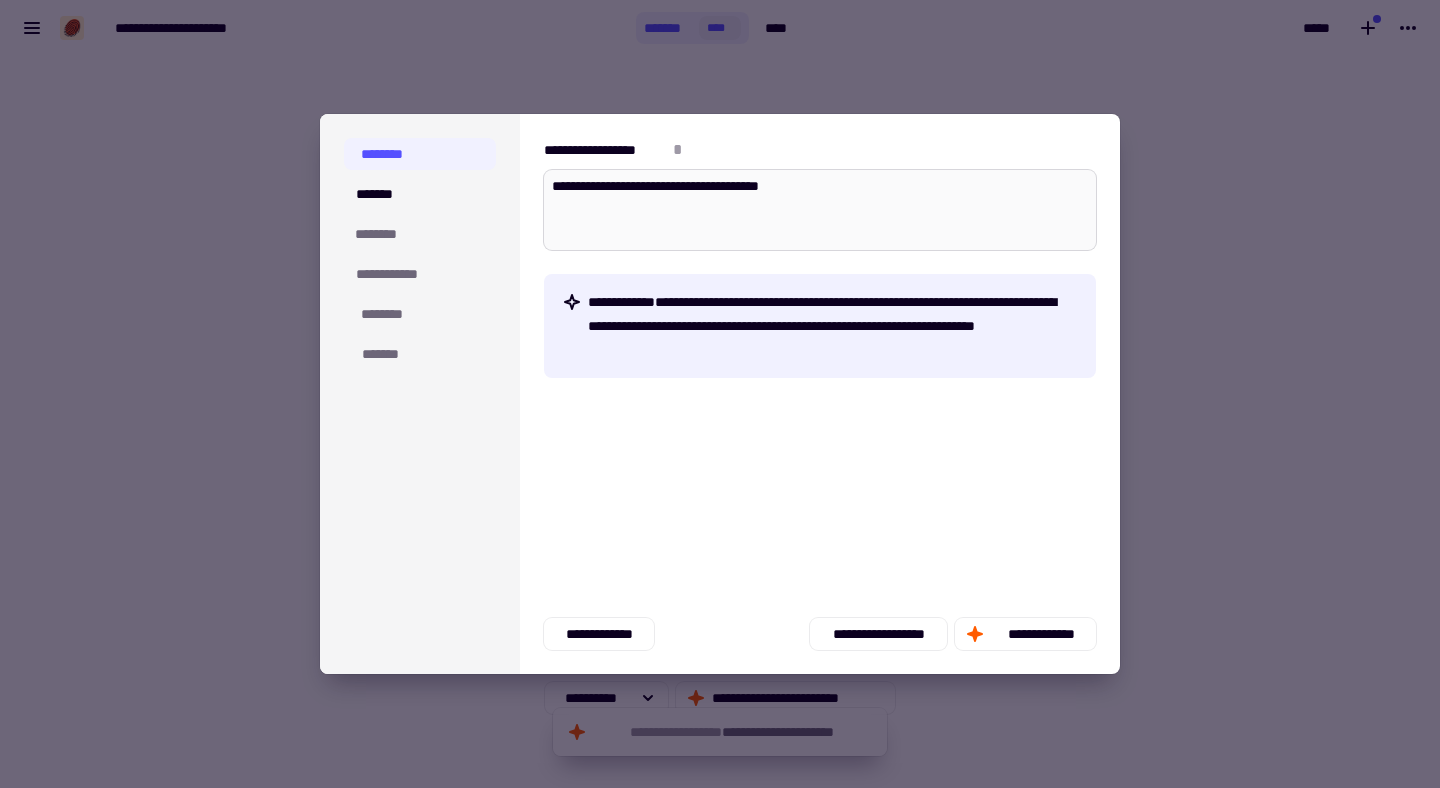 type on "*" 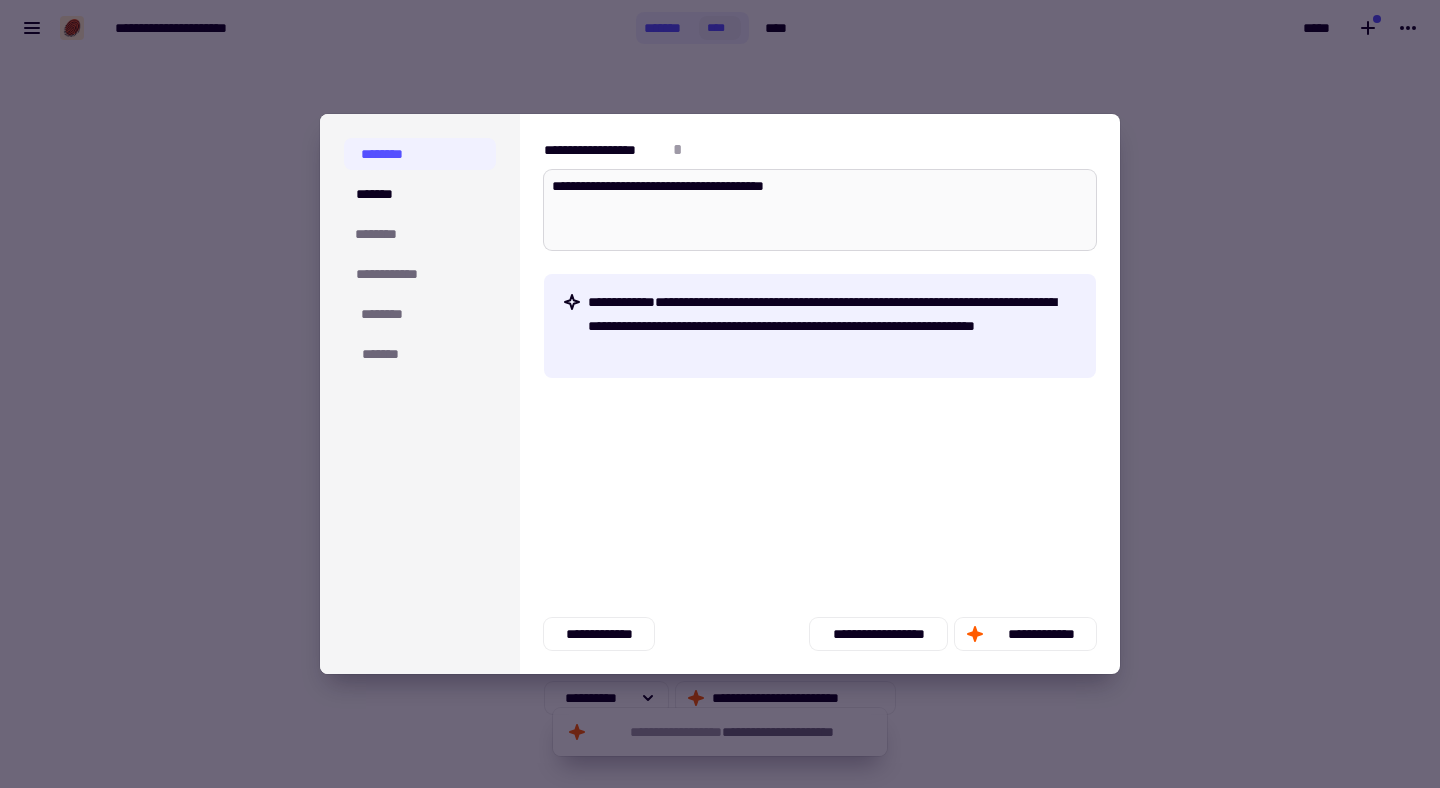 type on "*" 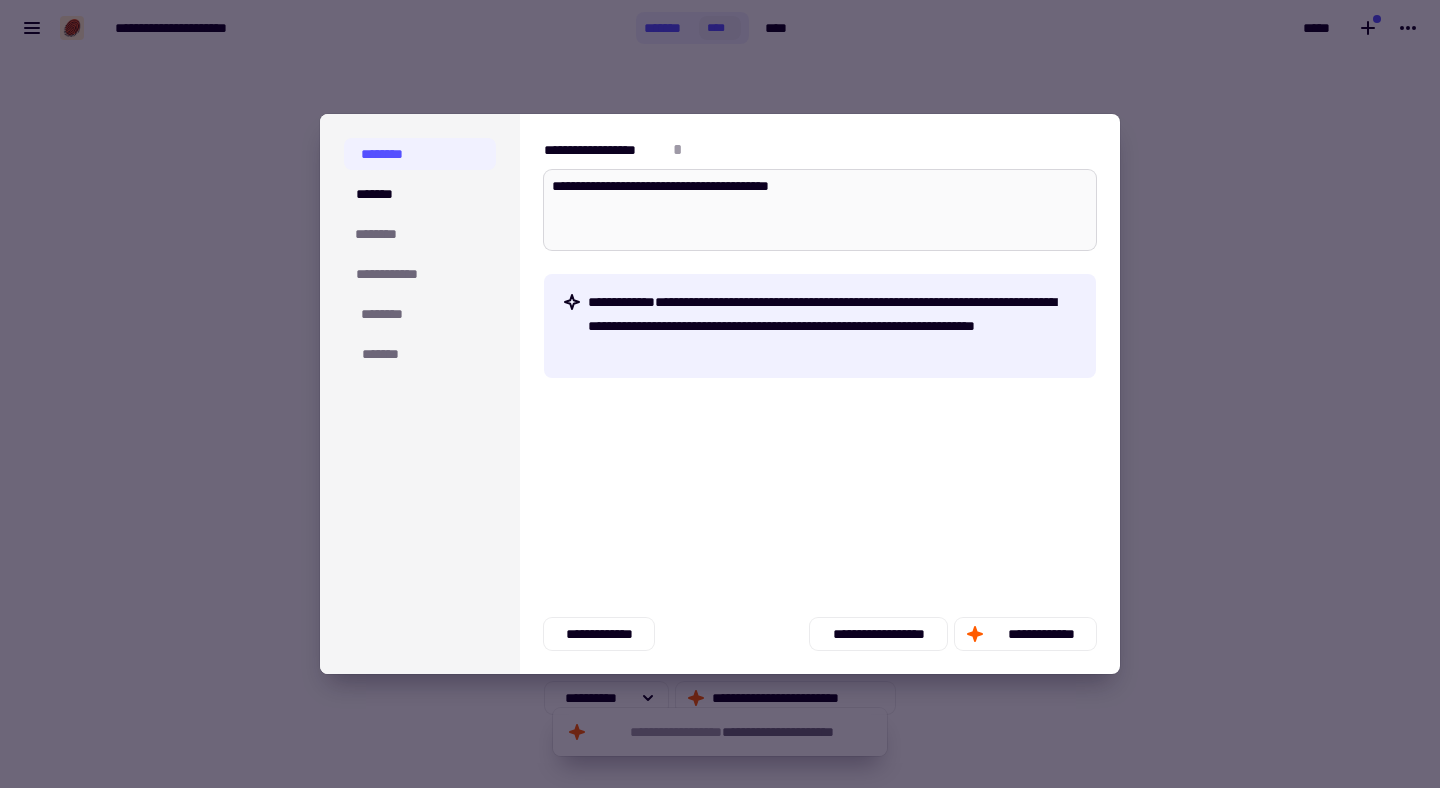 type on "*" 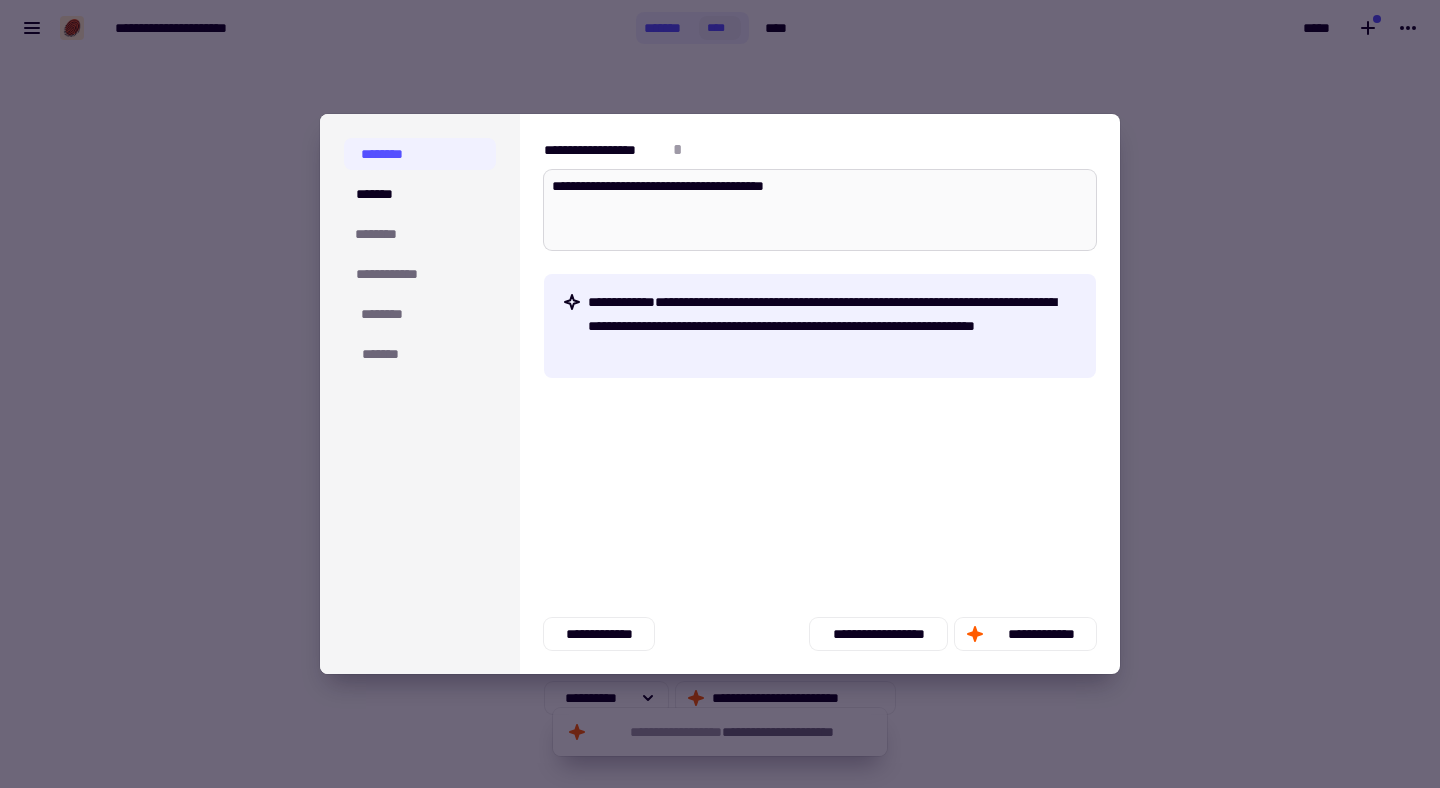 type on "*" 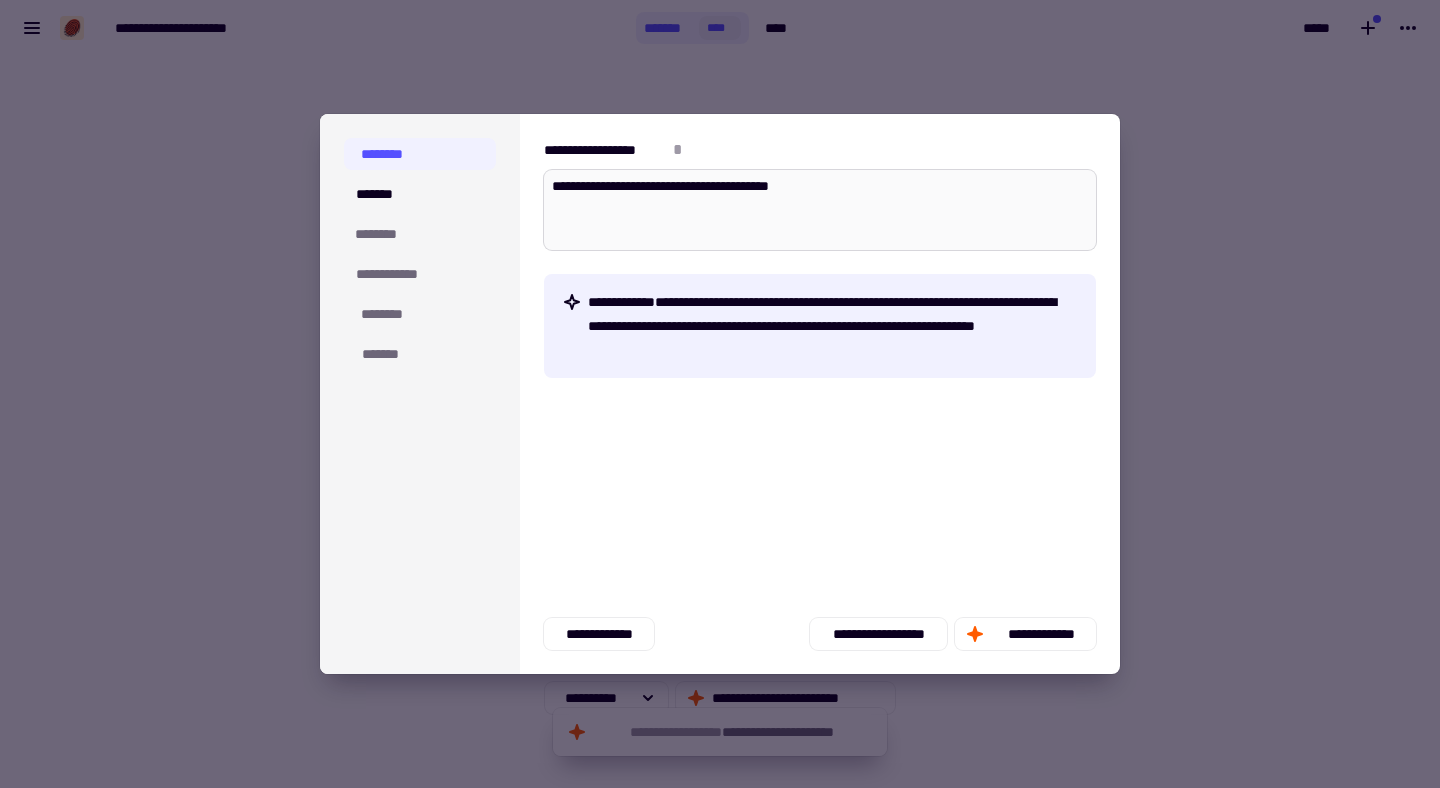 type on "**********" 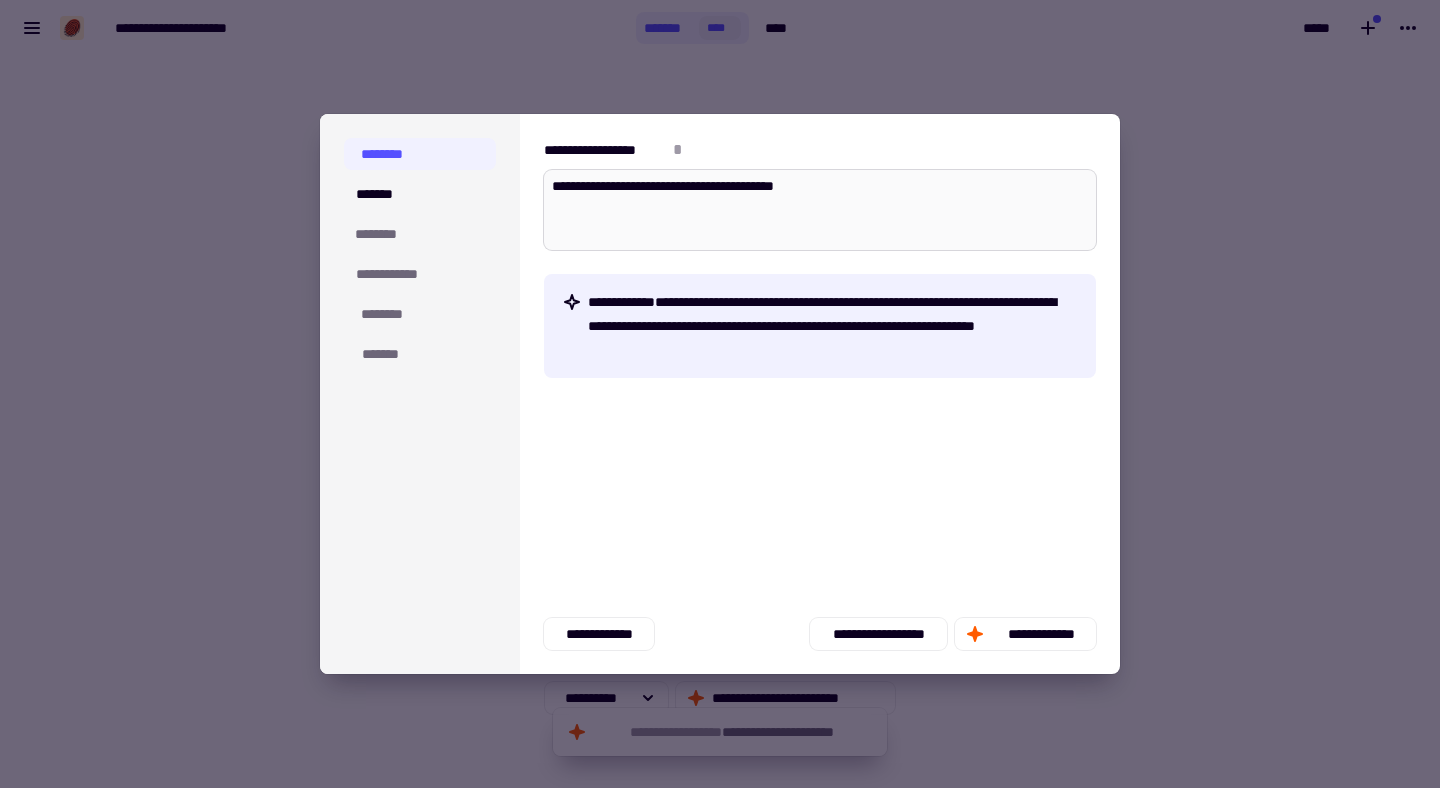 type on "*" 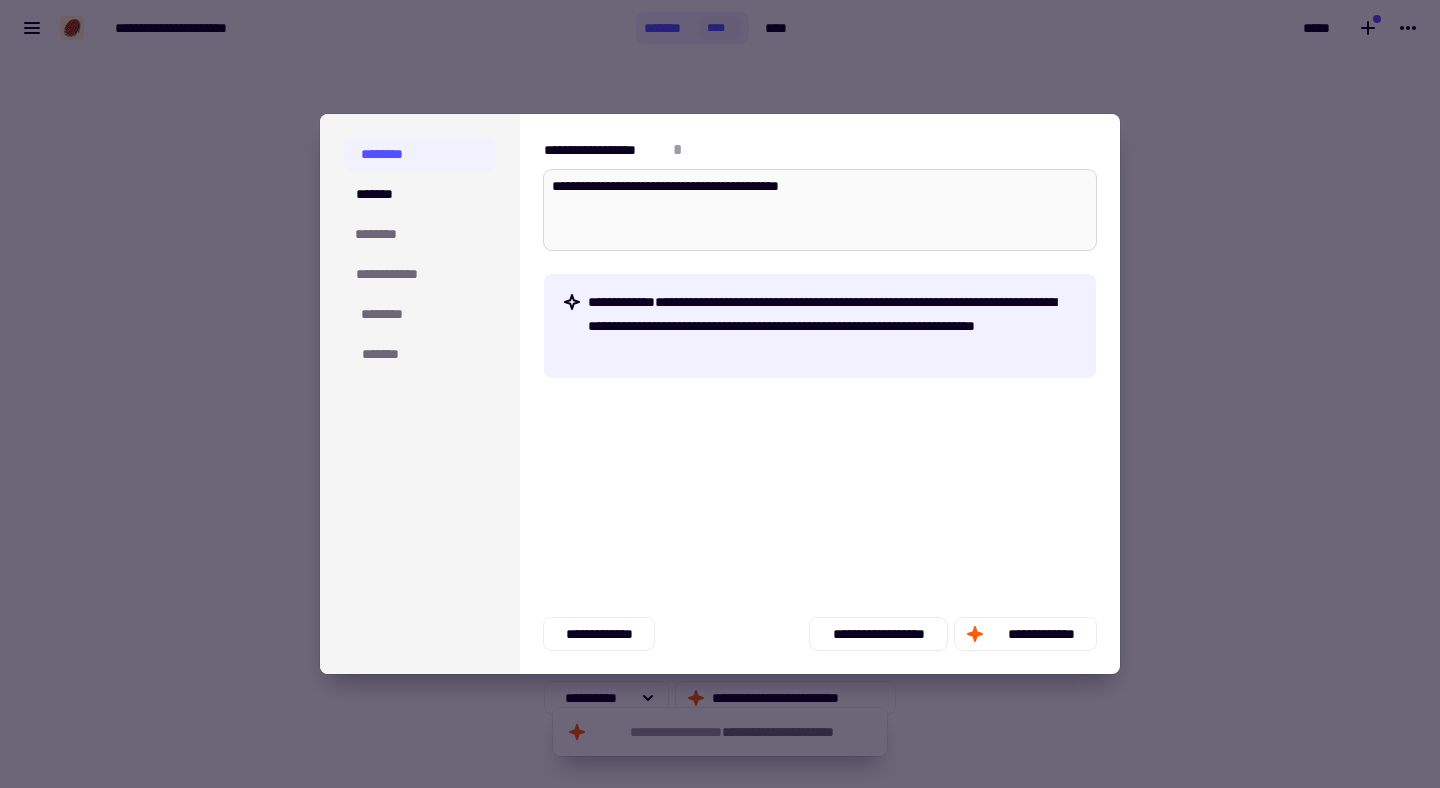 type on "*" 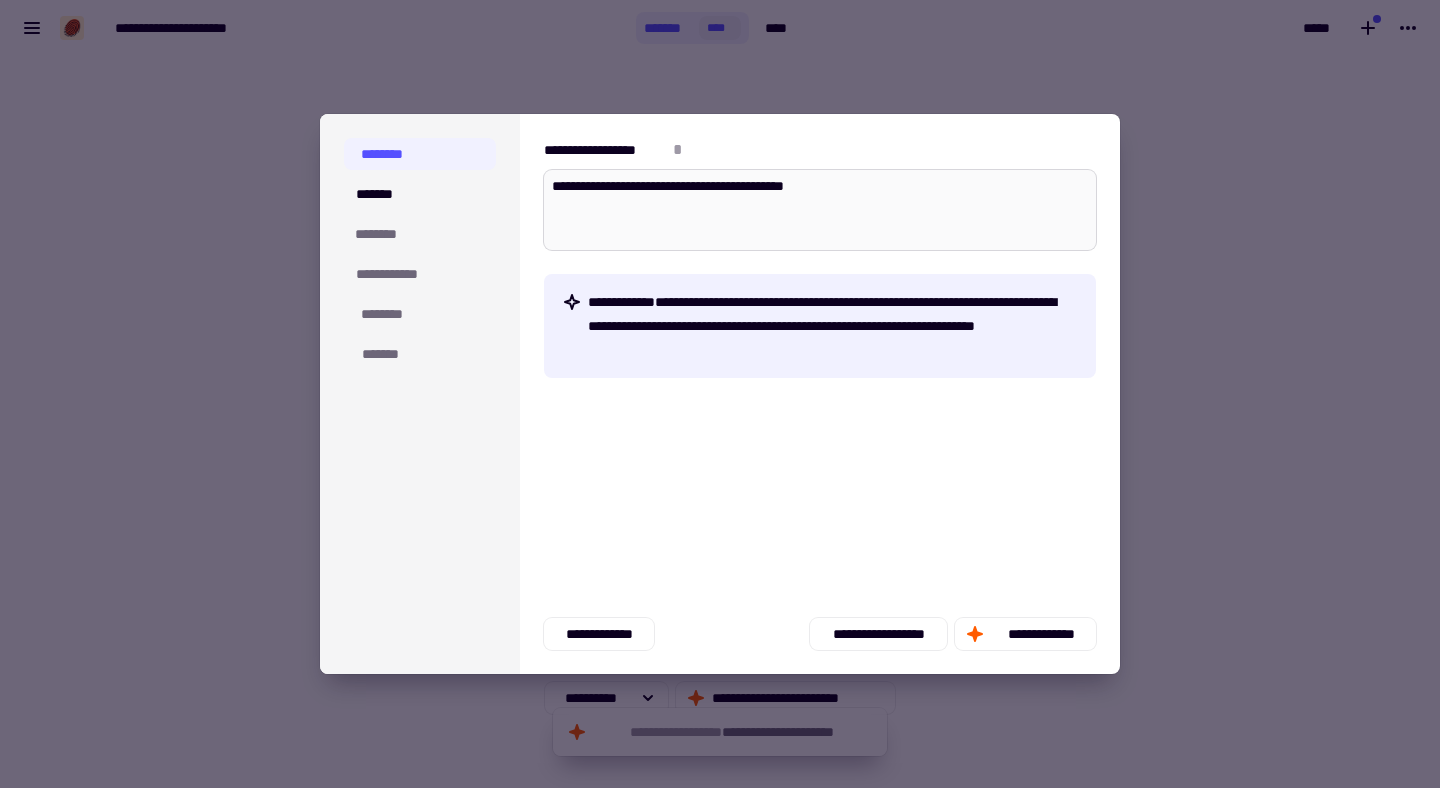 type on "*" 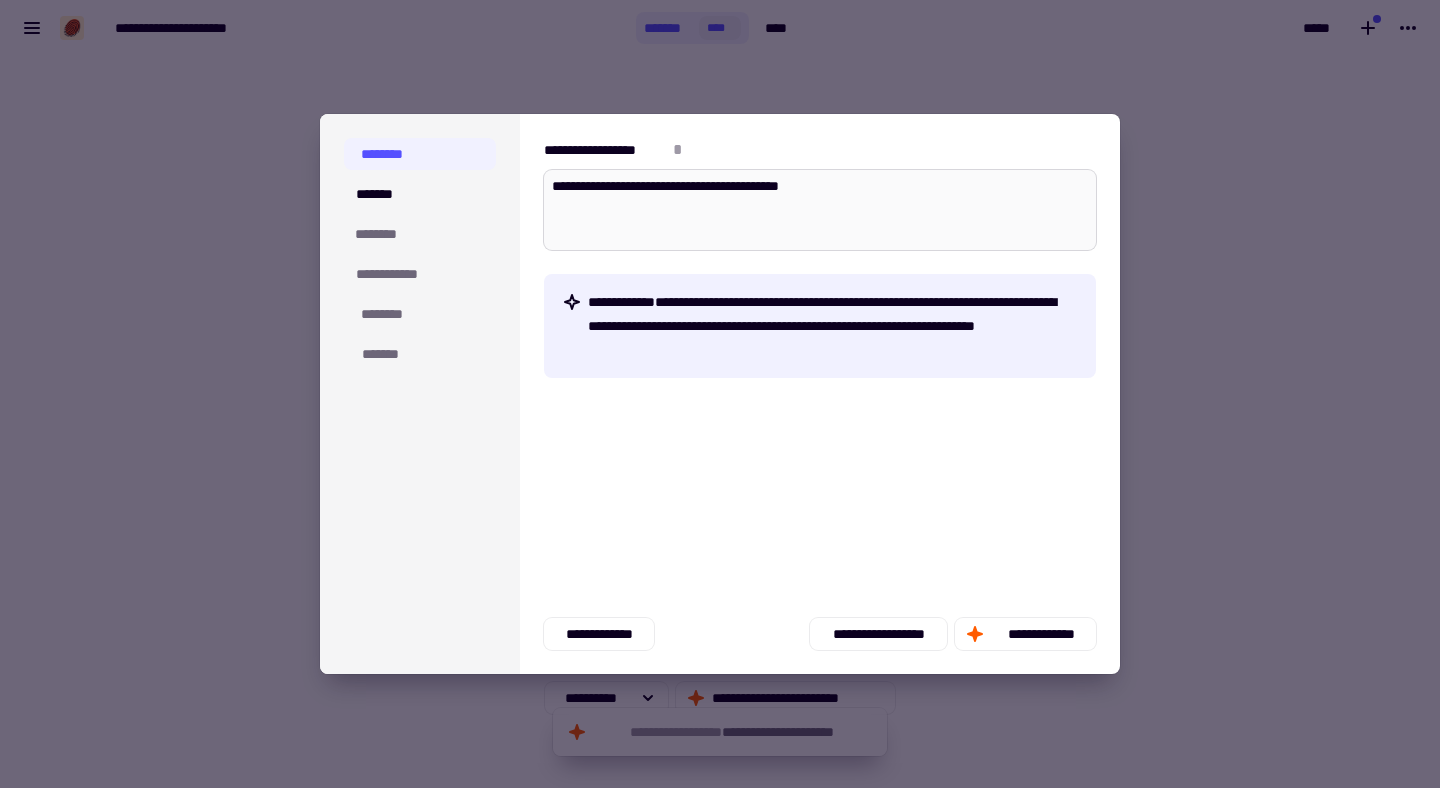type on "**********" 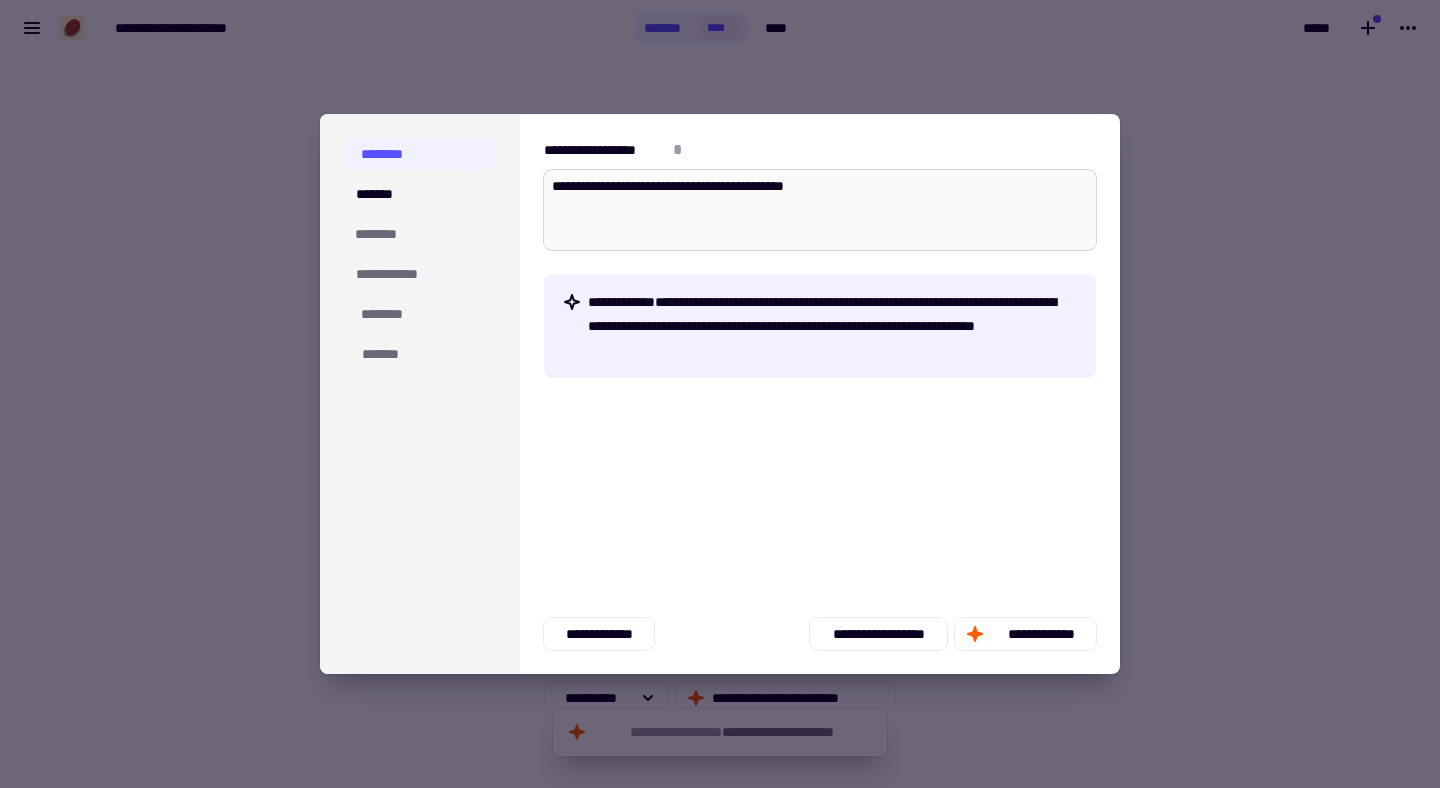 type on "*" 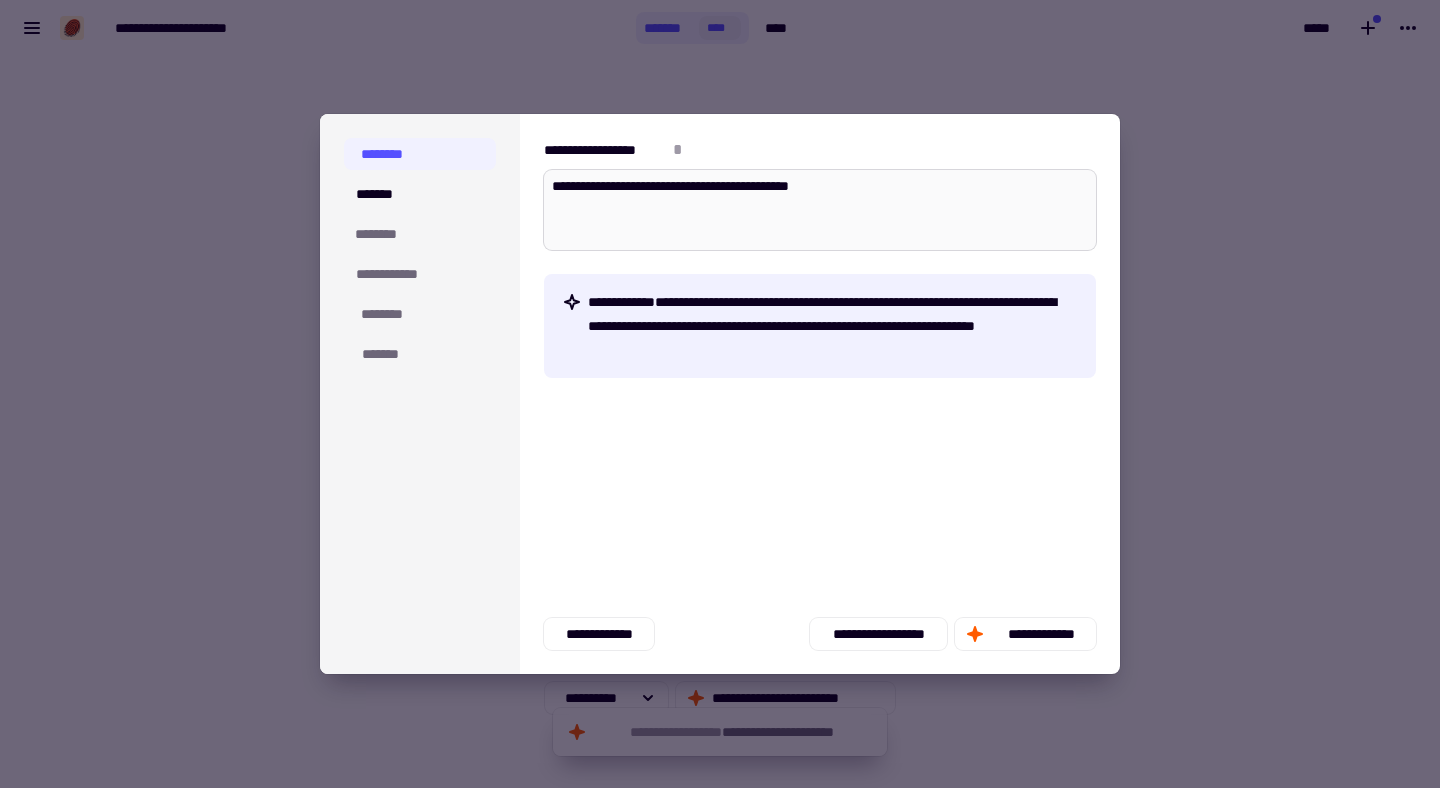 type on "*" 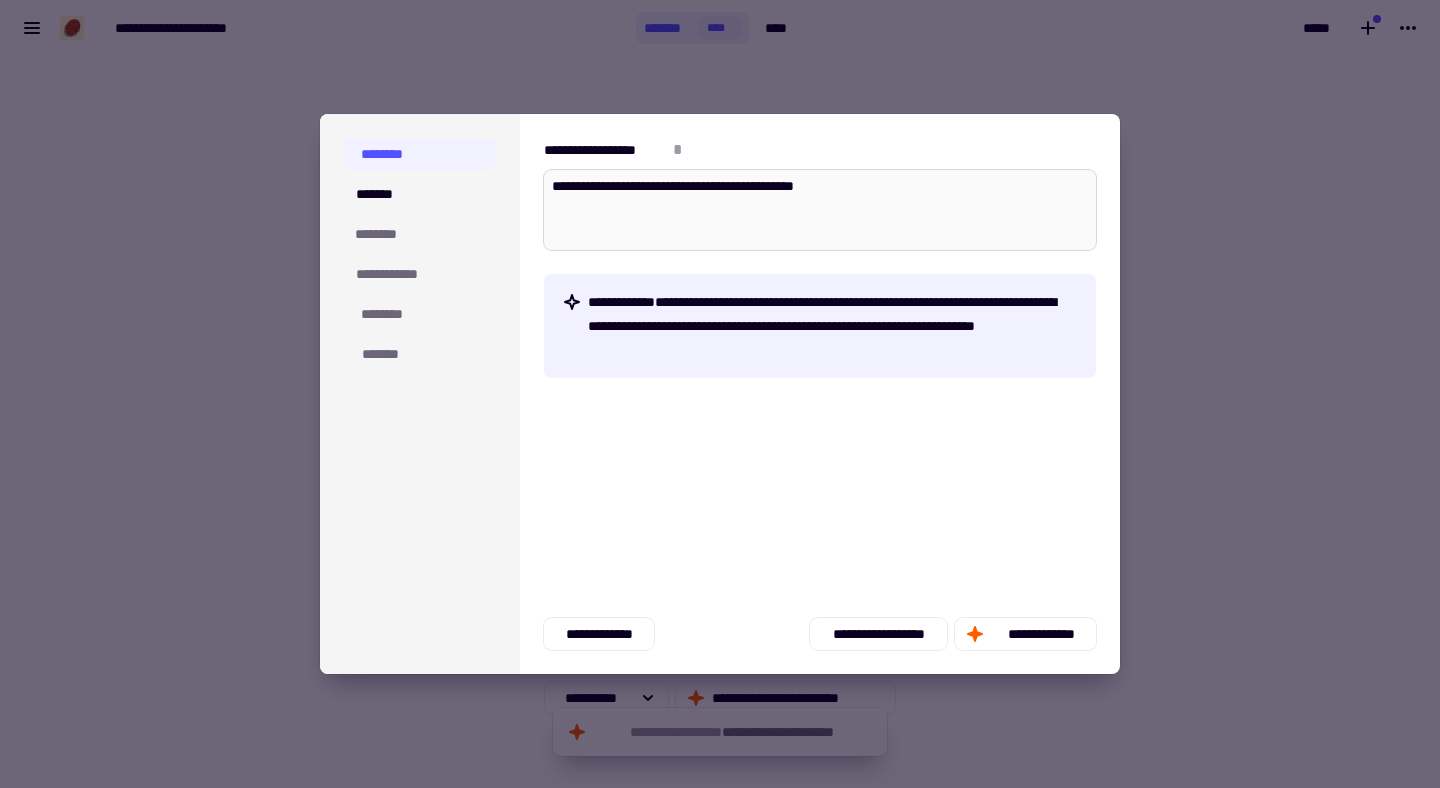 type on "*" 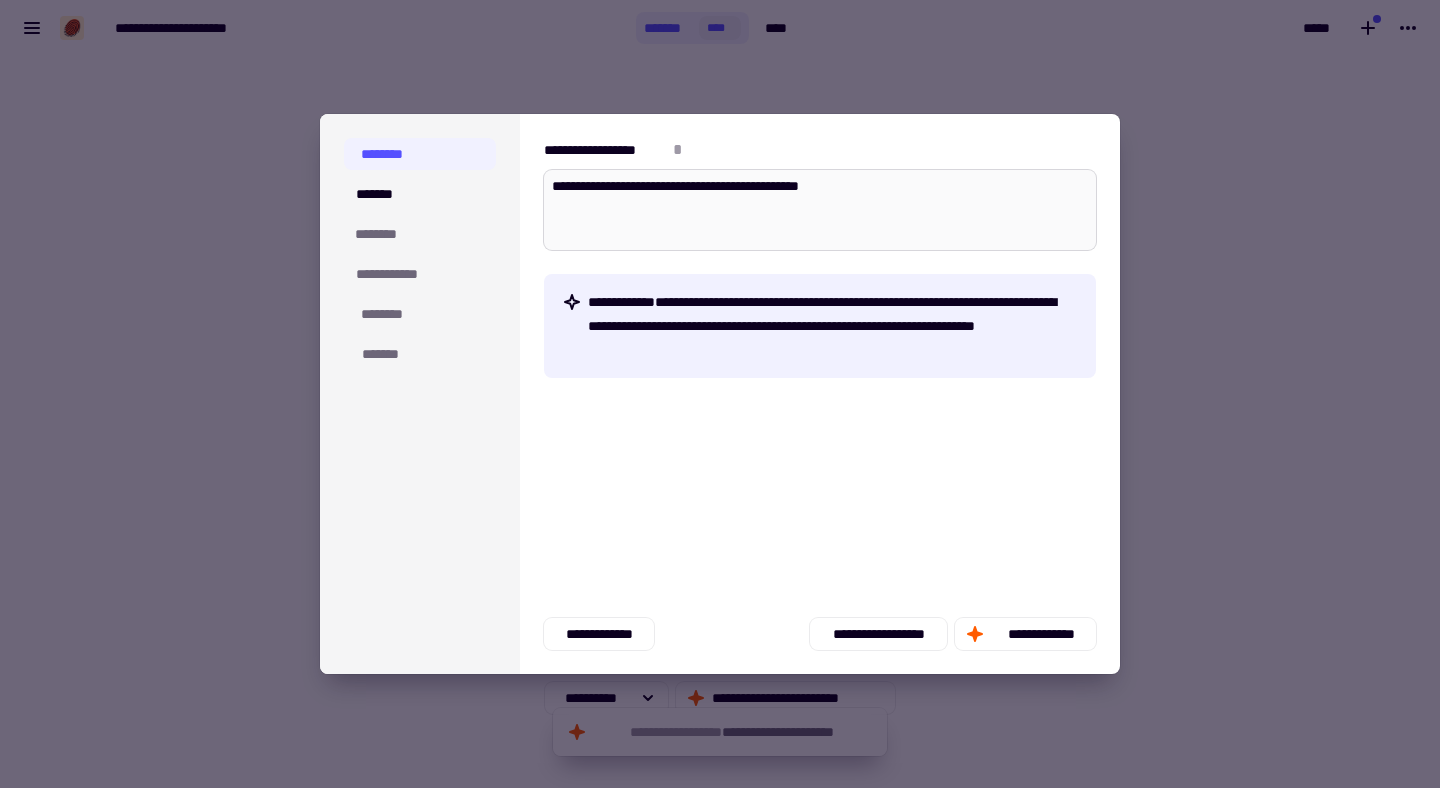 type on "*" 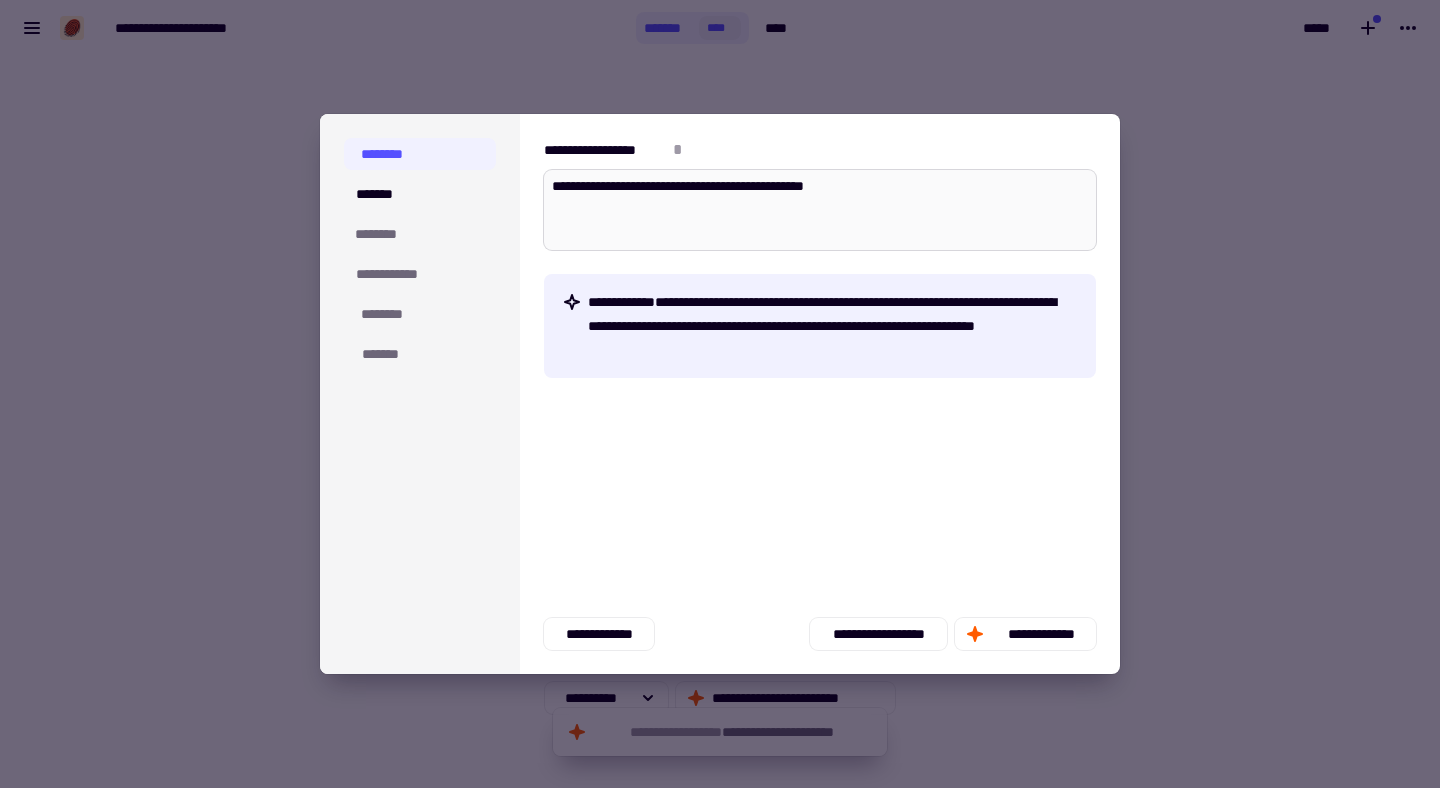 type on "*" 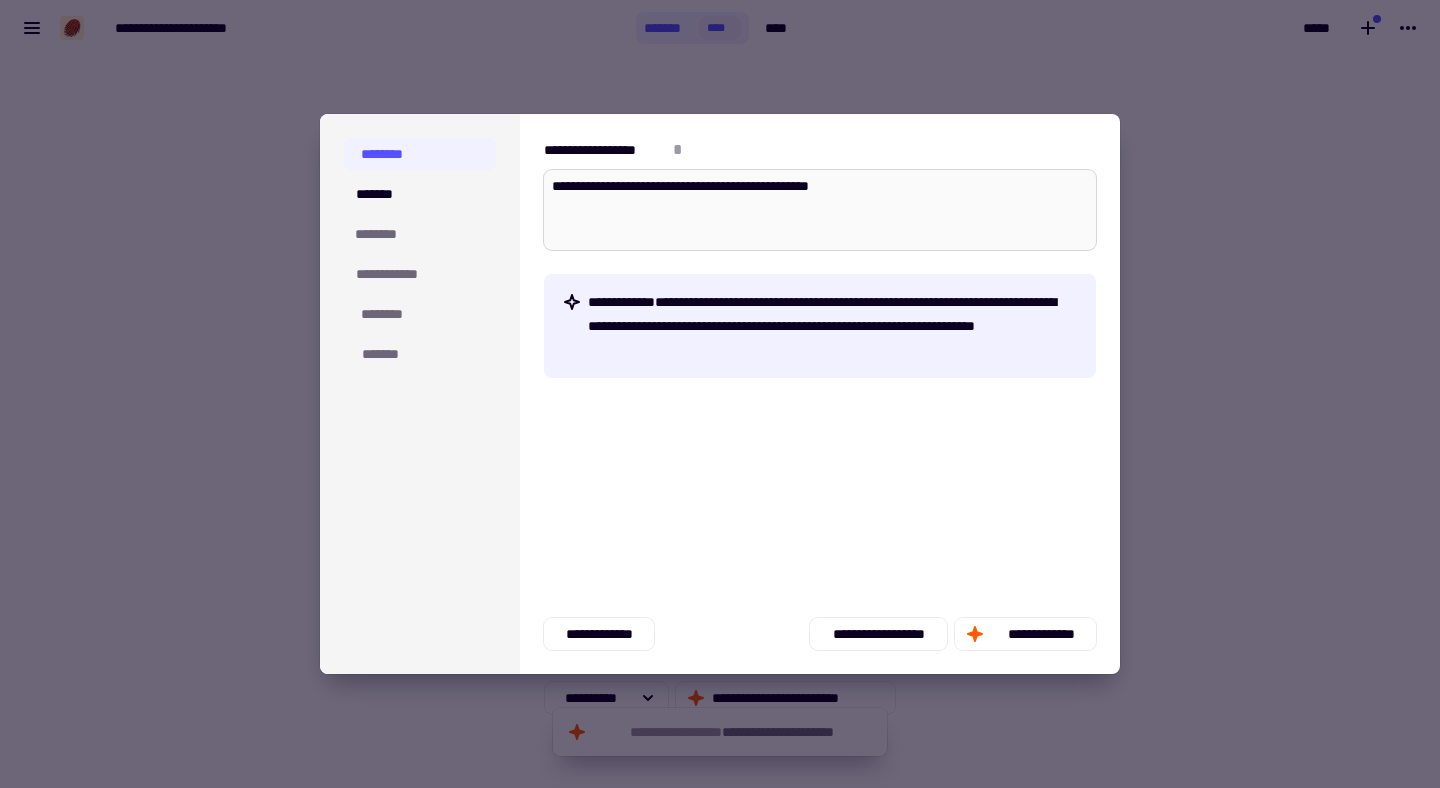 type on "*" 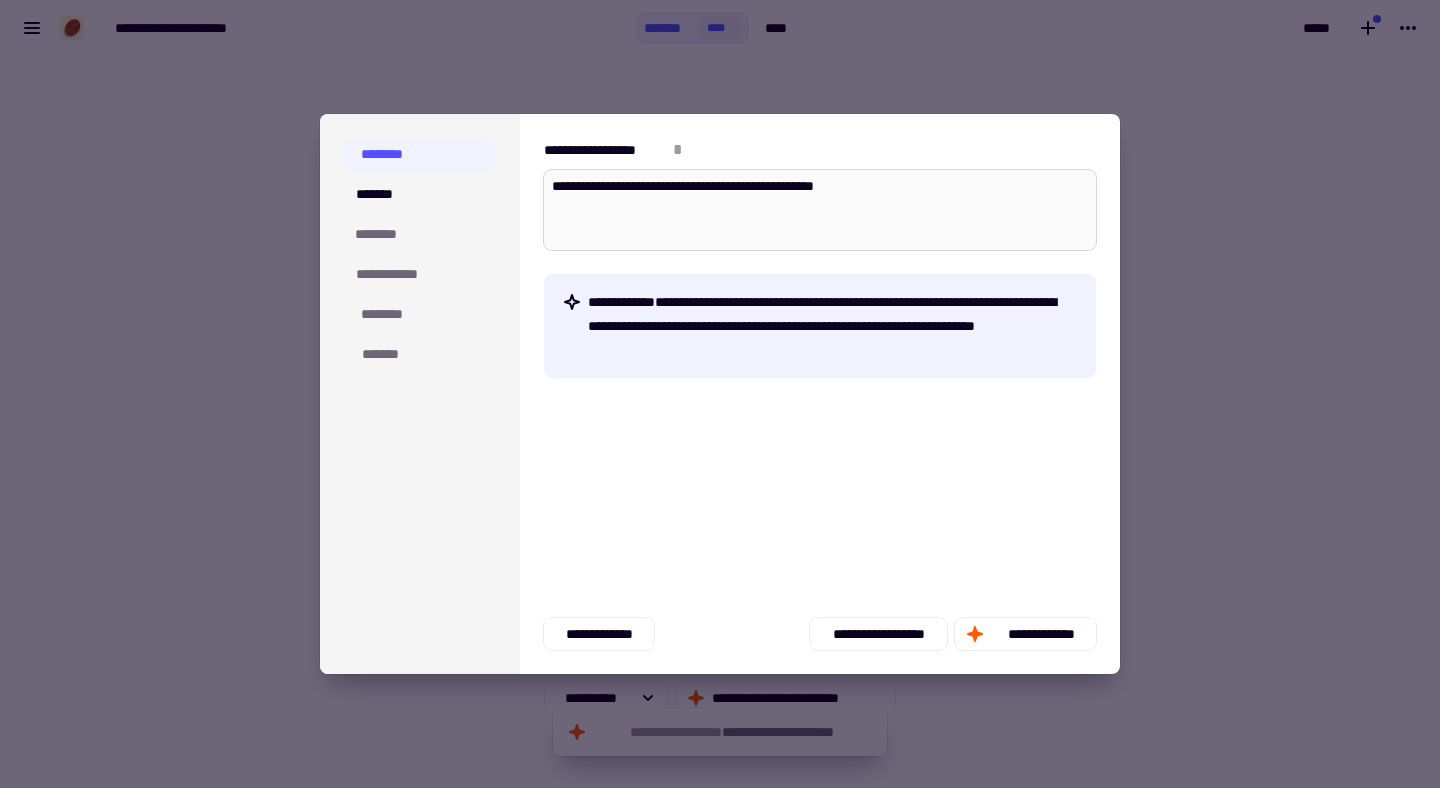 type on "*" 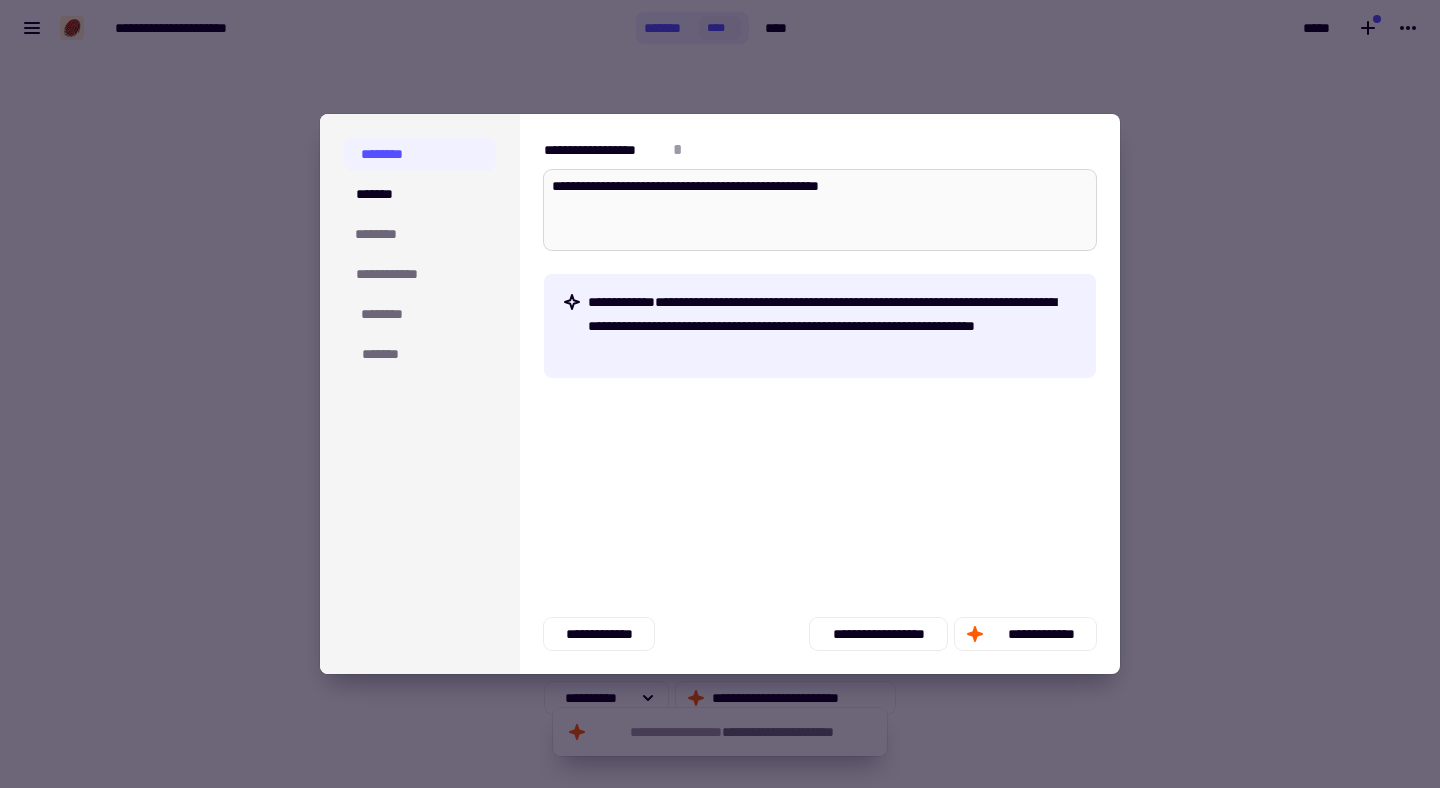 type on "*" 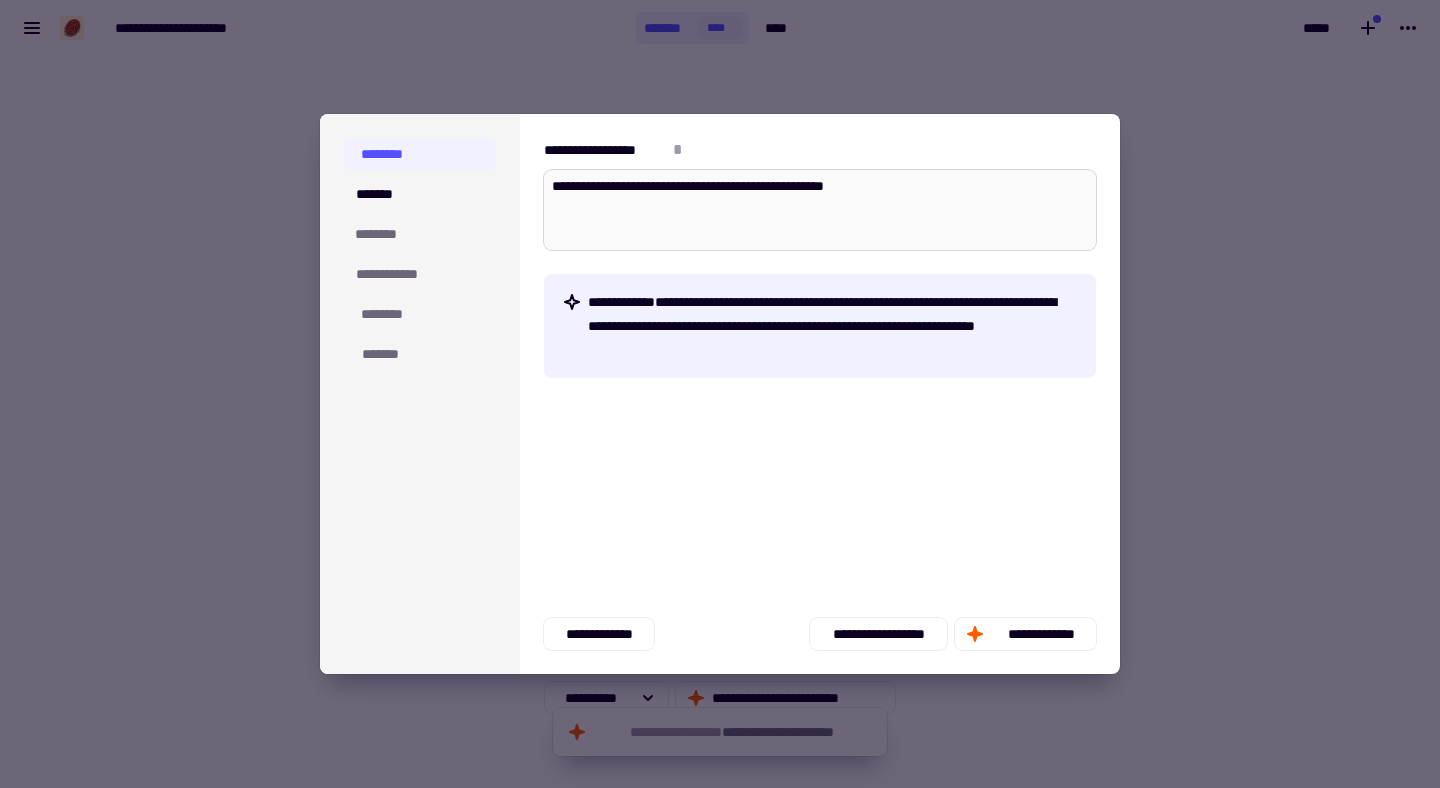 type on "*" 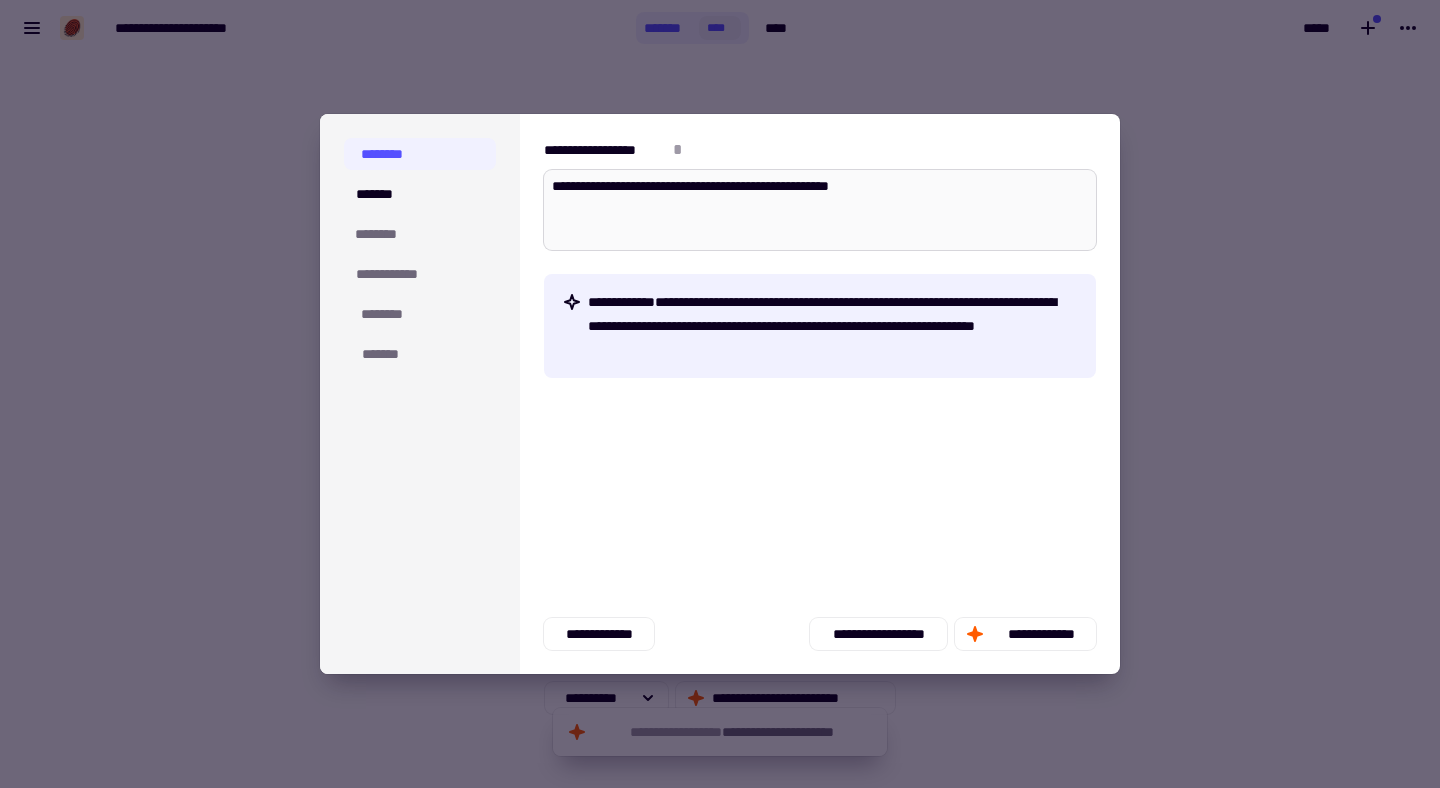 type on "*" 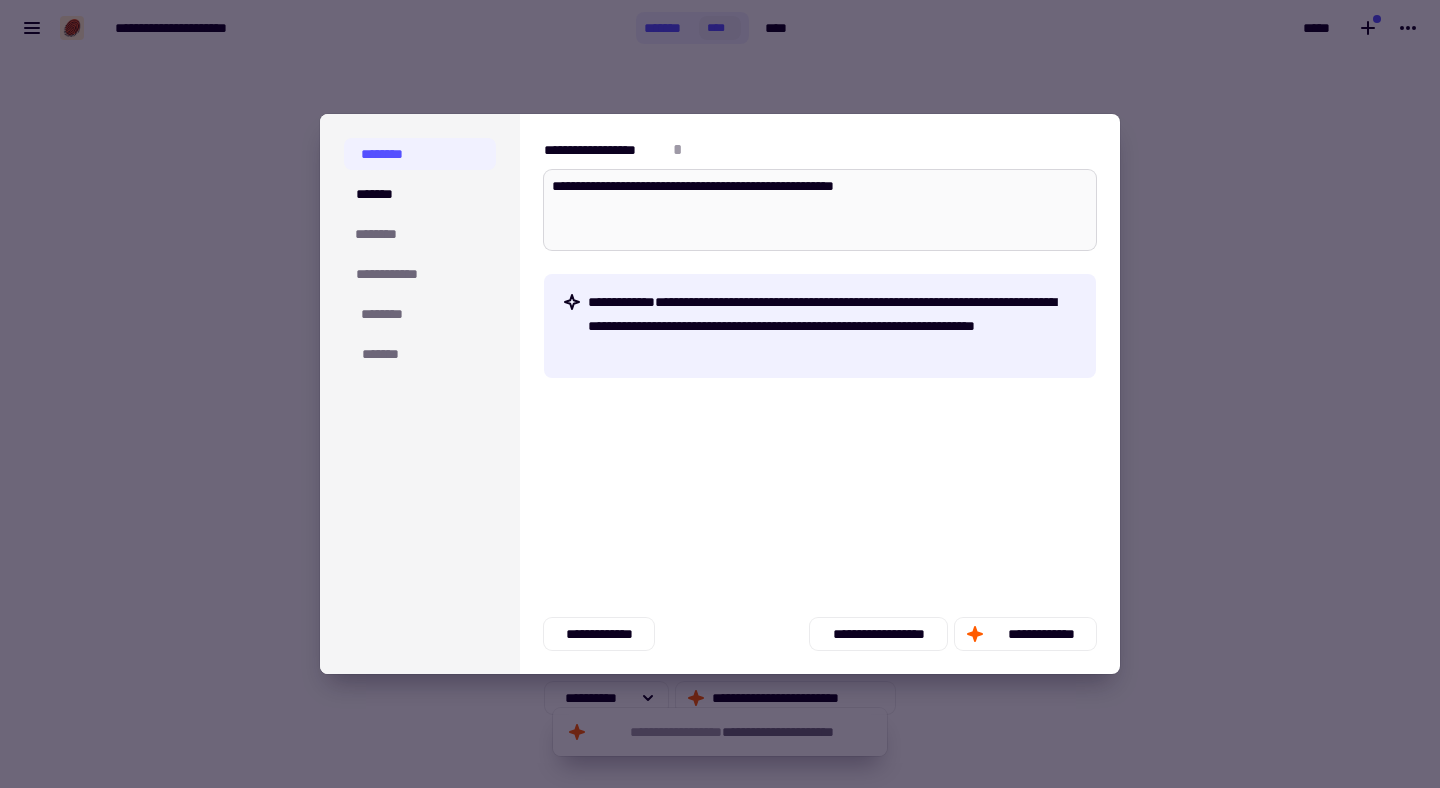 type on "*" 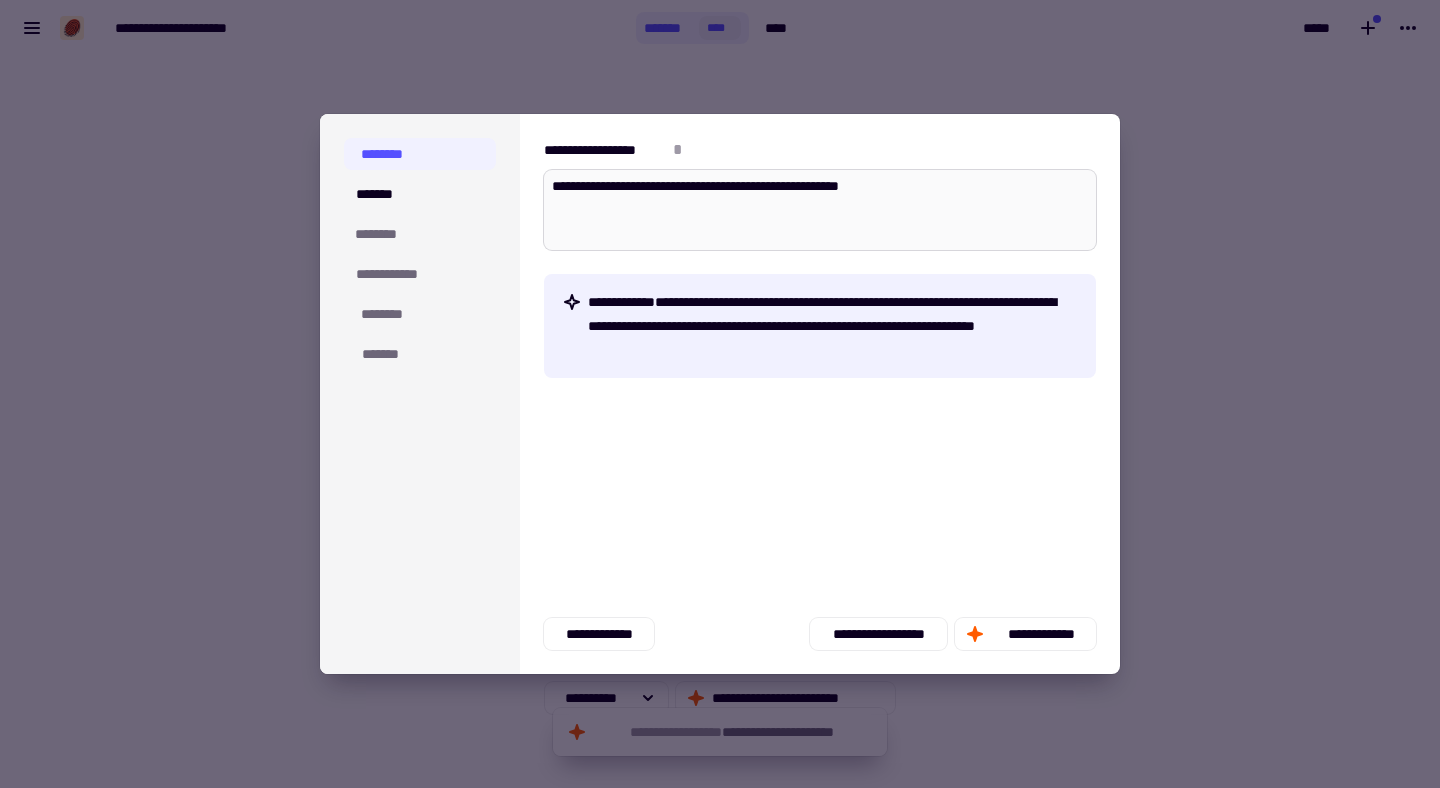 type on "*" 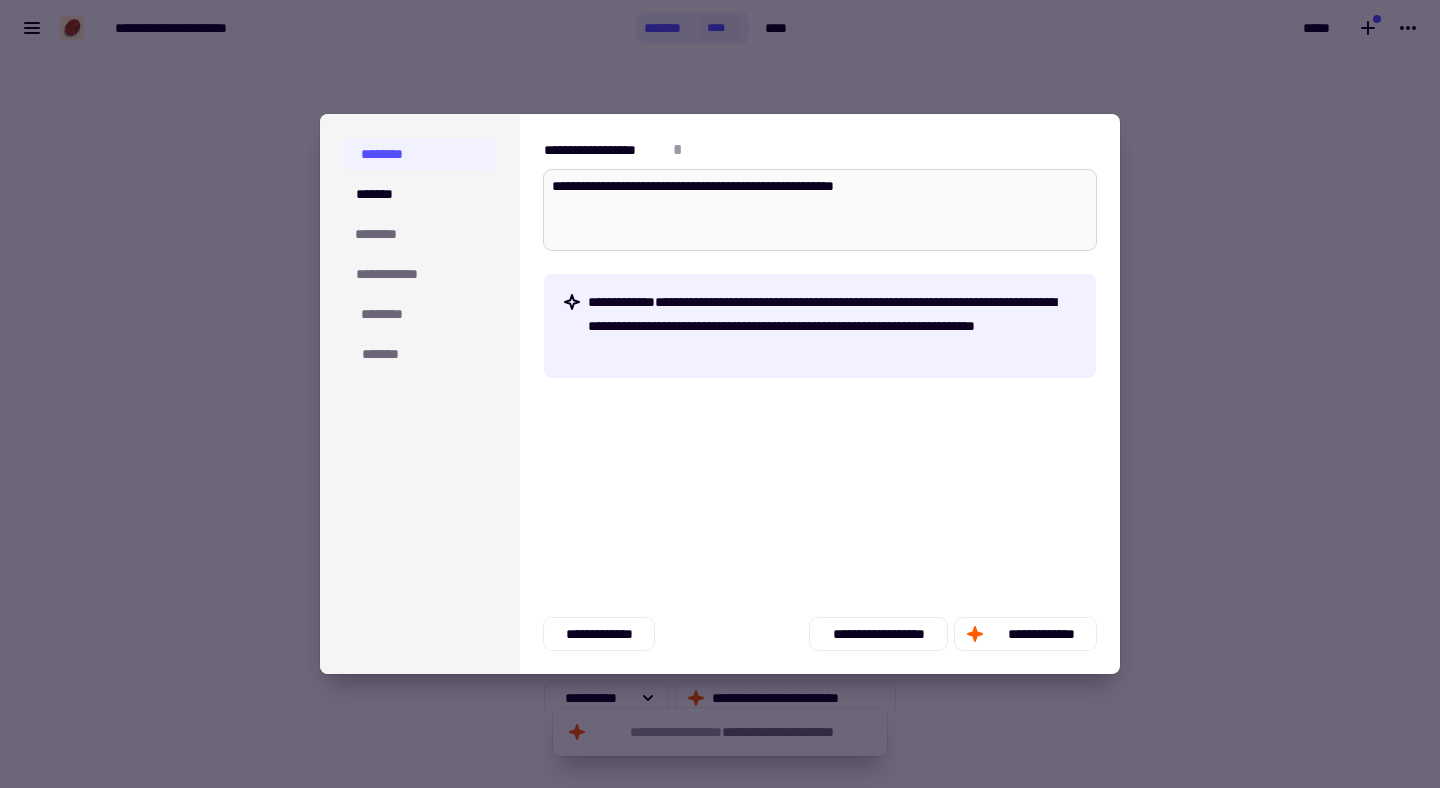 type on "*" 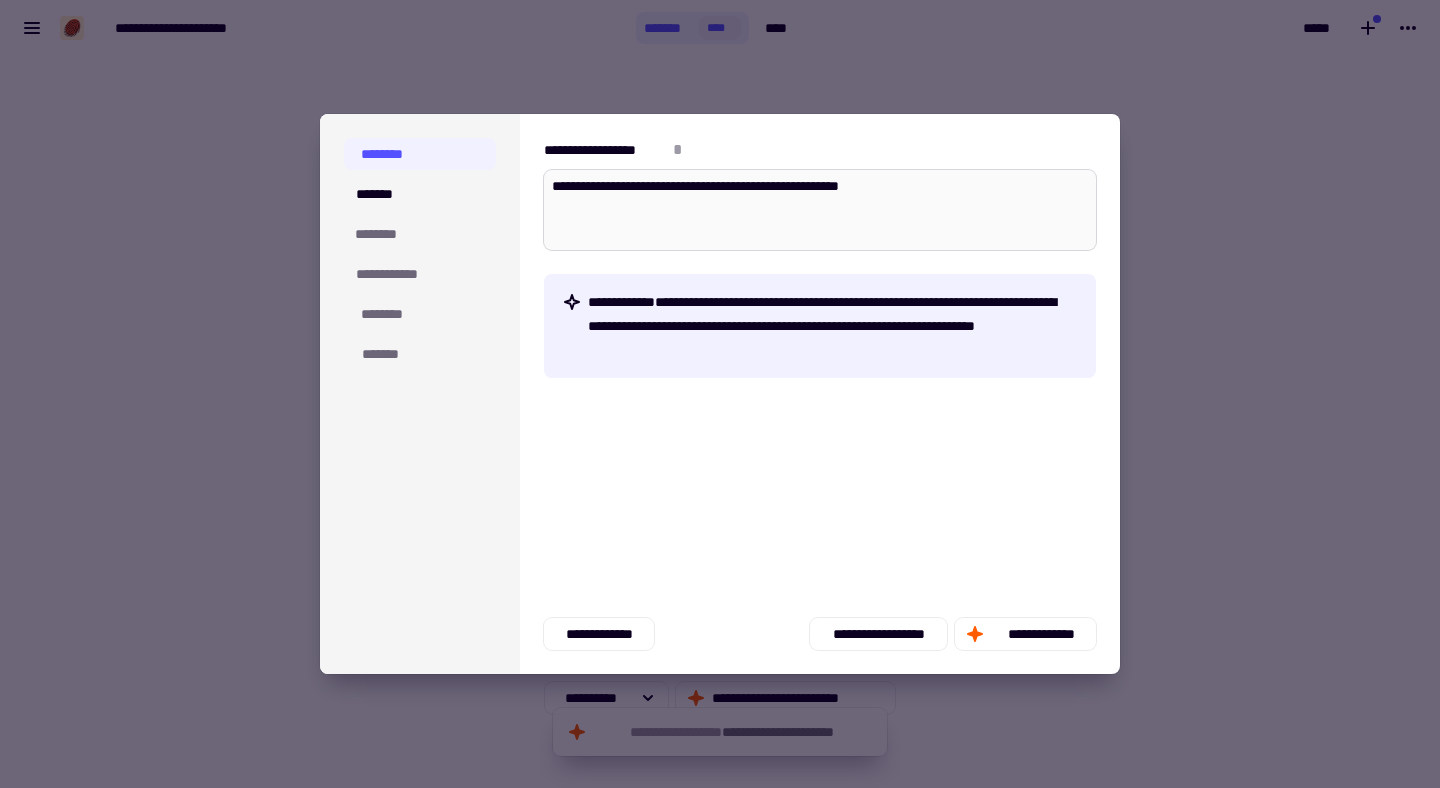type on "*" 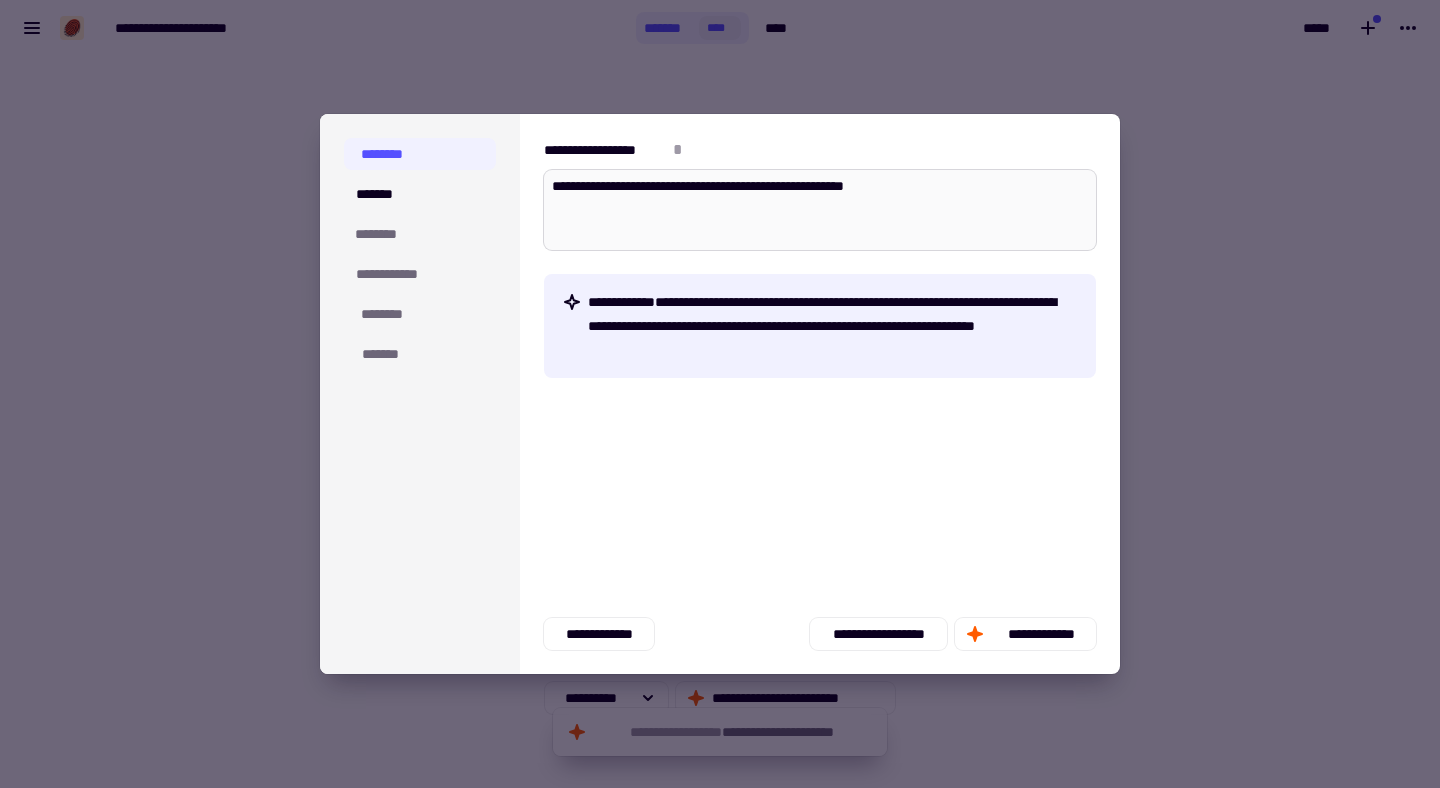 type on "*" 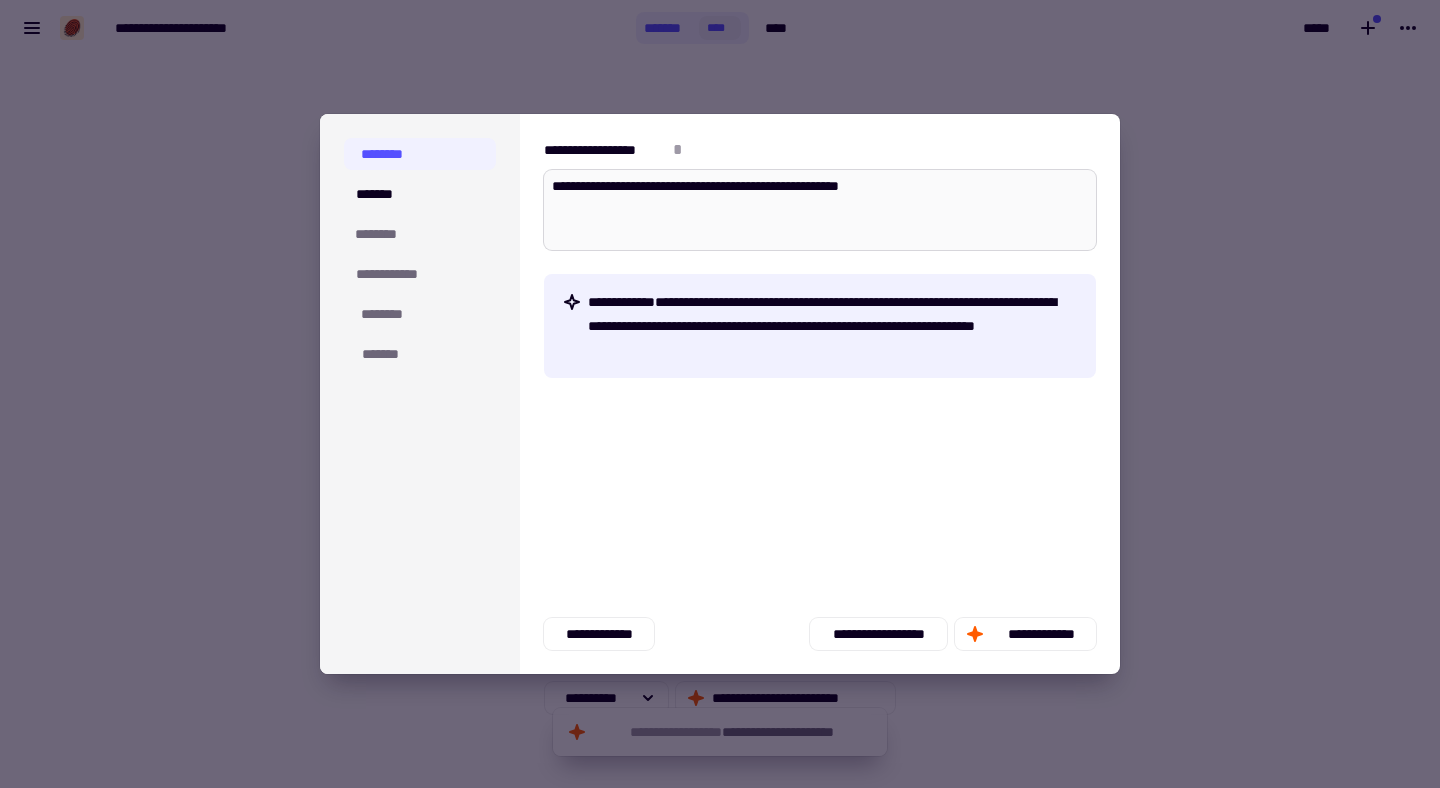 type on "*" 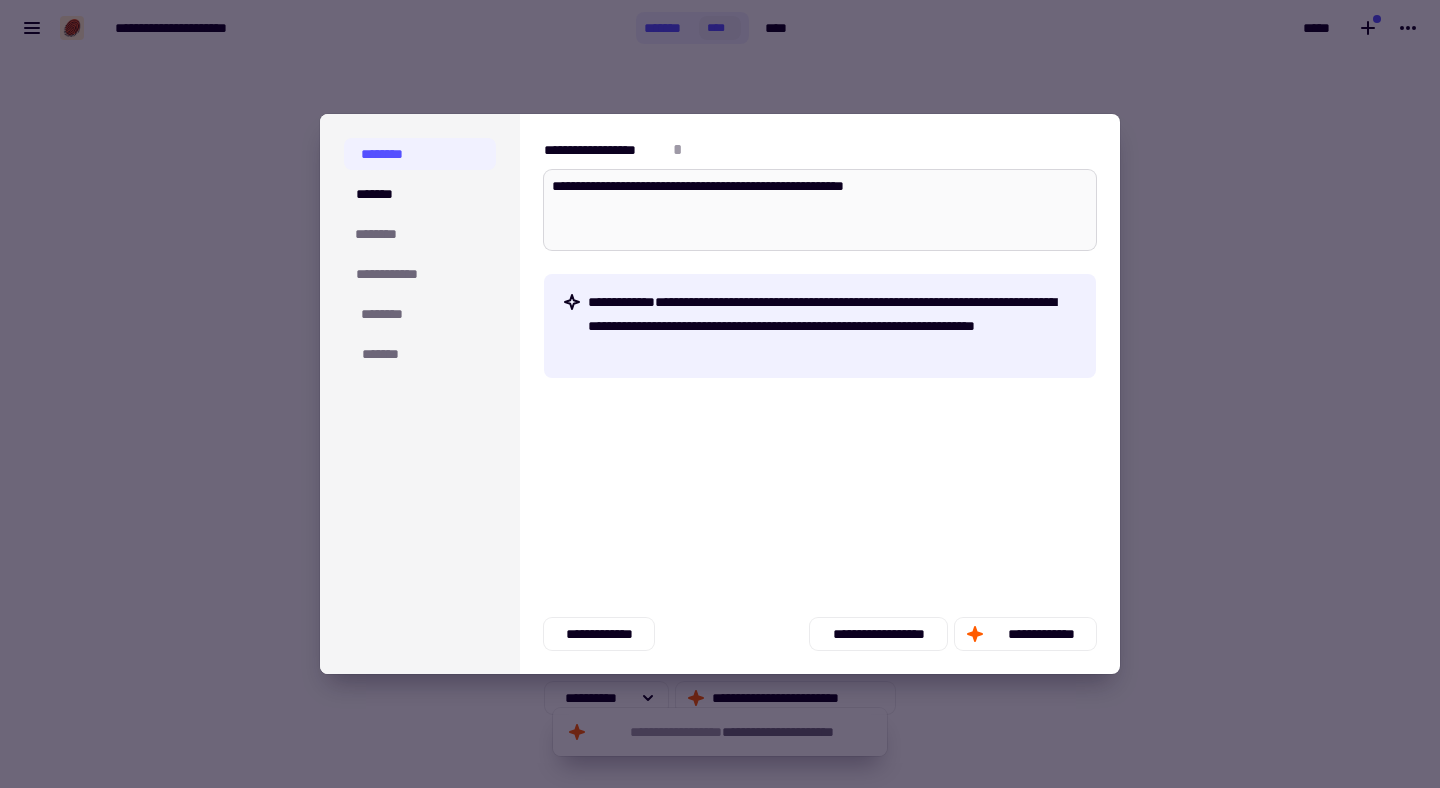 type on "*" 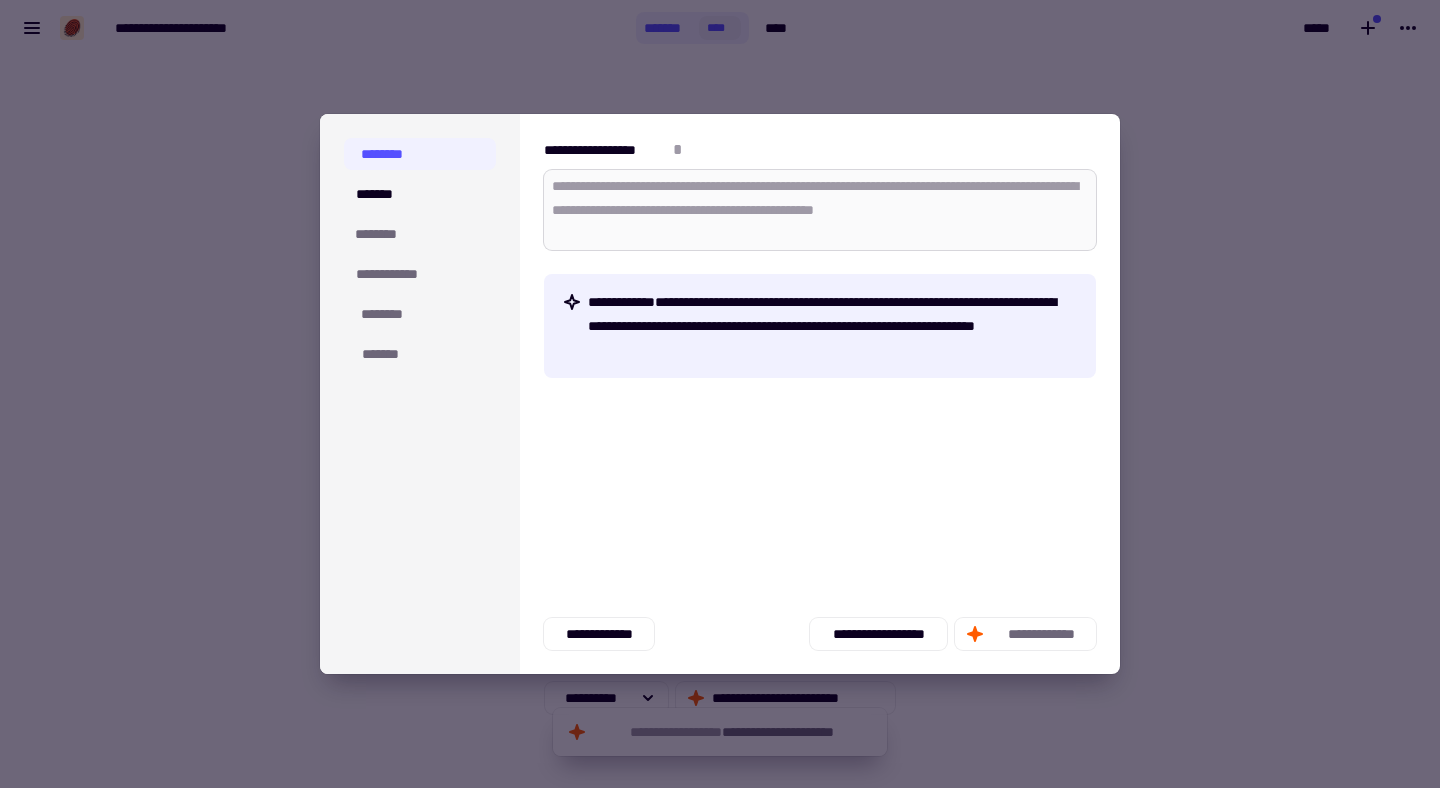 type on "*" 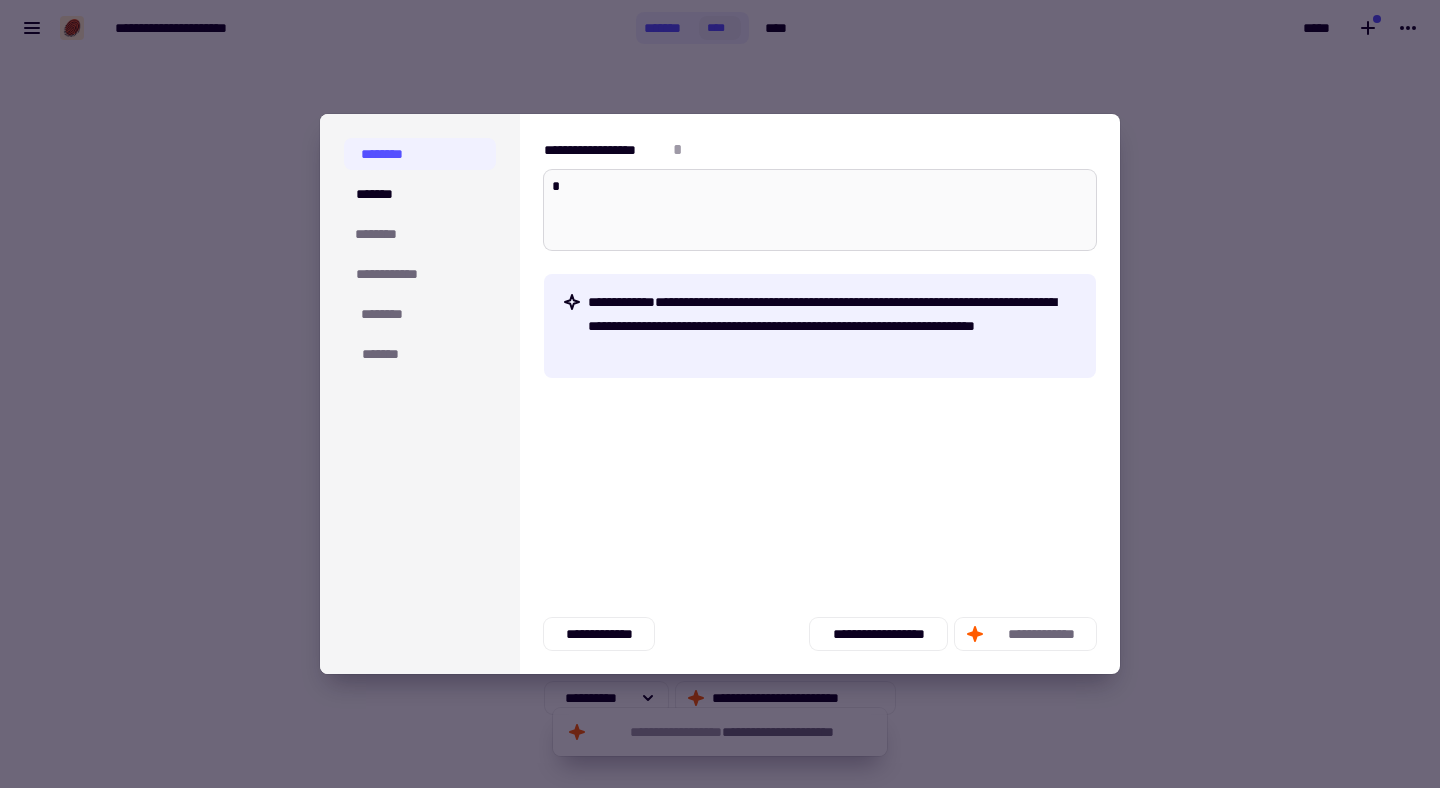type on "*" 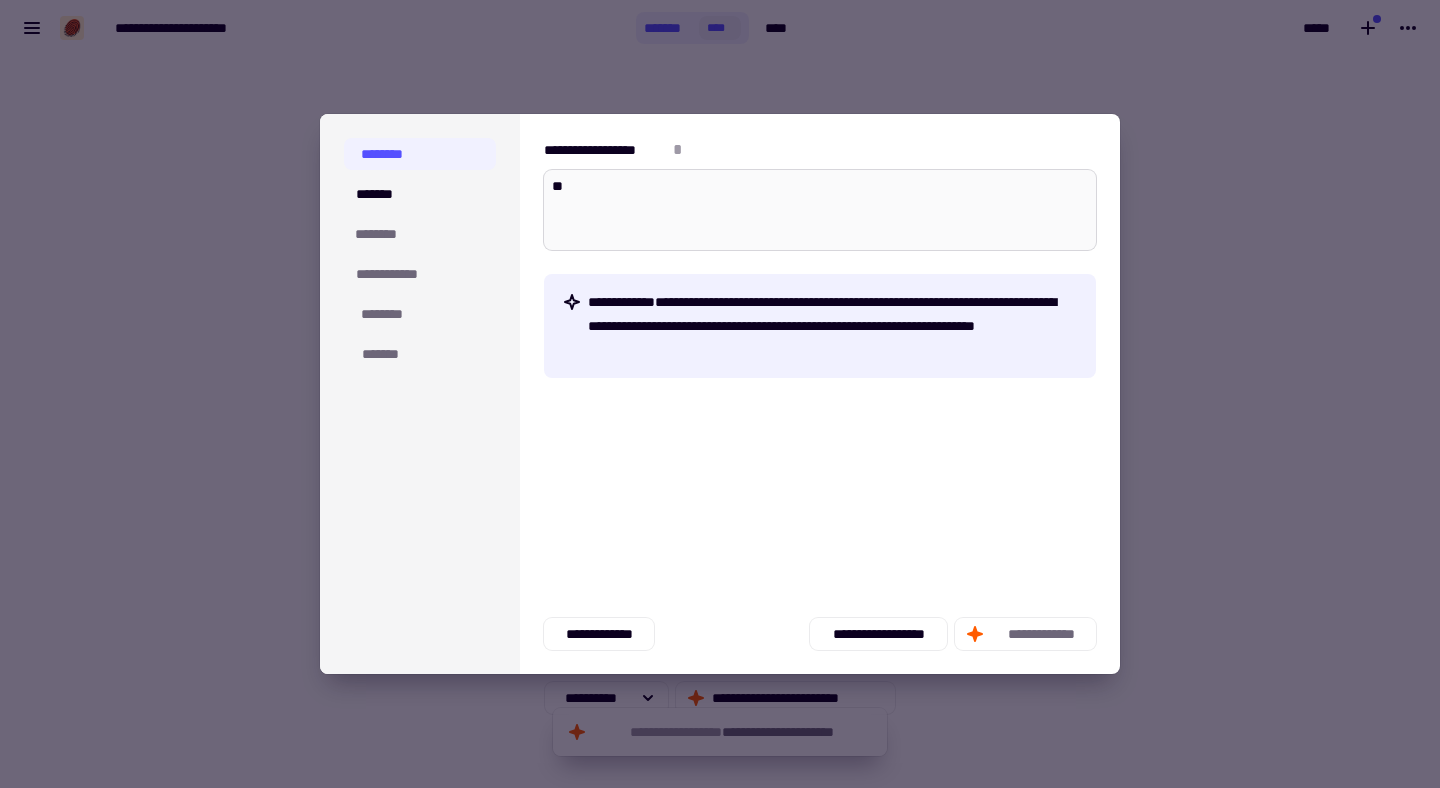 type on "*" 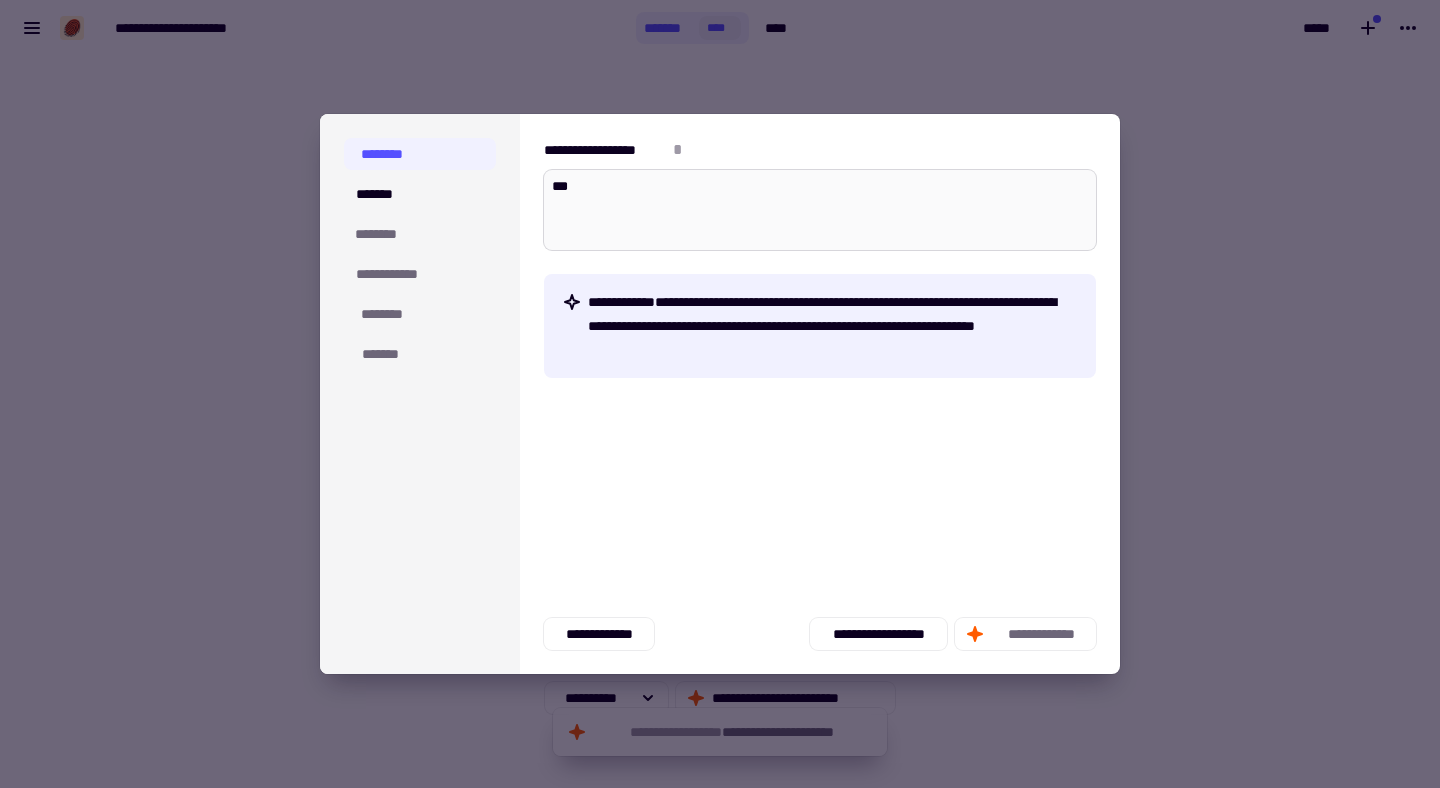 type on "*" 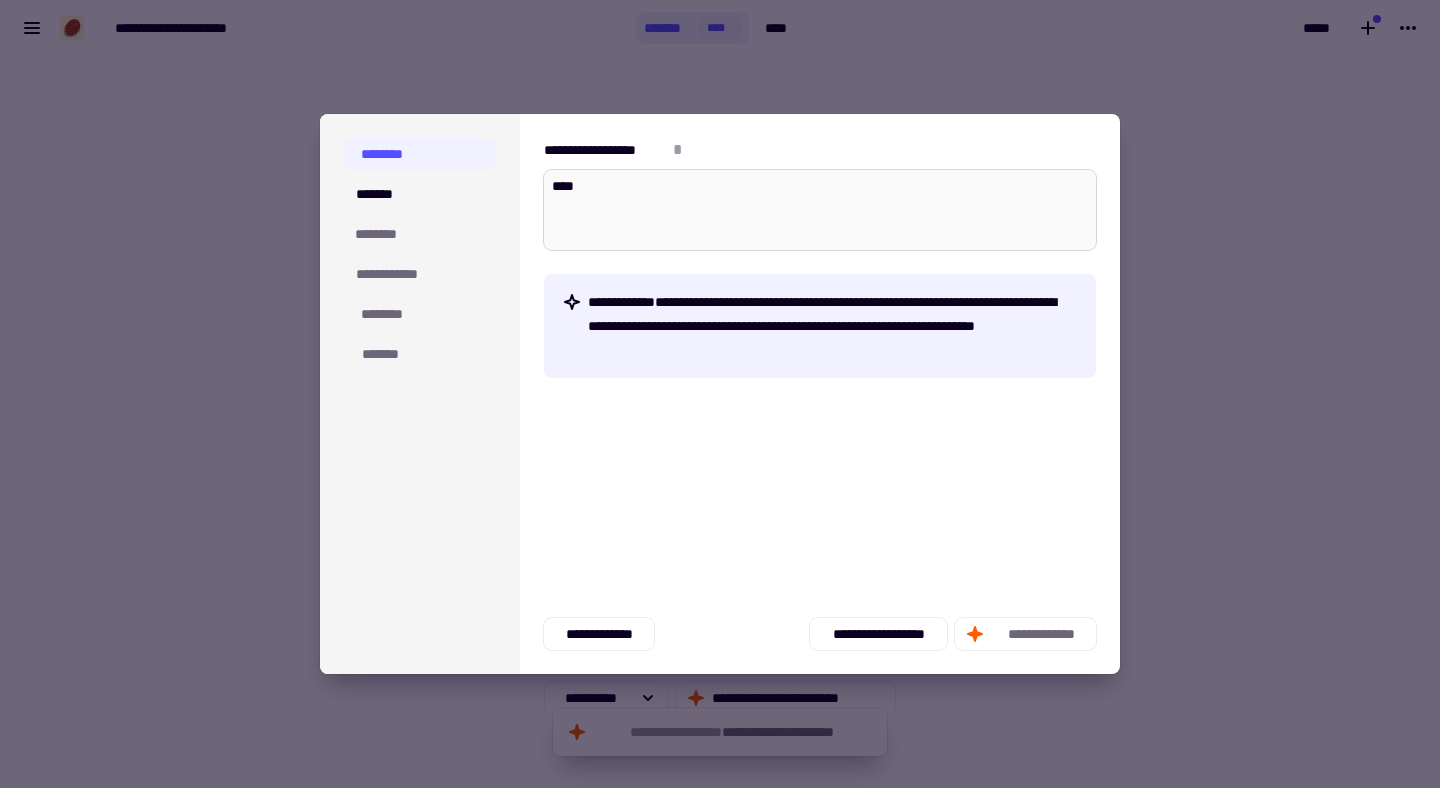 type on "*" 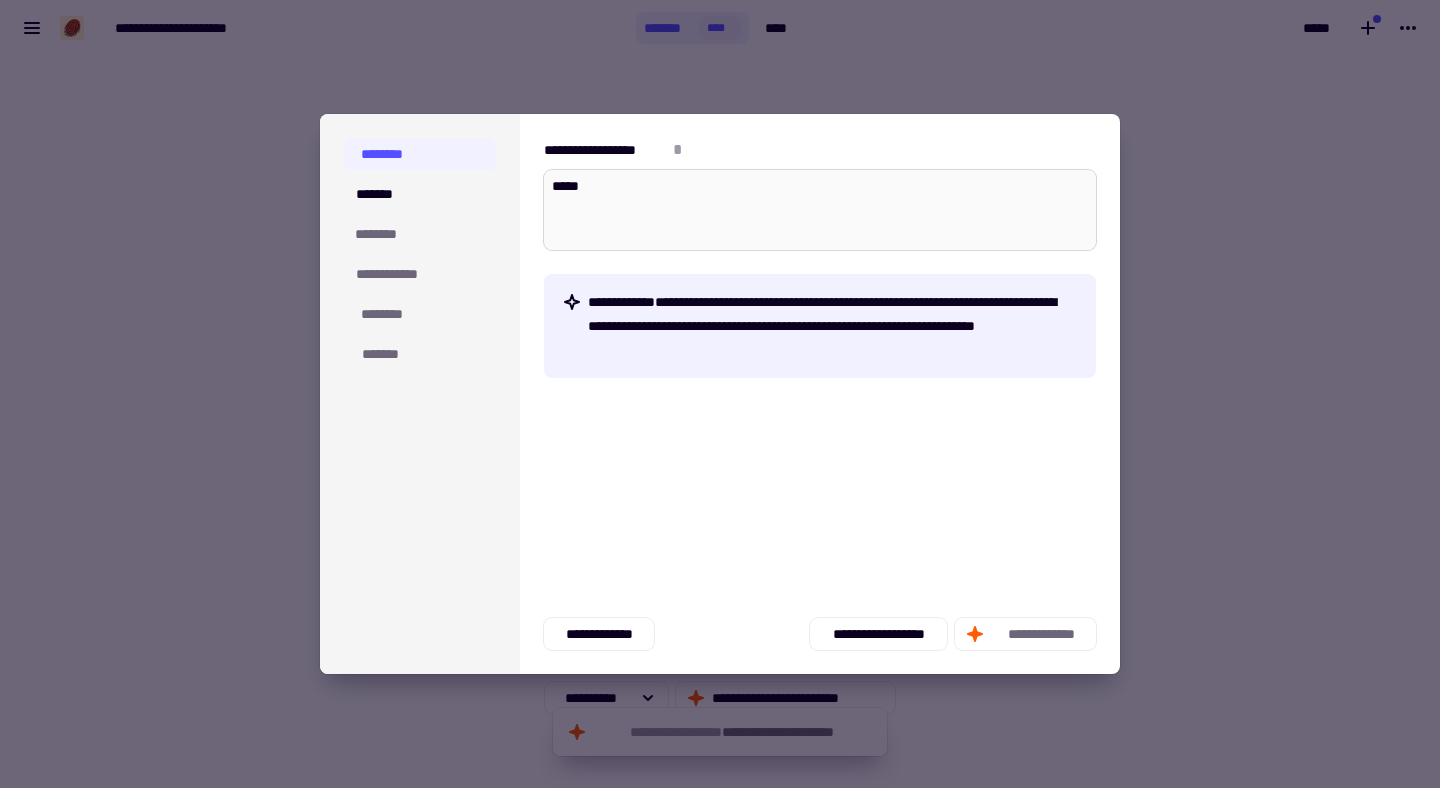 type on "*" 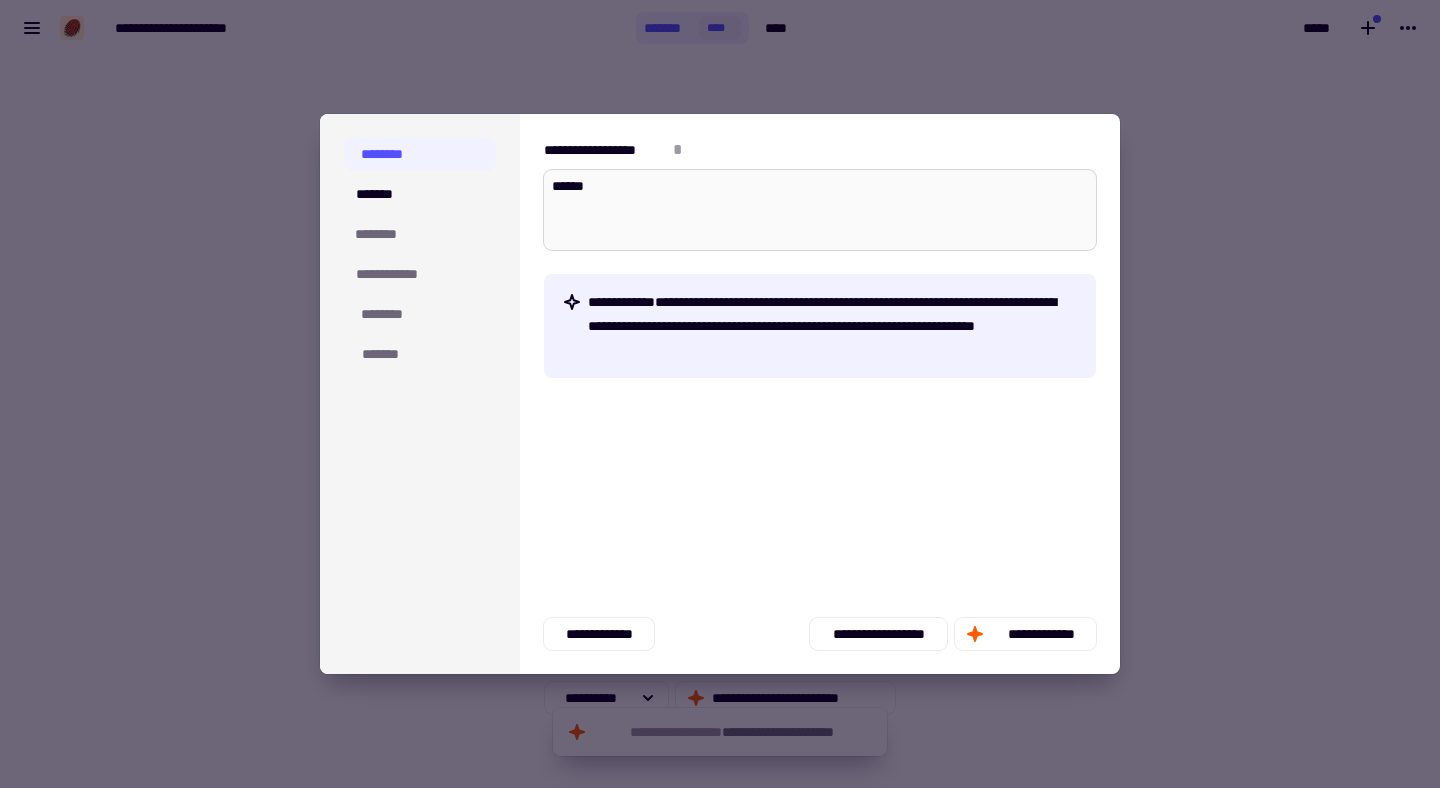 type on "*" 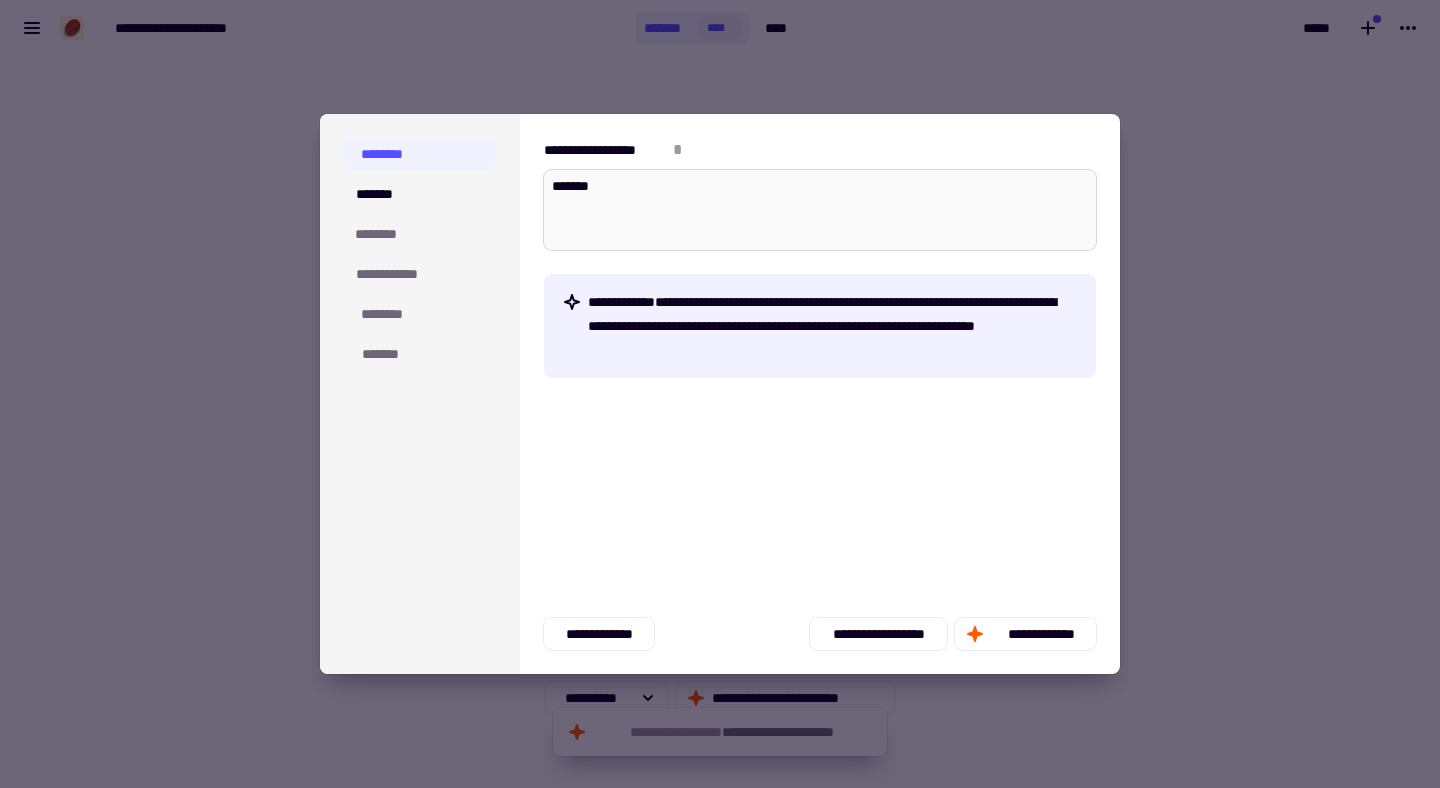 type on "*" 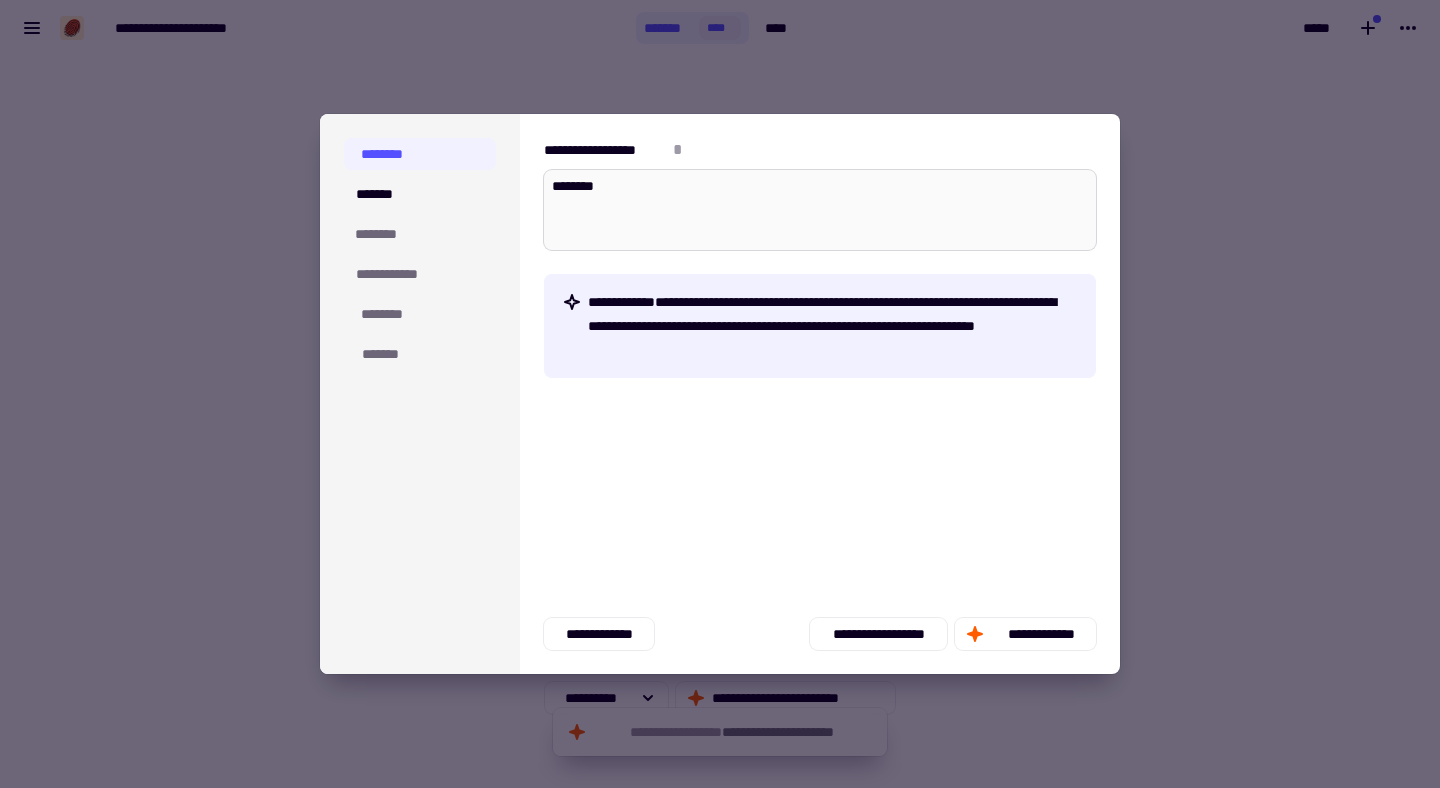 type on "*********" 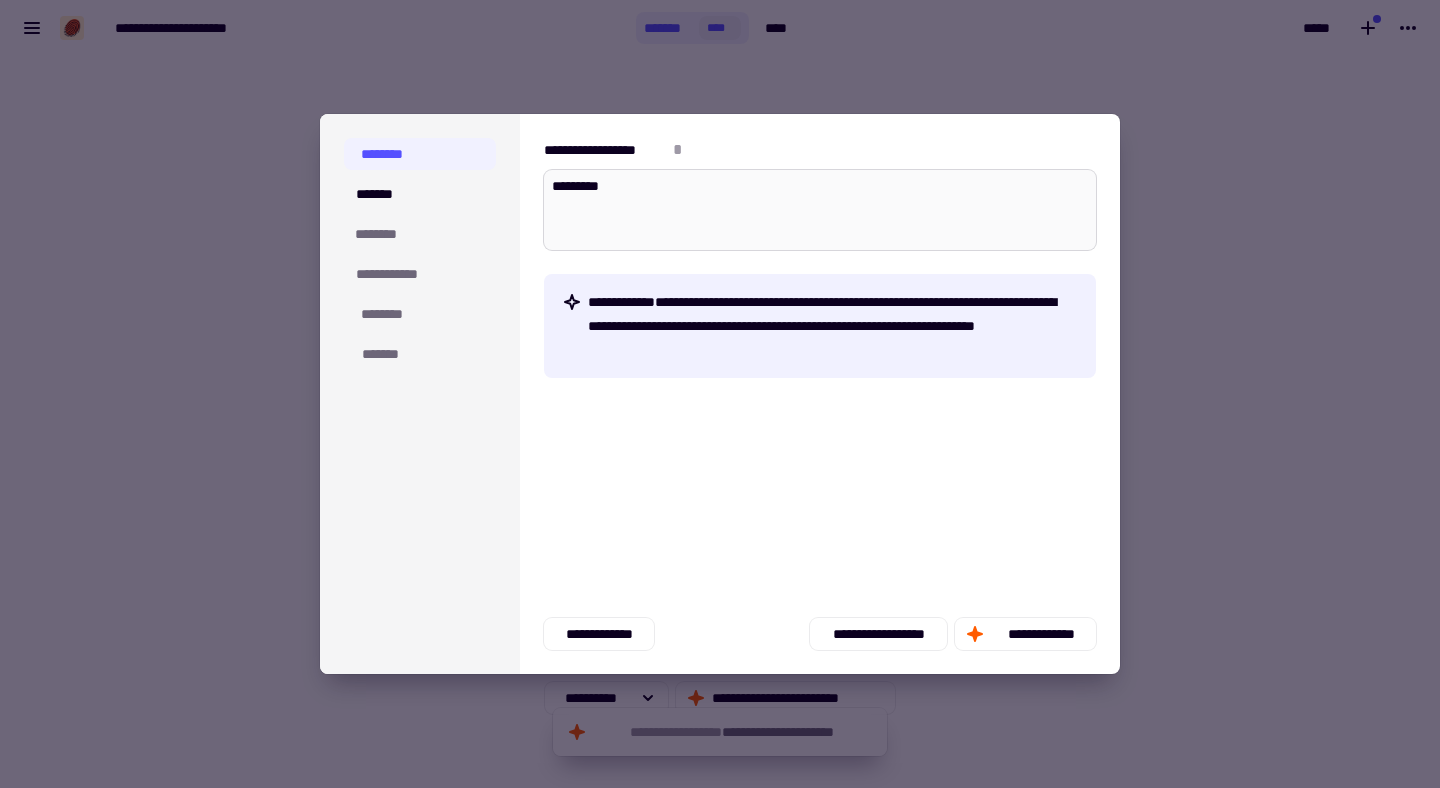 type on "*" 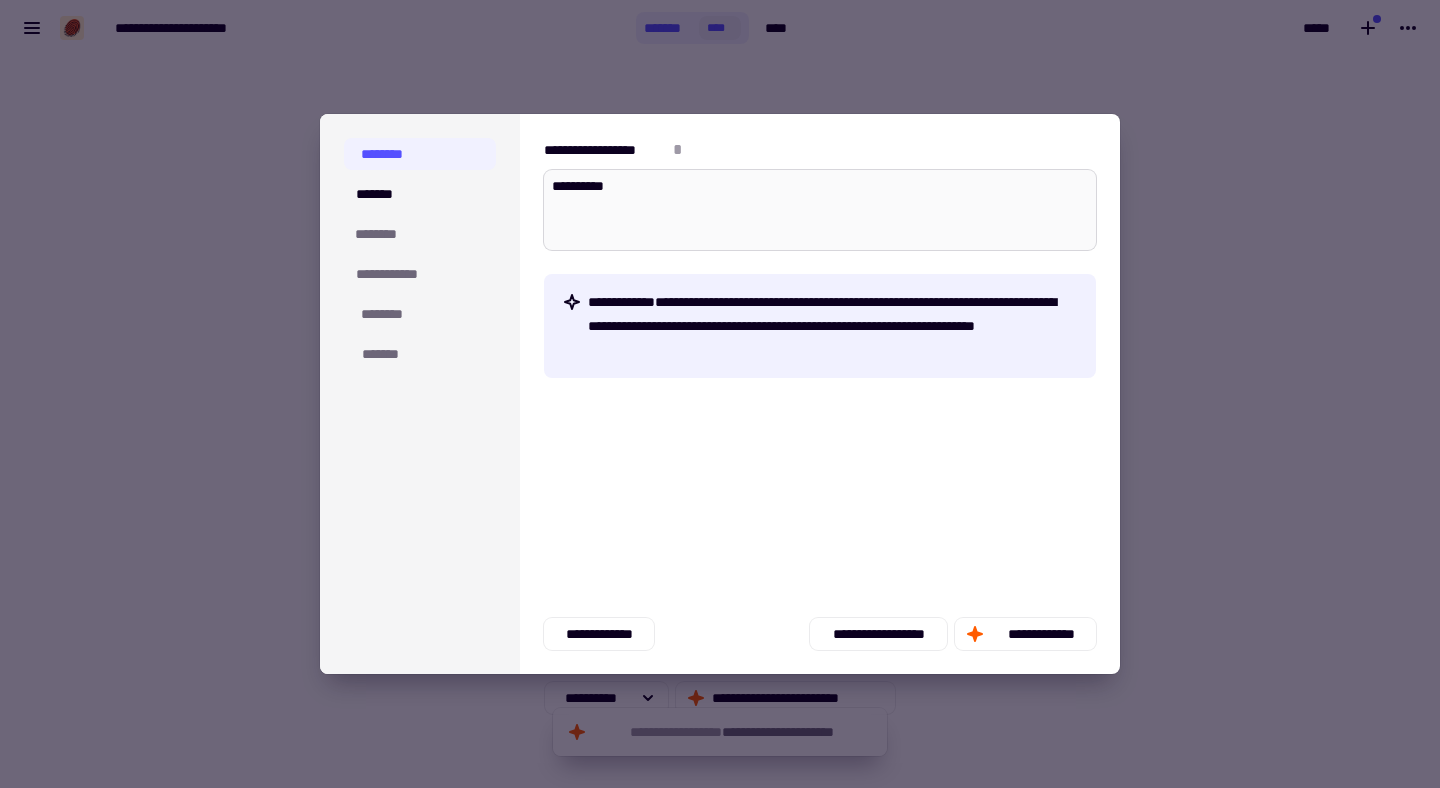 type on "*" 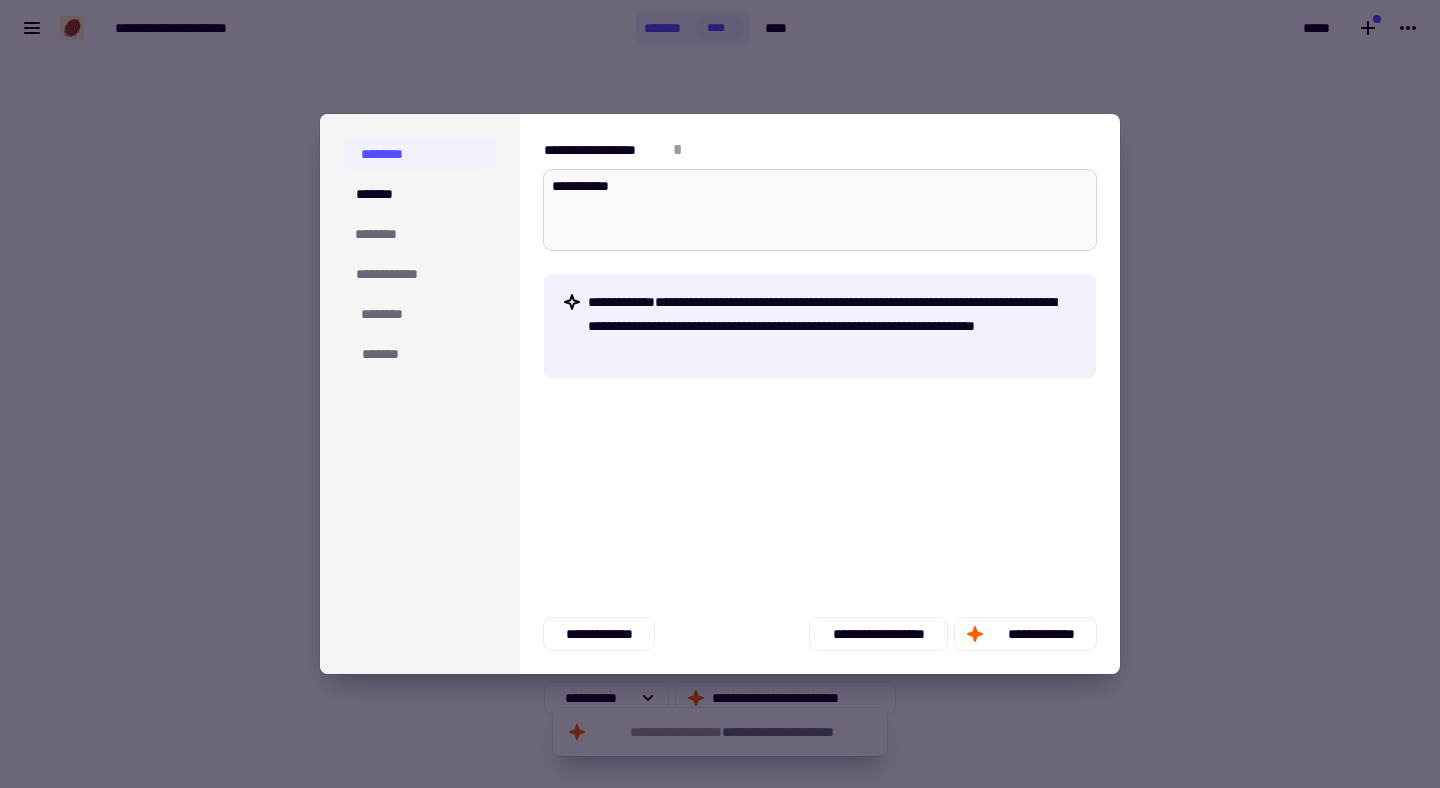 type on "*" 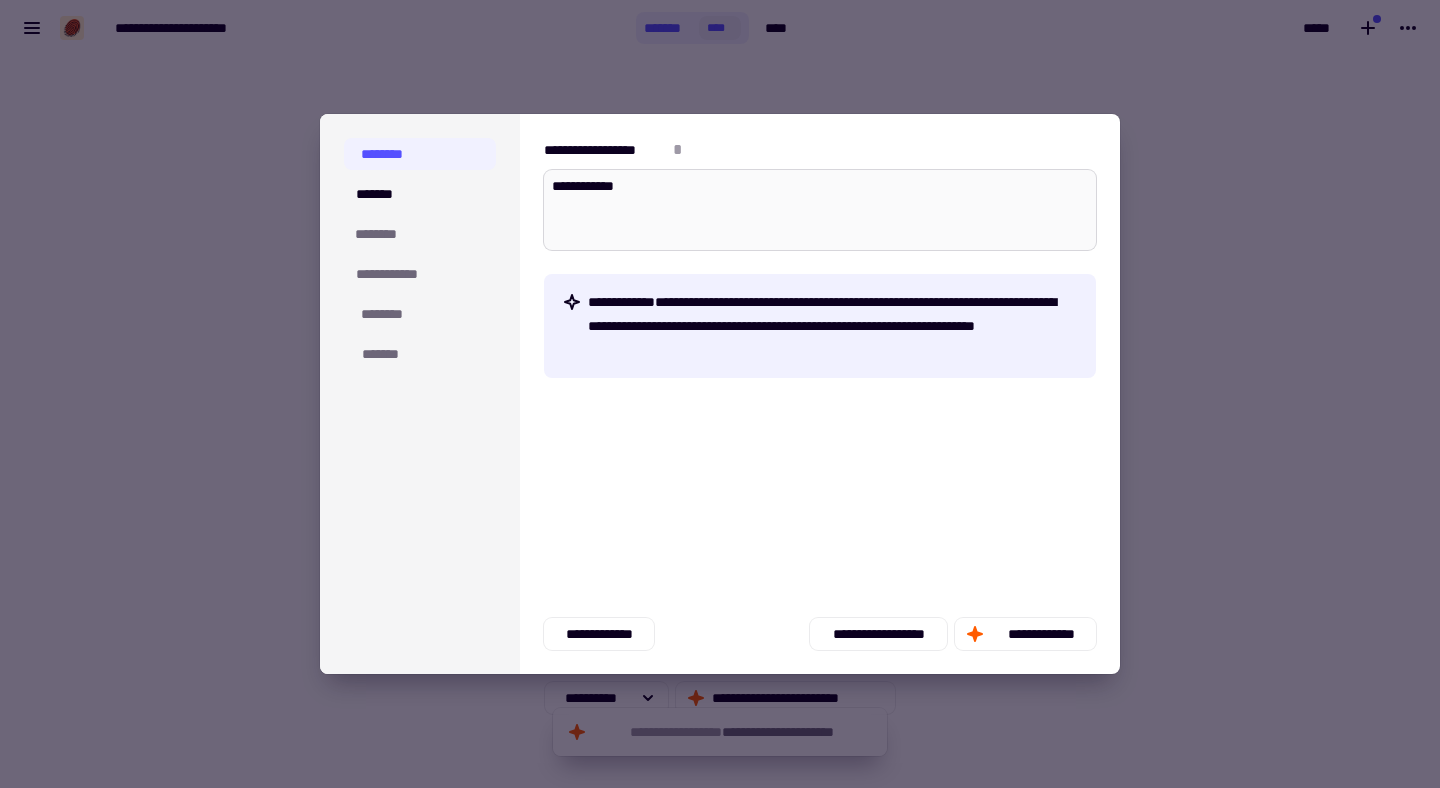 type on "*" 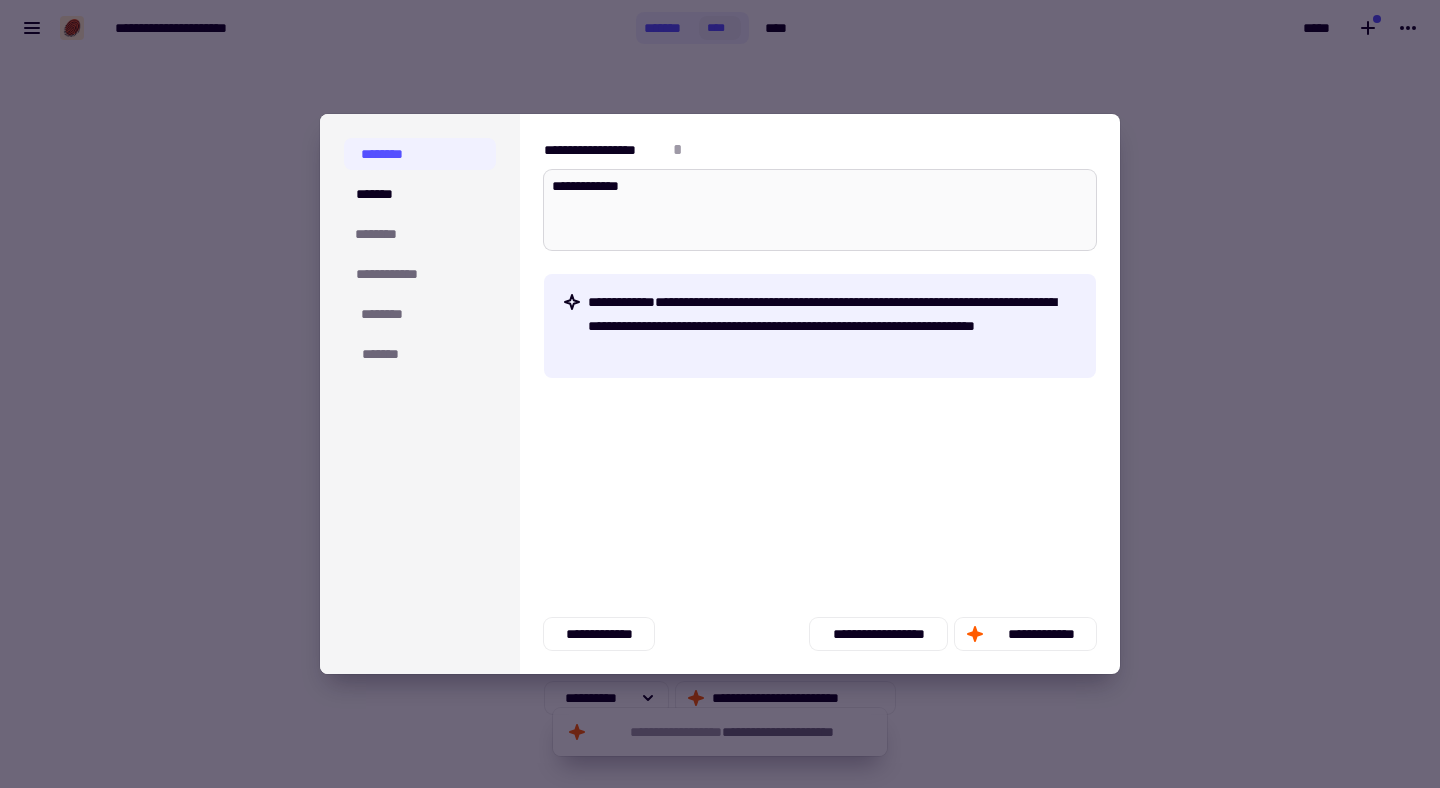 type on "**********" 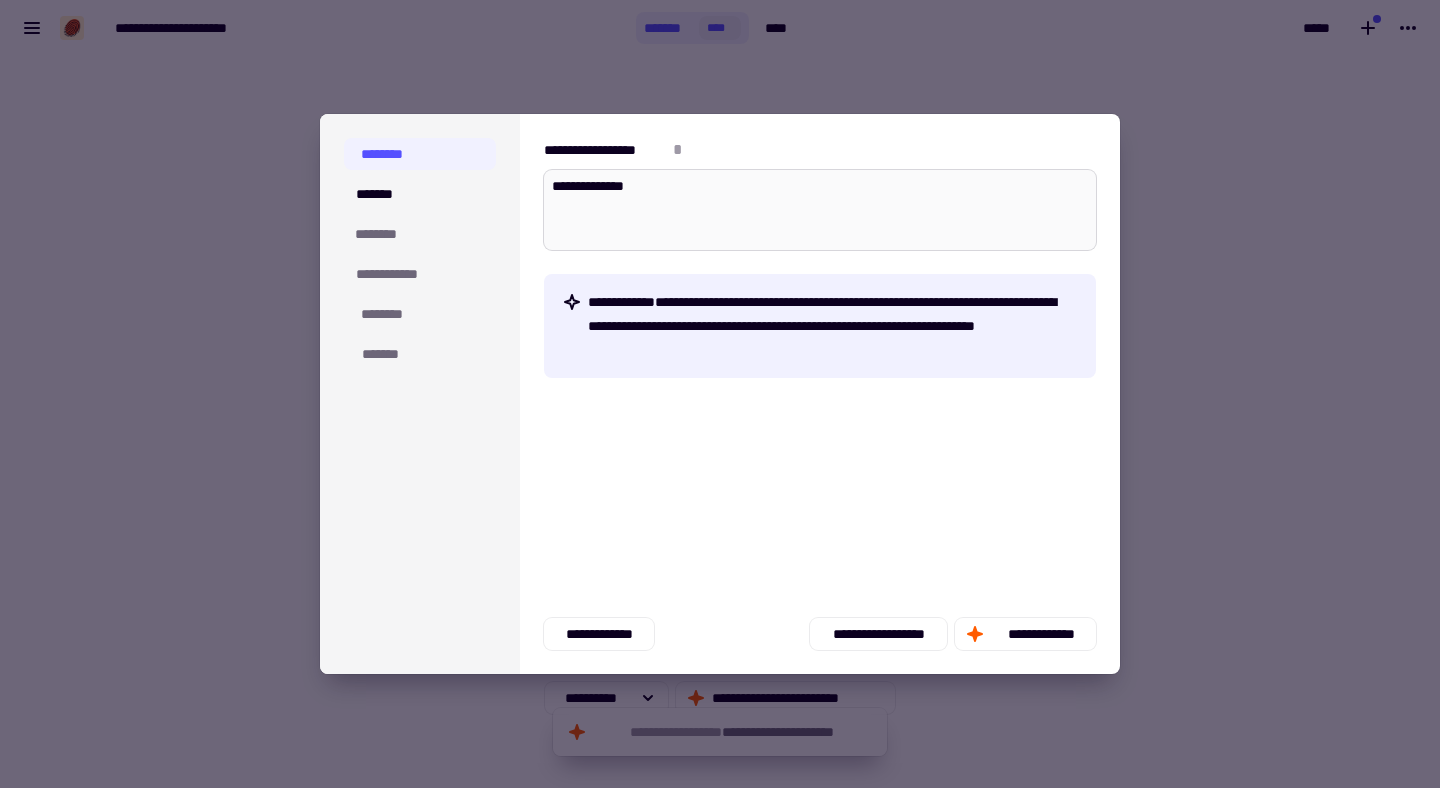 type on "*" 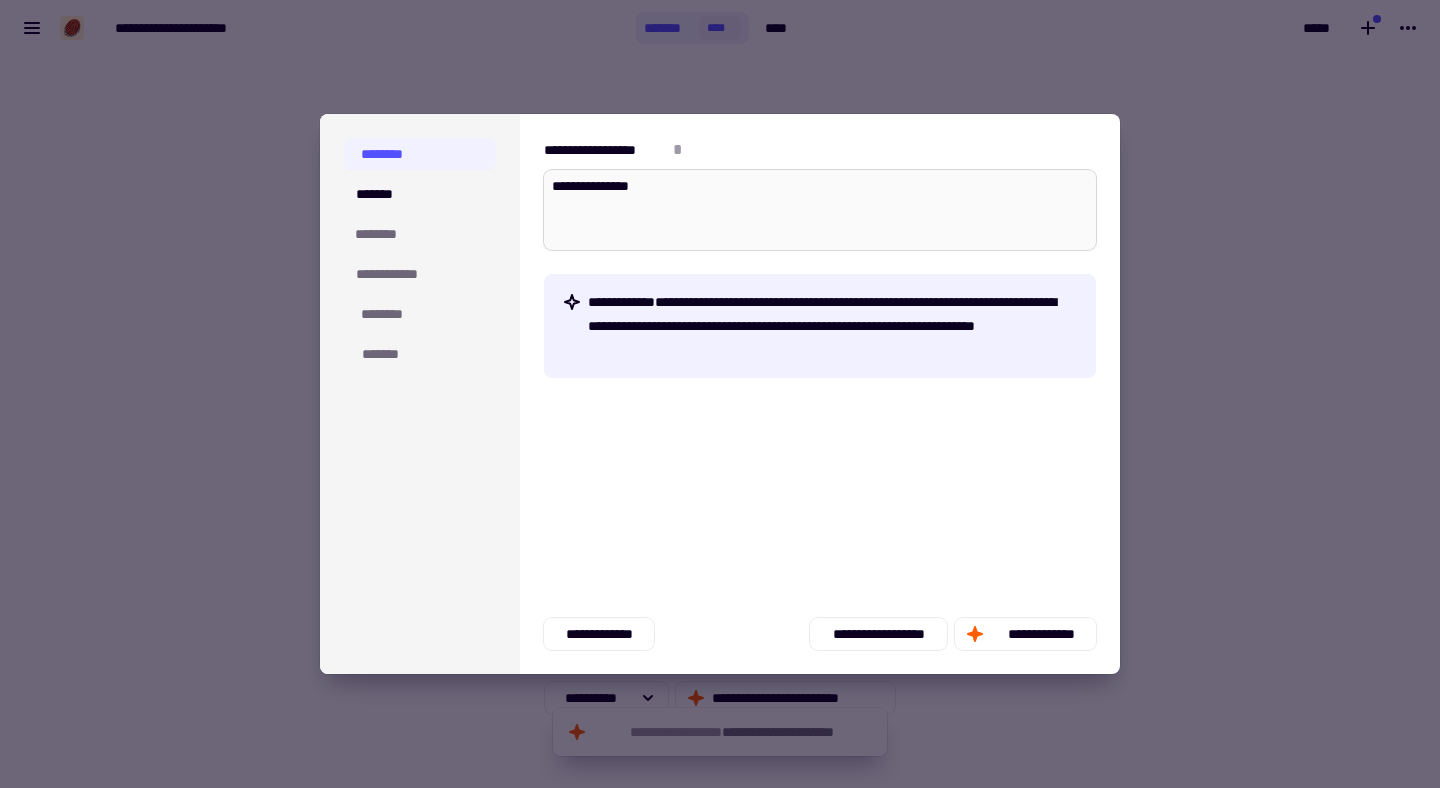 type on "**********" 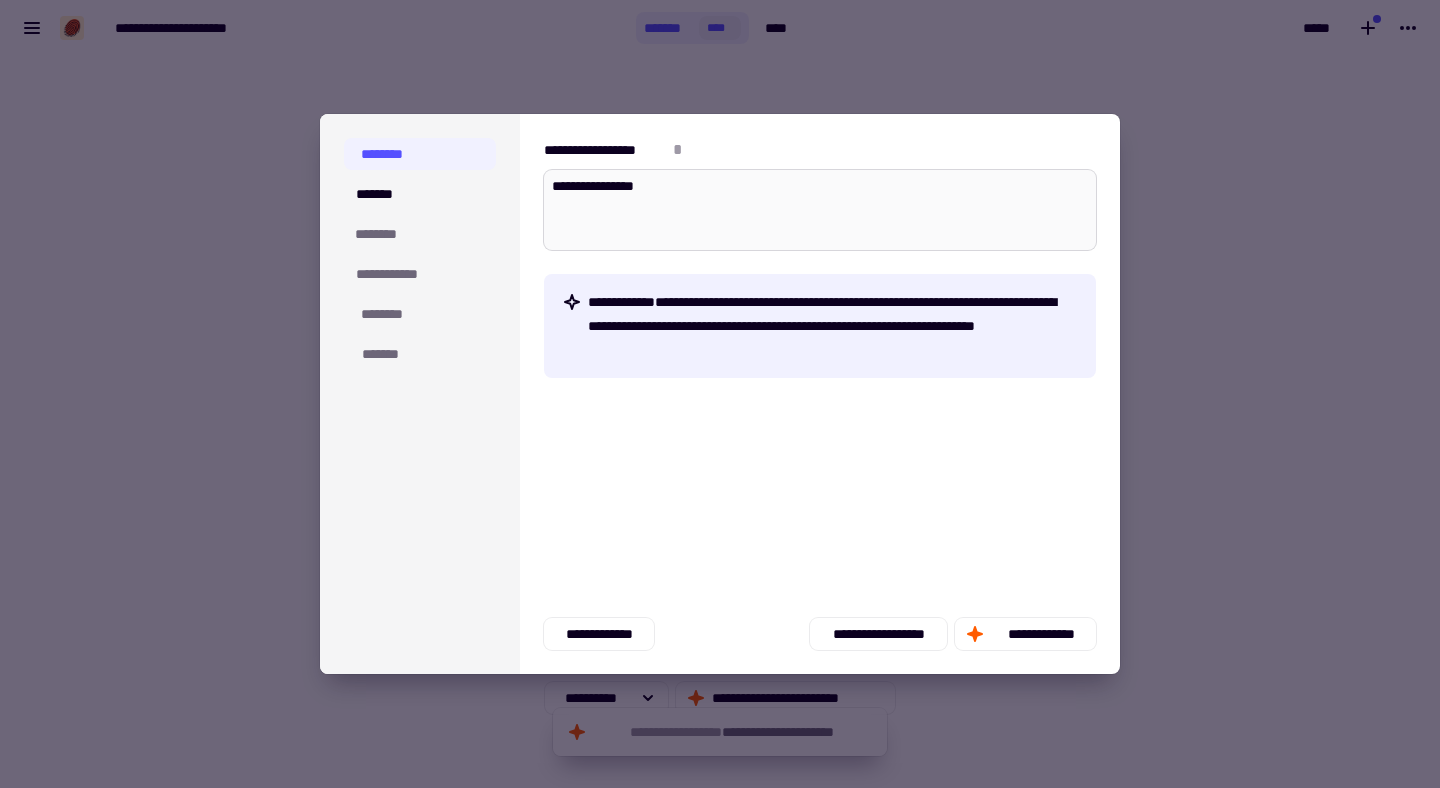 type on "*" 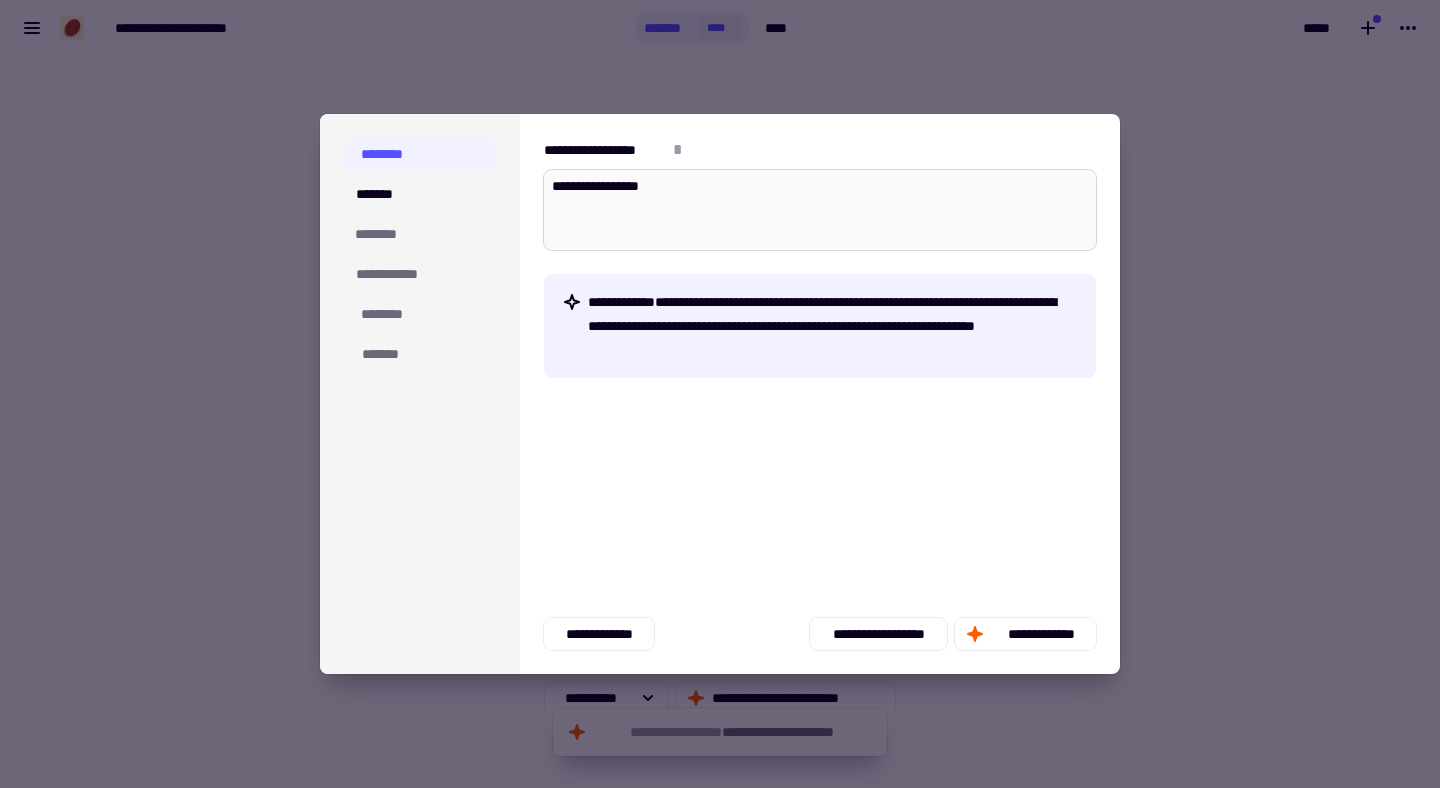 type on "**********" 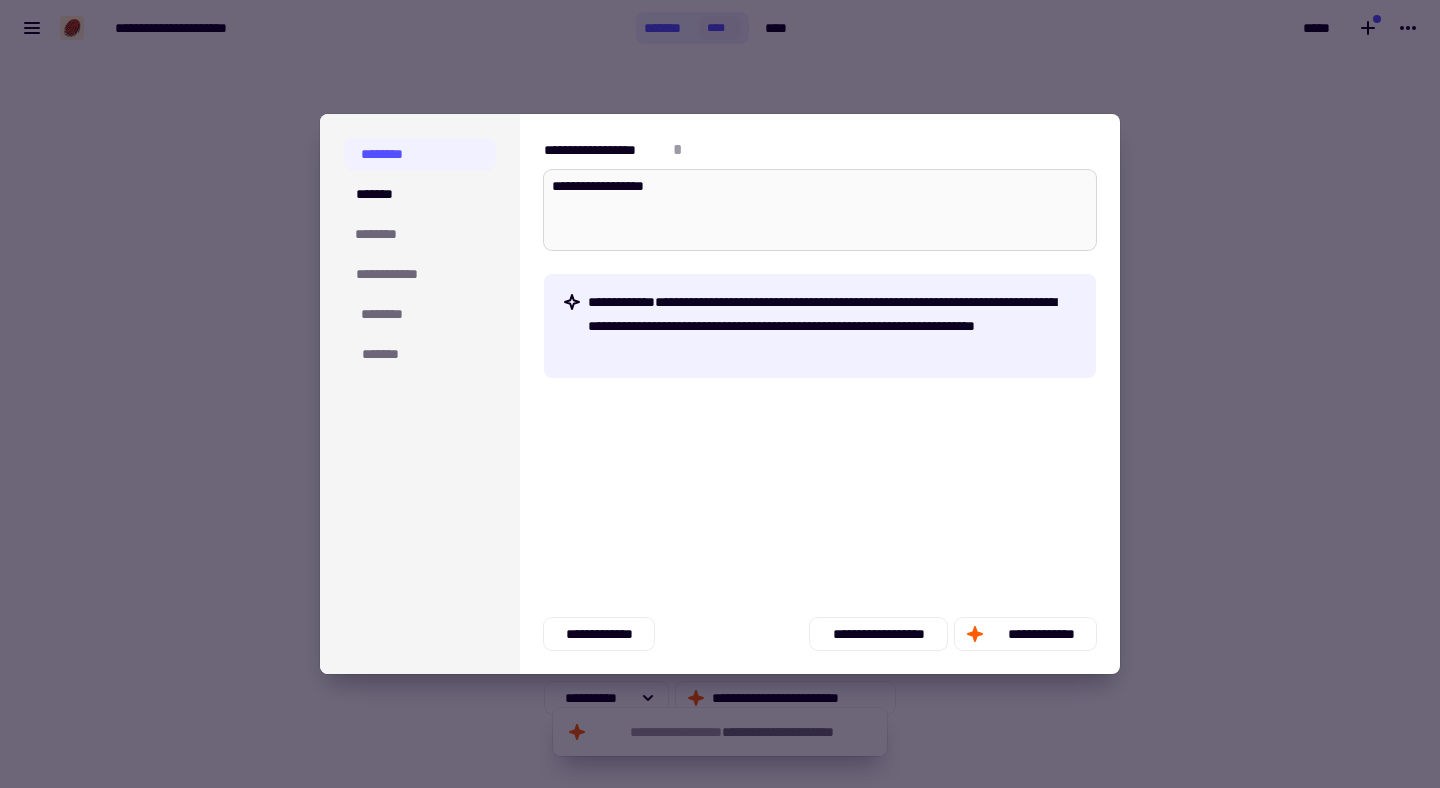 type 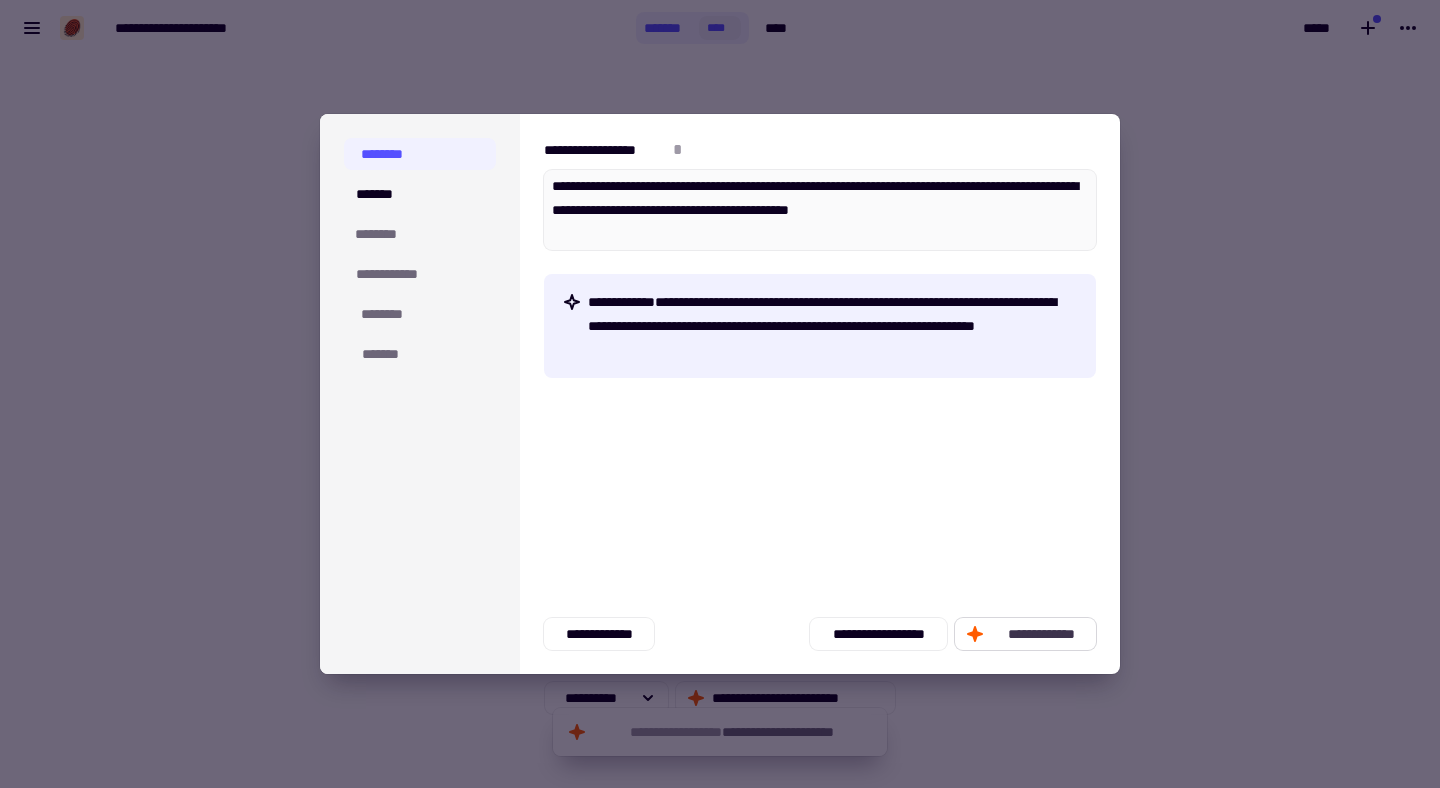 click on "**********" 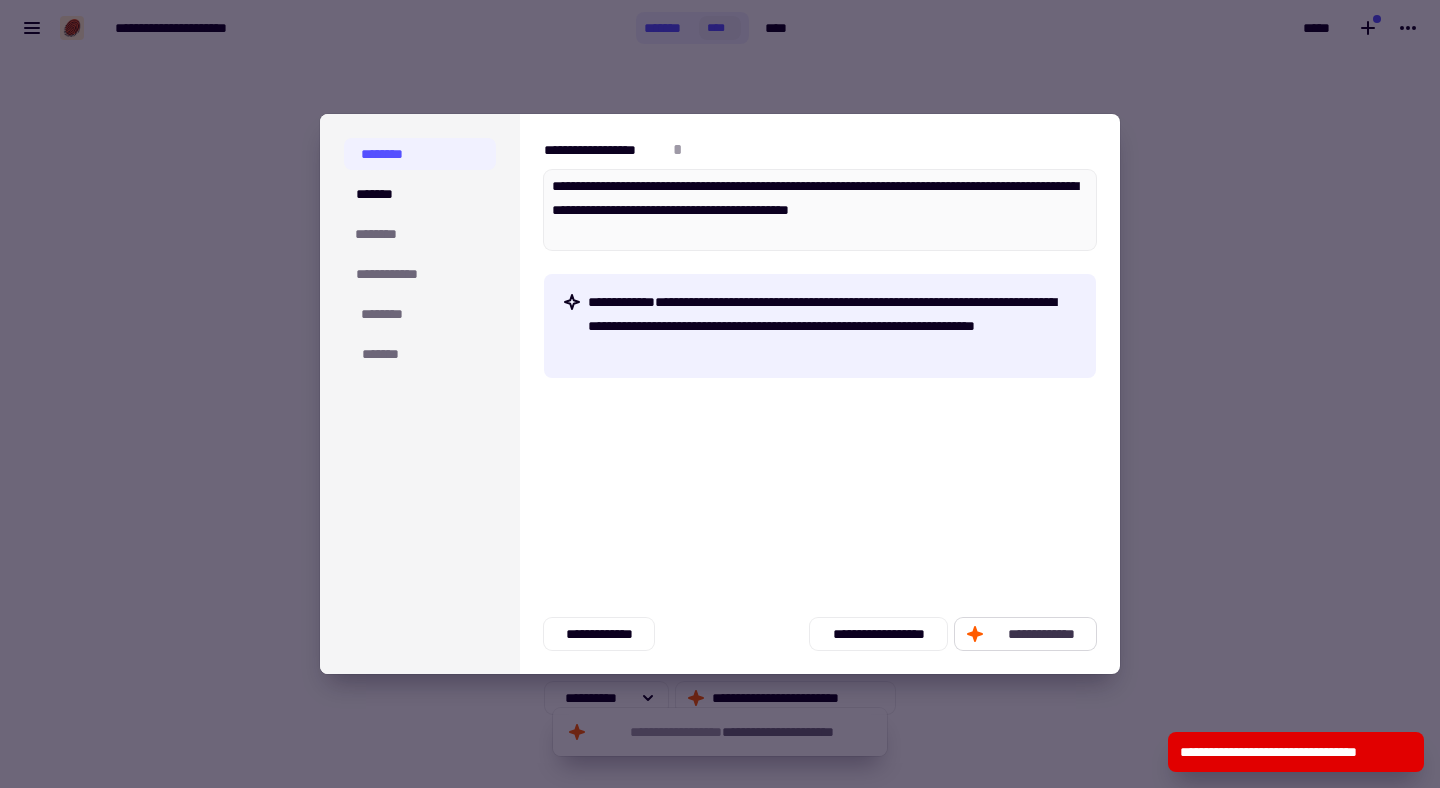 click on "**********" 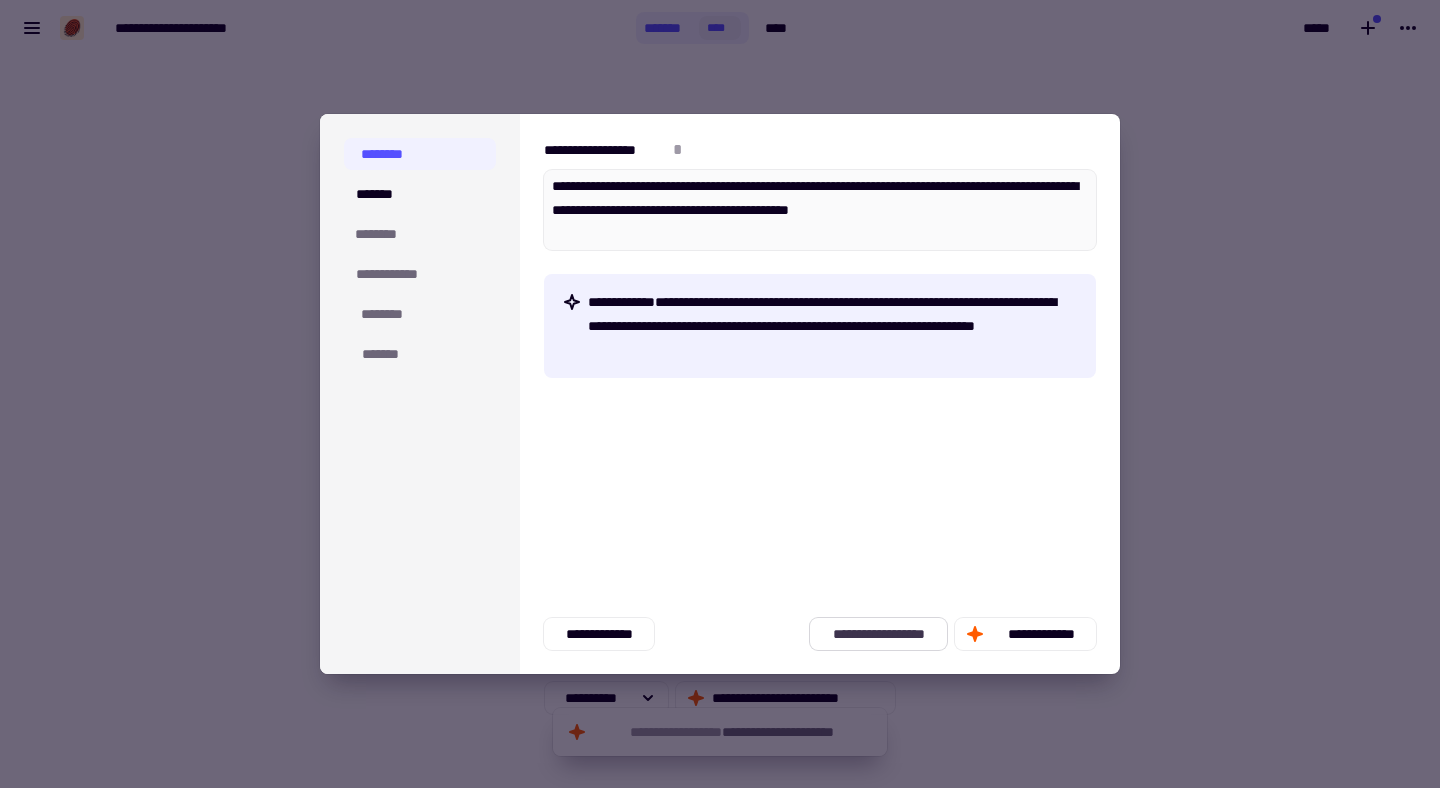 click on "**********" 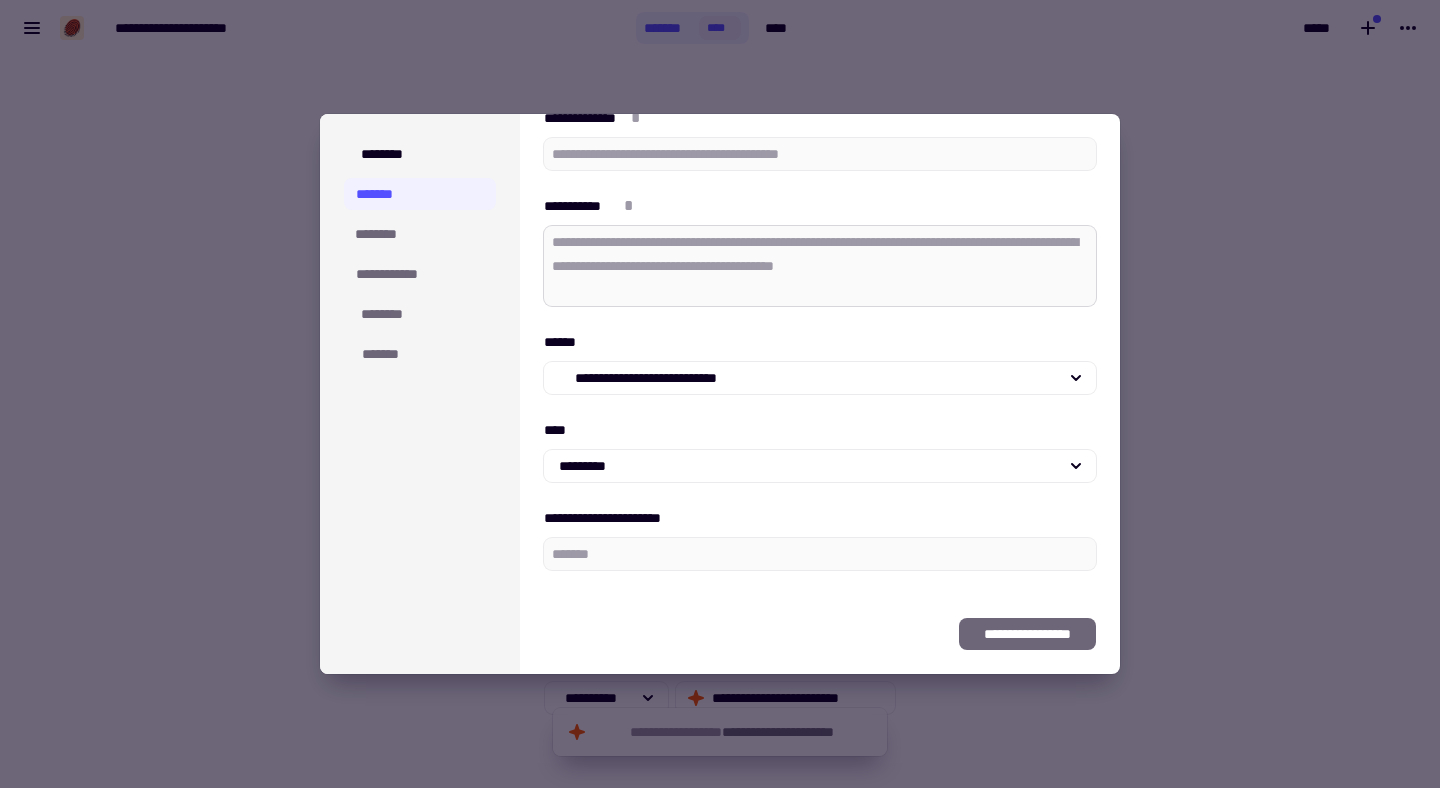scroll, scrollTop: 0, scrollLeft: 0, axis: both 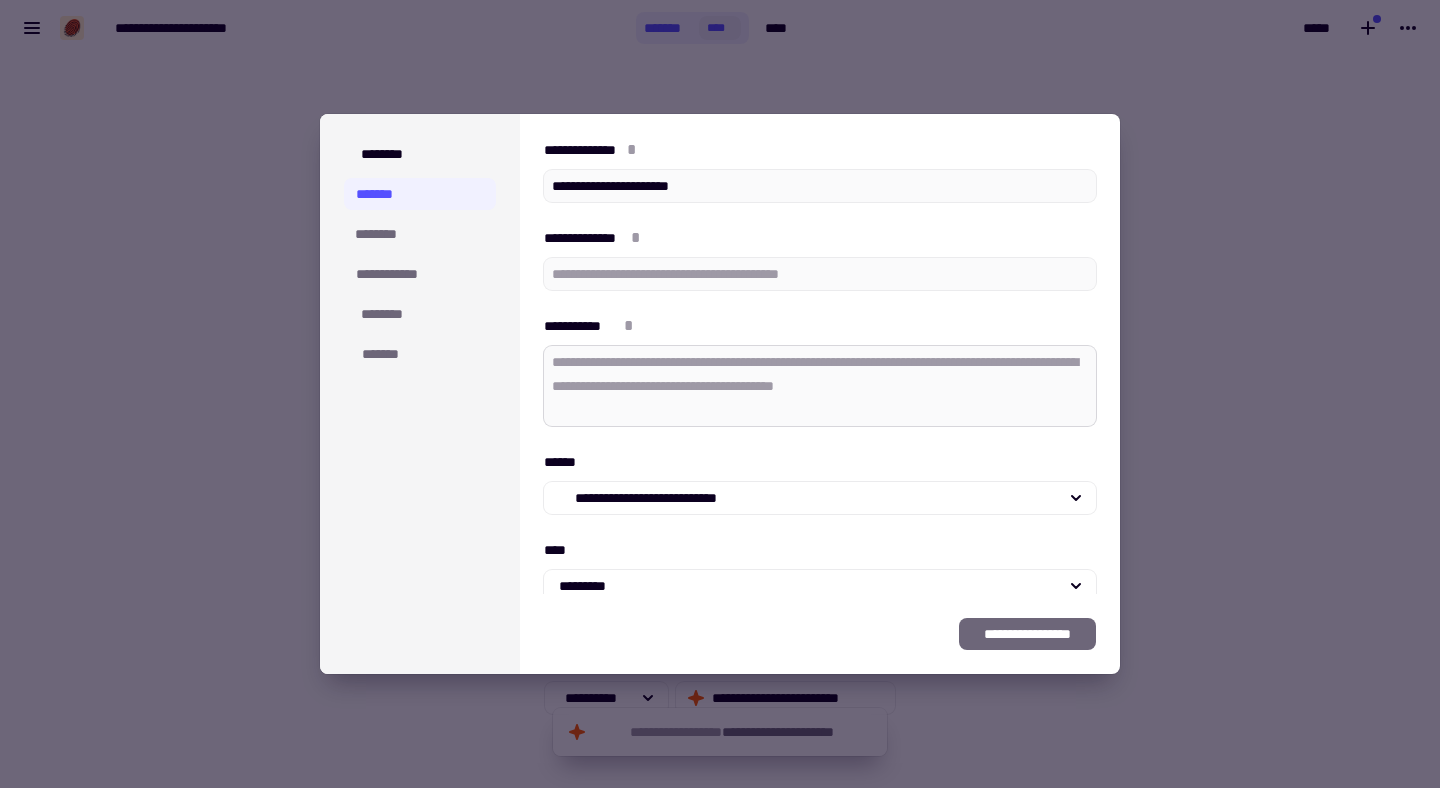 click on "**********" at bounding box center [820, 386] 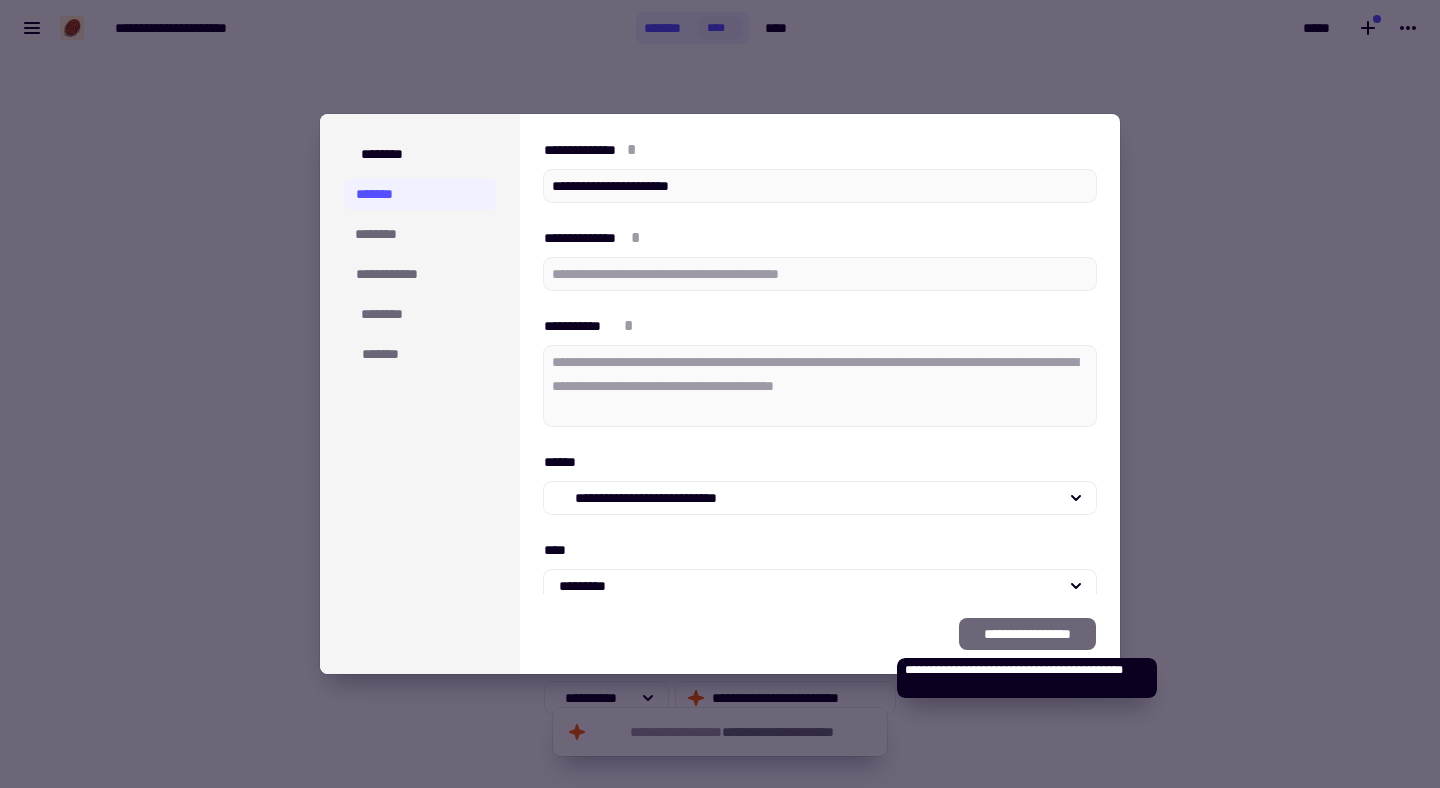 click on "**********" 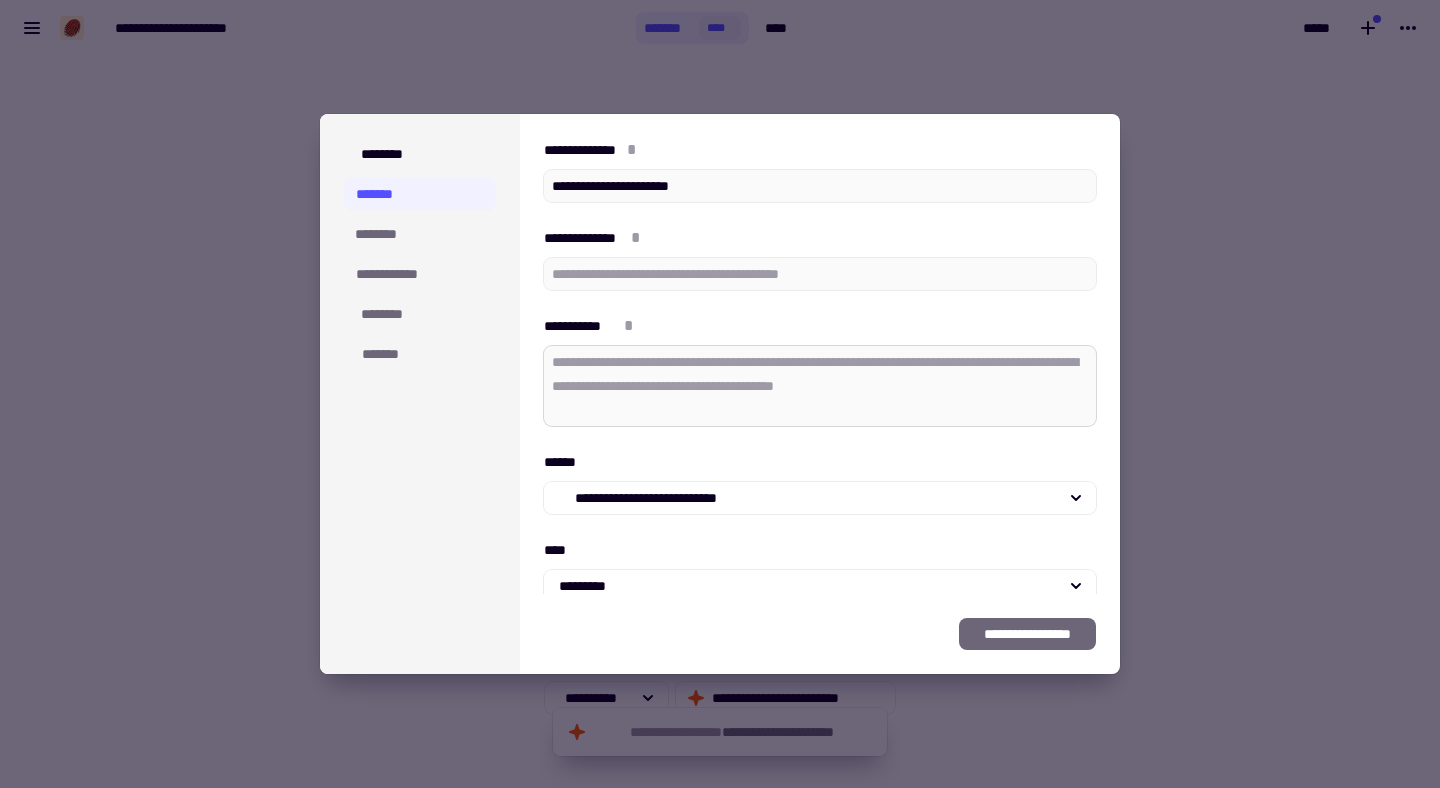 click on "**********" at bounding box center (820, 386) 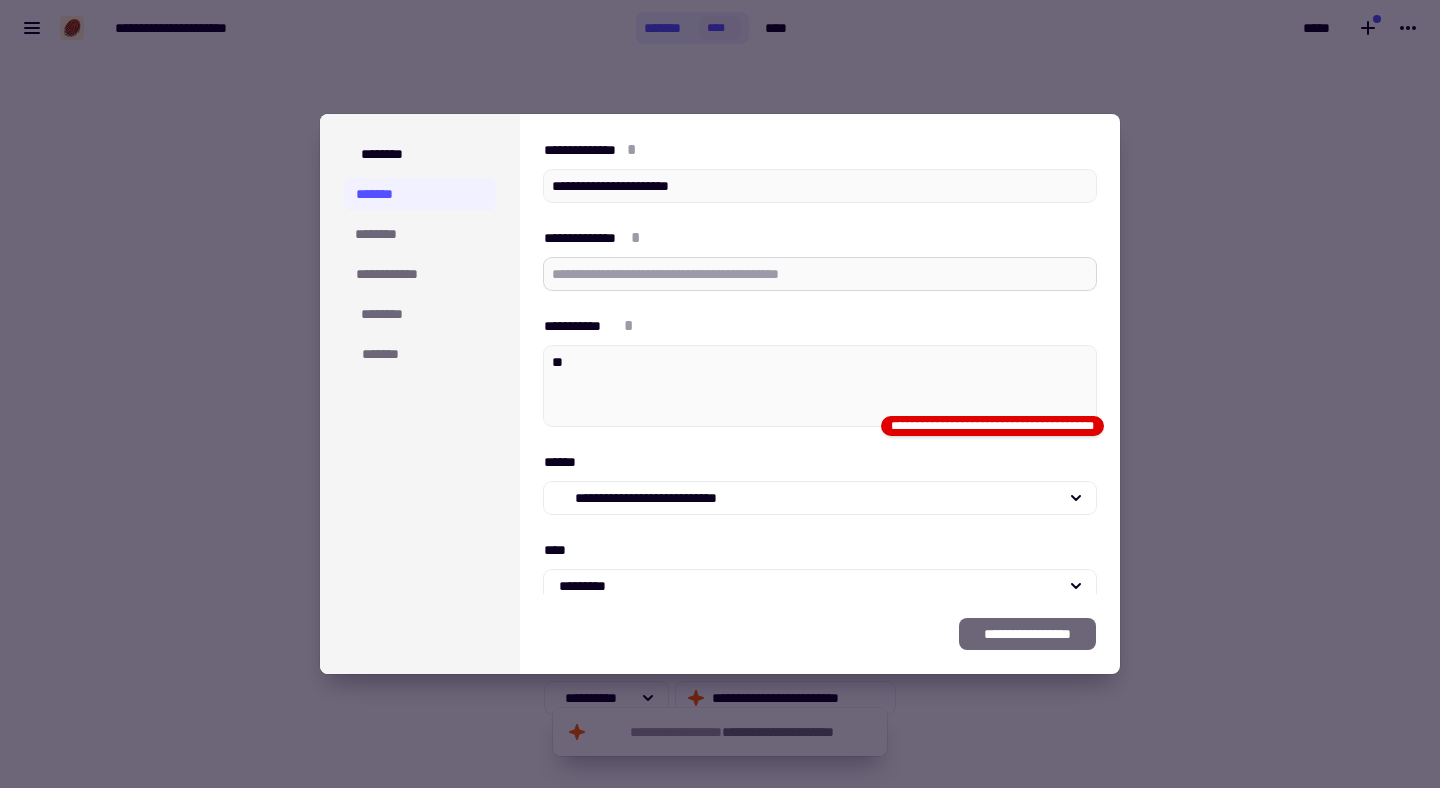 click on "[FIRST] [LAST]   [PHONE]" at bounding box center (820, 274) 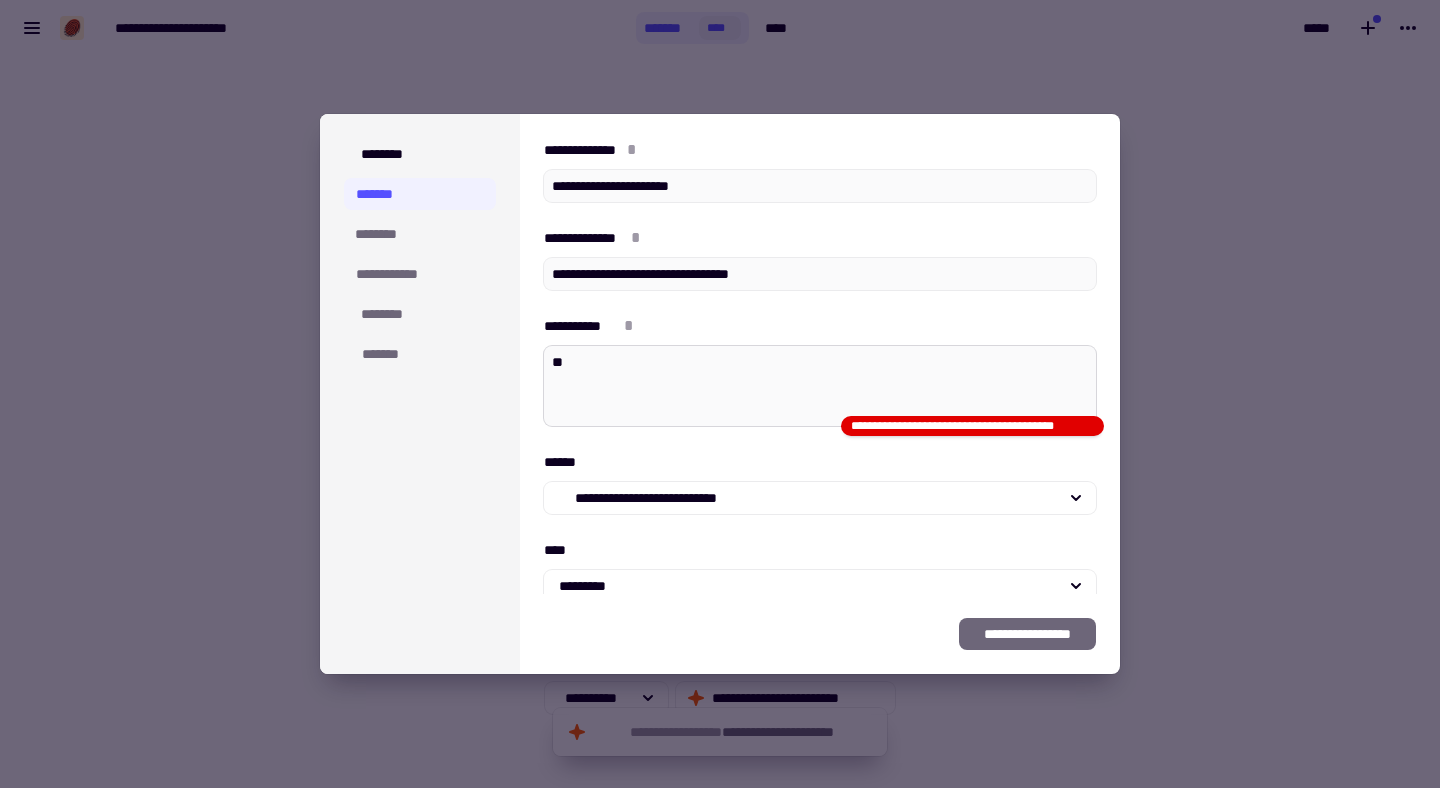 click on "[FIRST] [LAST]   [PHONE]    [EMAIL]" at bounding box center [820, 386] 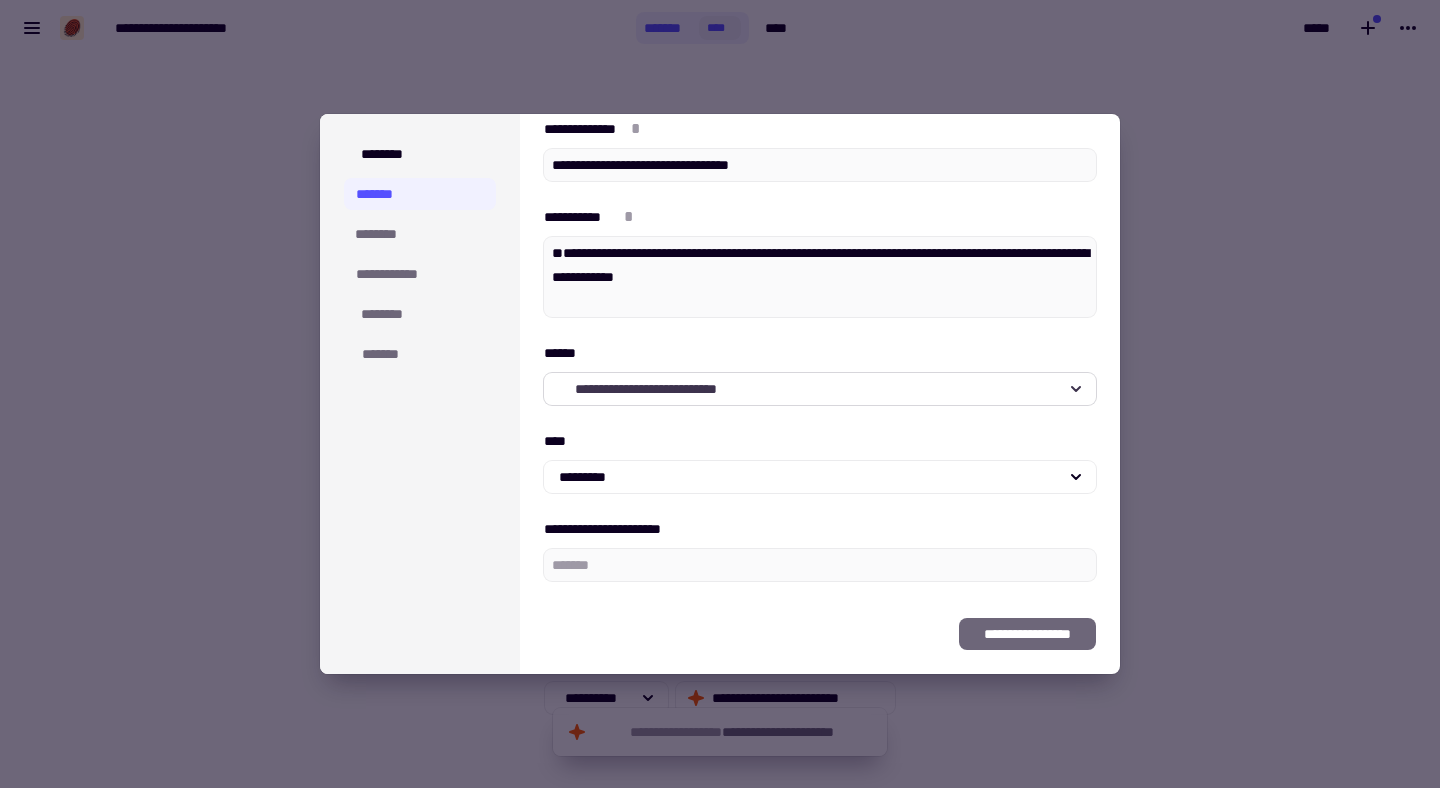 scroll, scrollTop: 120, scrollLeft: 0, axis: vertical 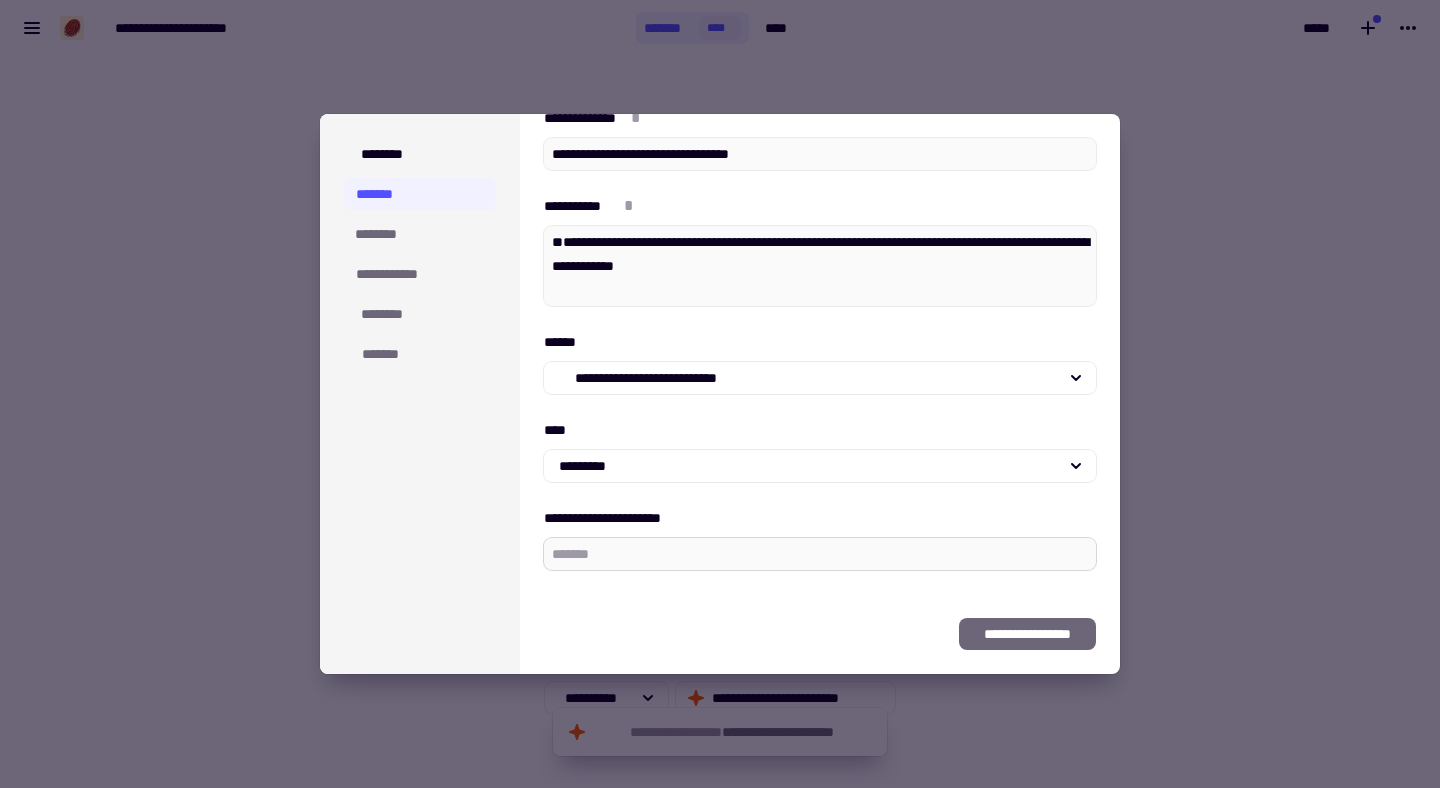 click on "**********" at bounding box center [820, 554] 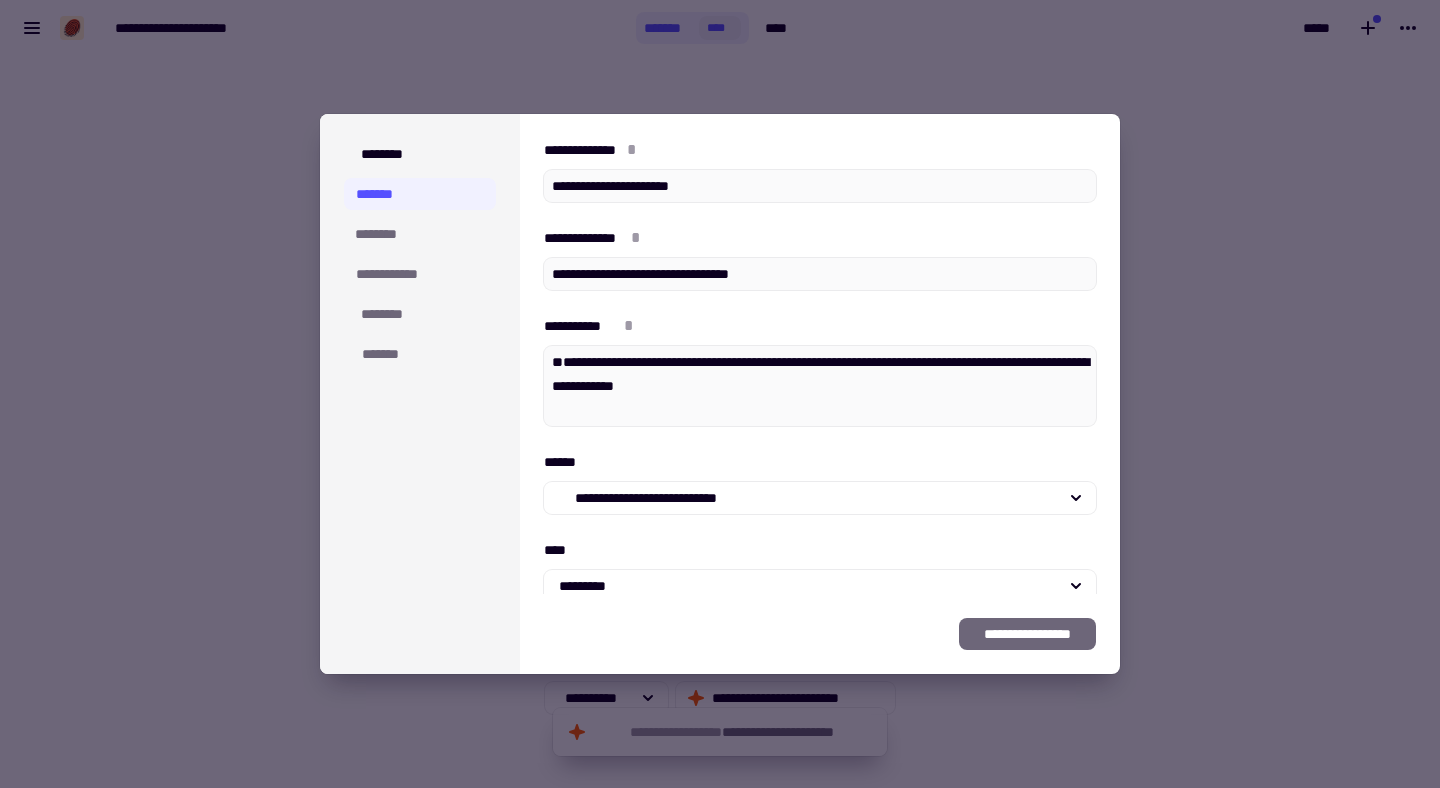 scroll, scrollTop: 120, scrollLeft: 0, axis: vertical 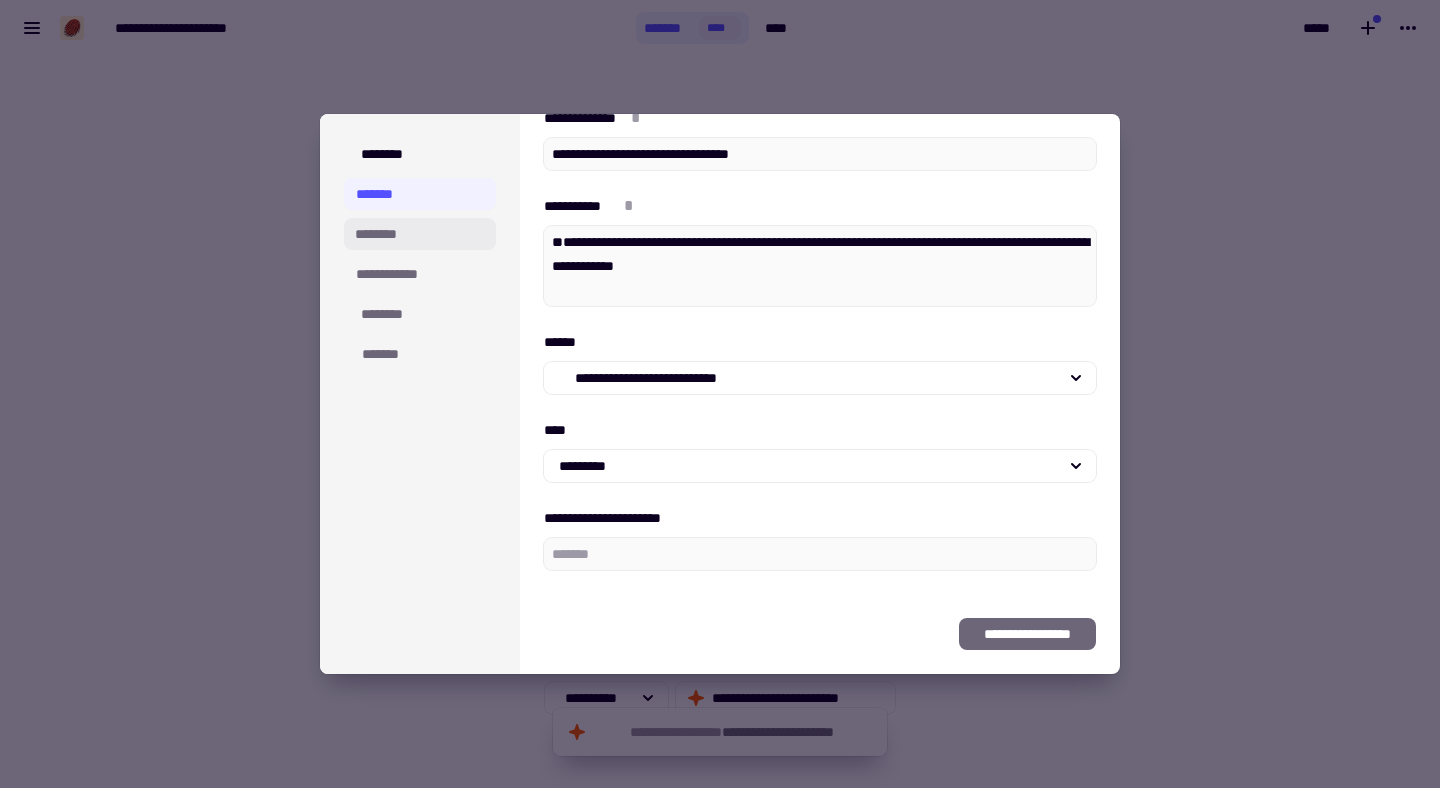 click on "********" 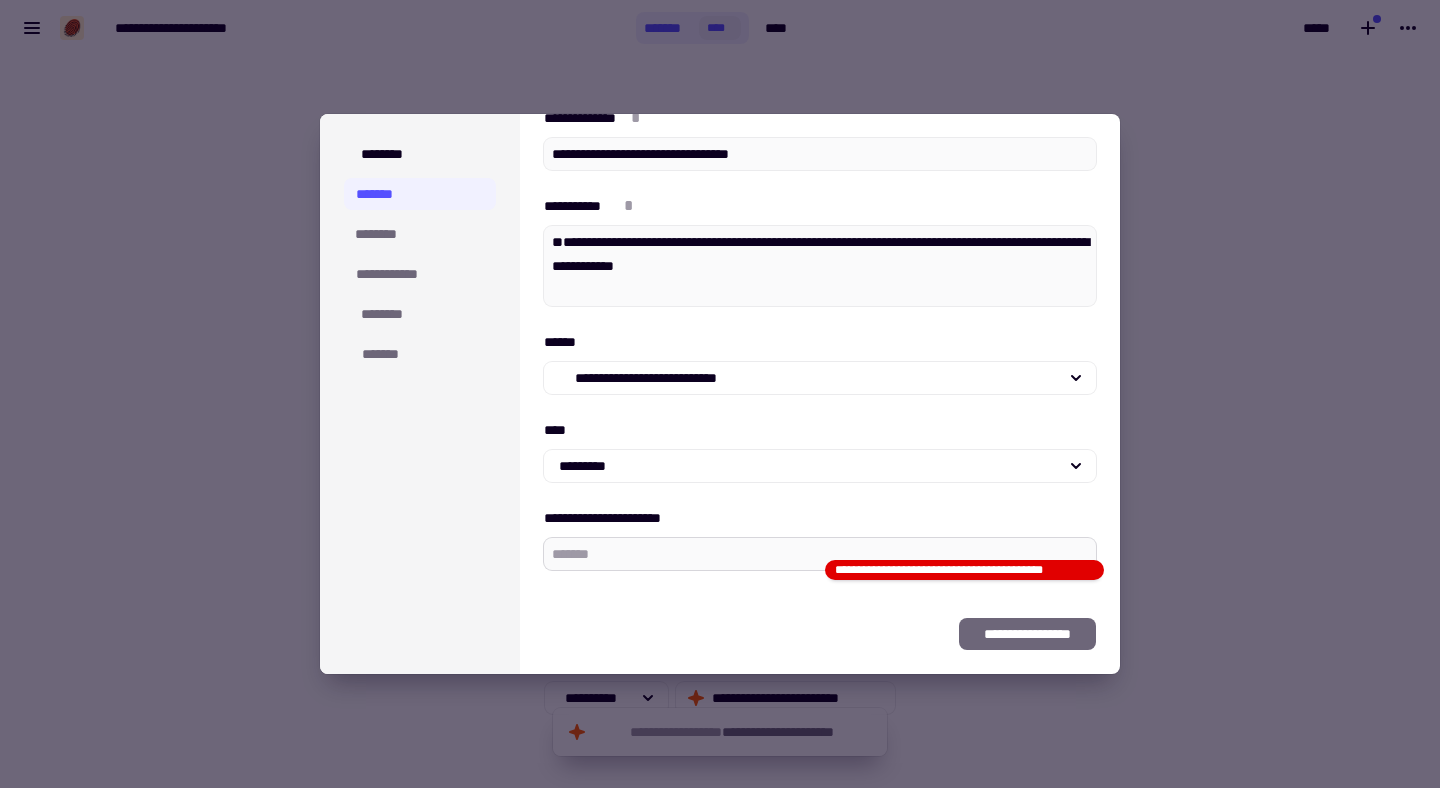 click on "*" at bounding box center (820, 554) 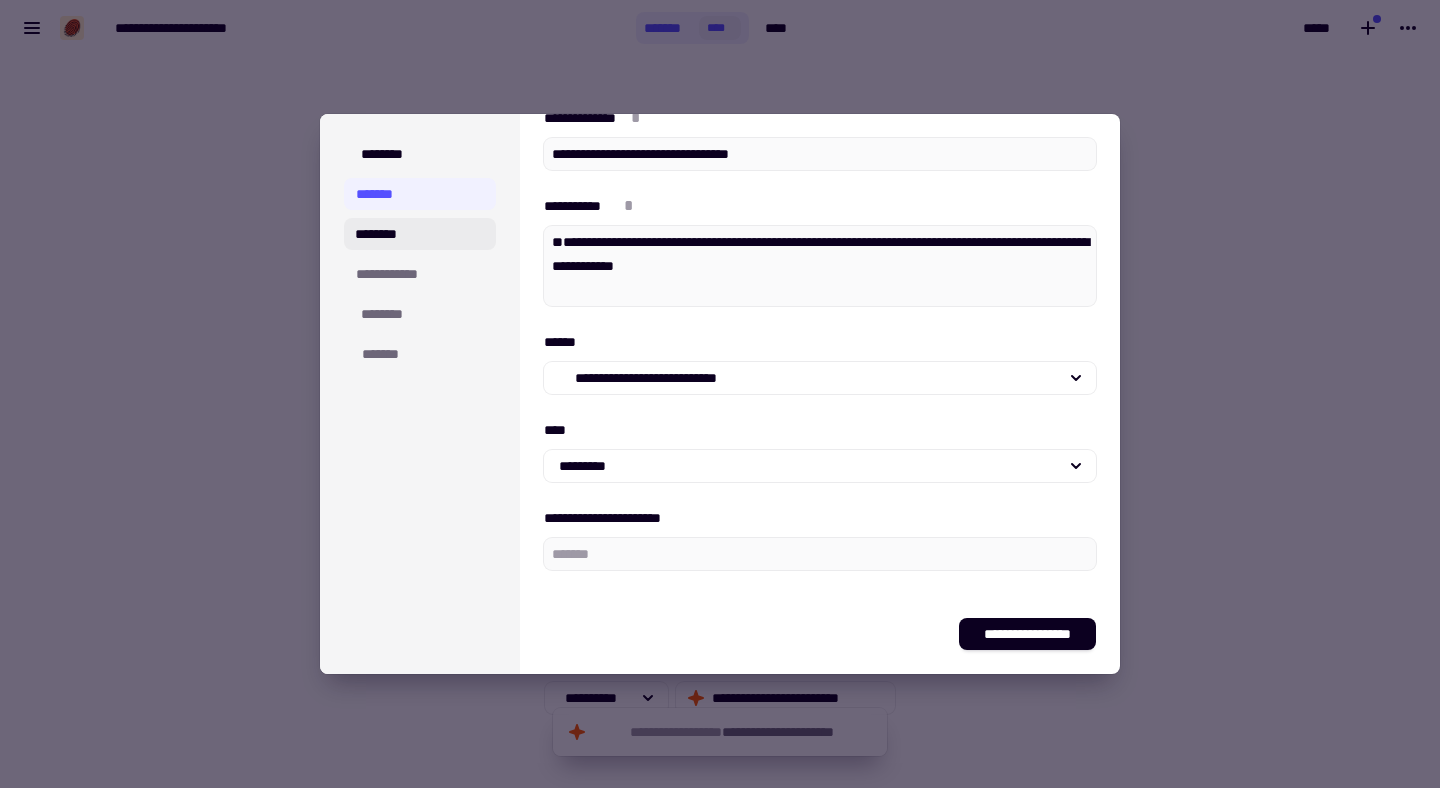 click on "********" 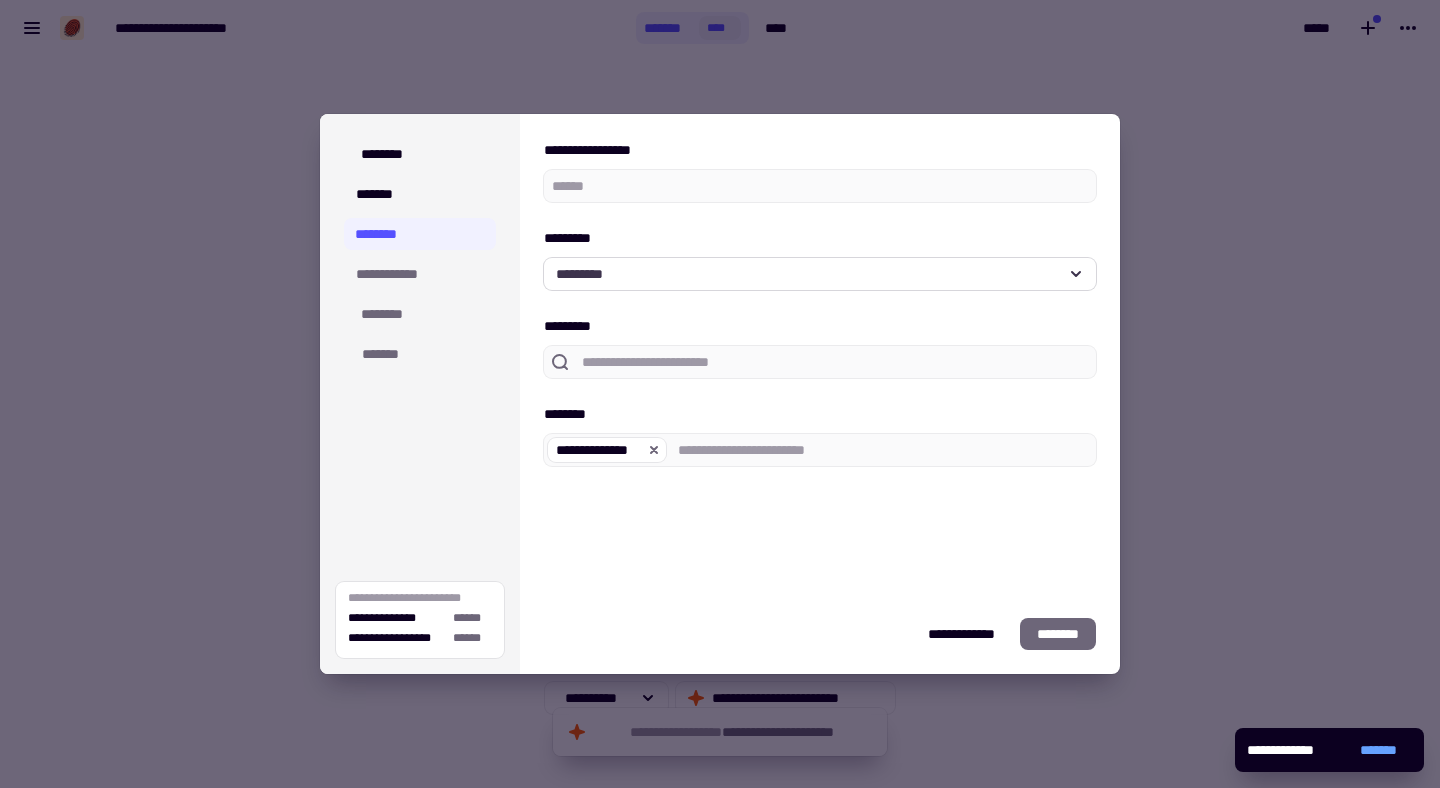 click on "*********" 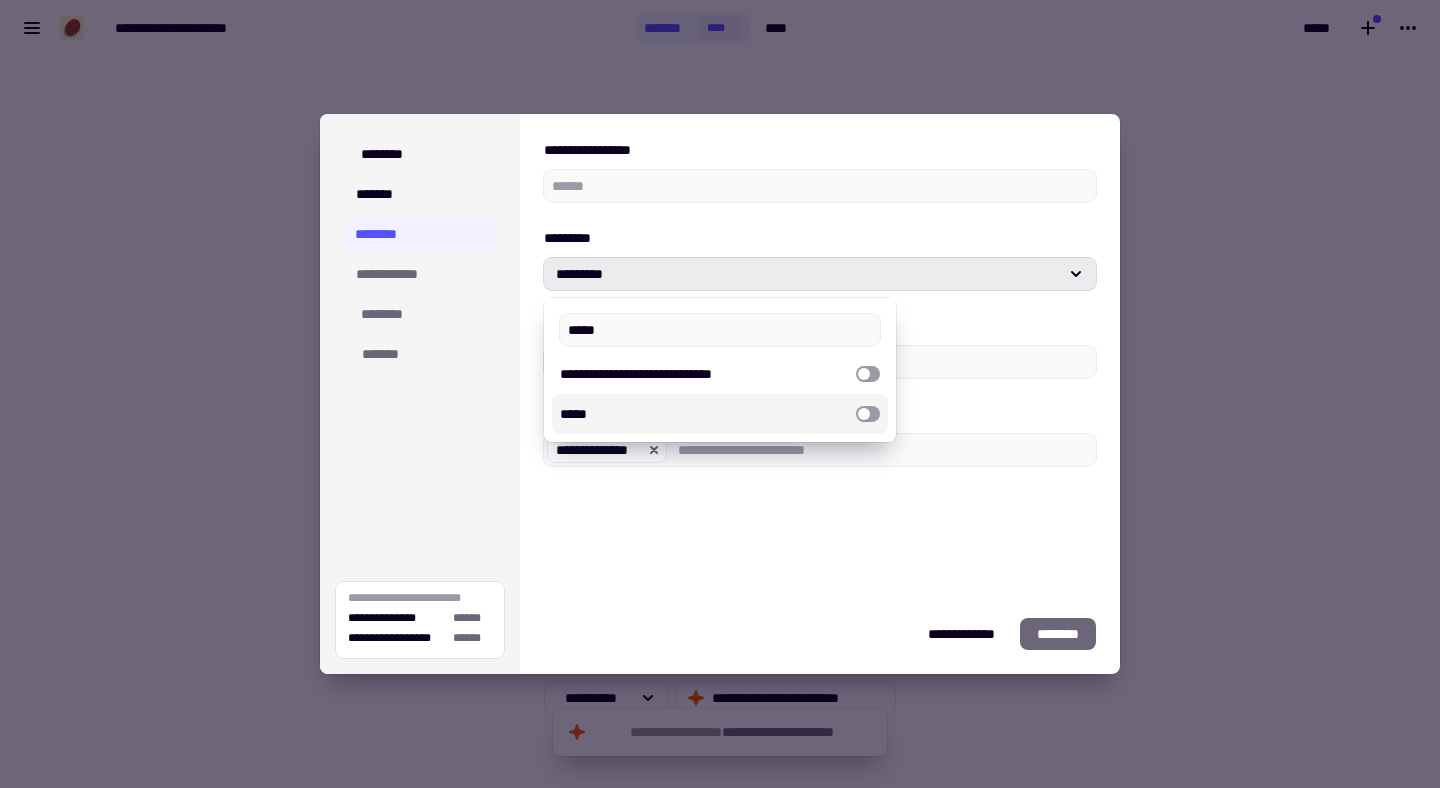 click at bounding box center [868, 414] 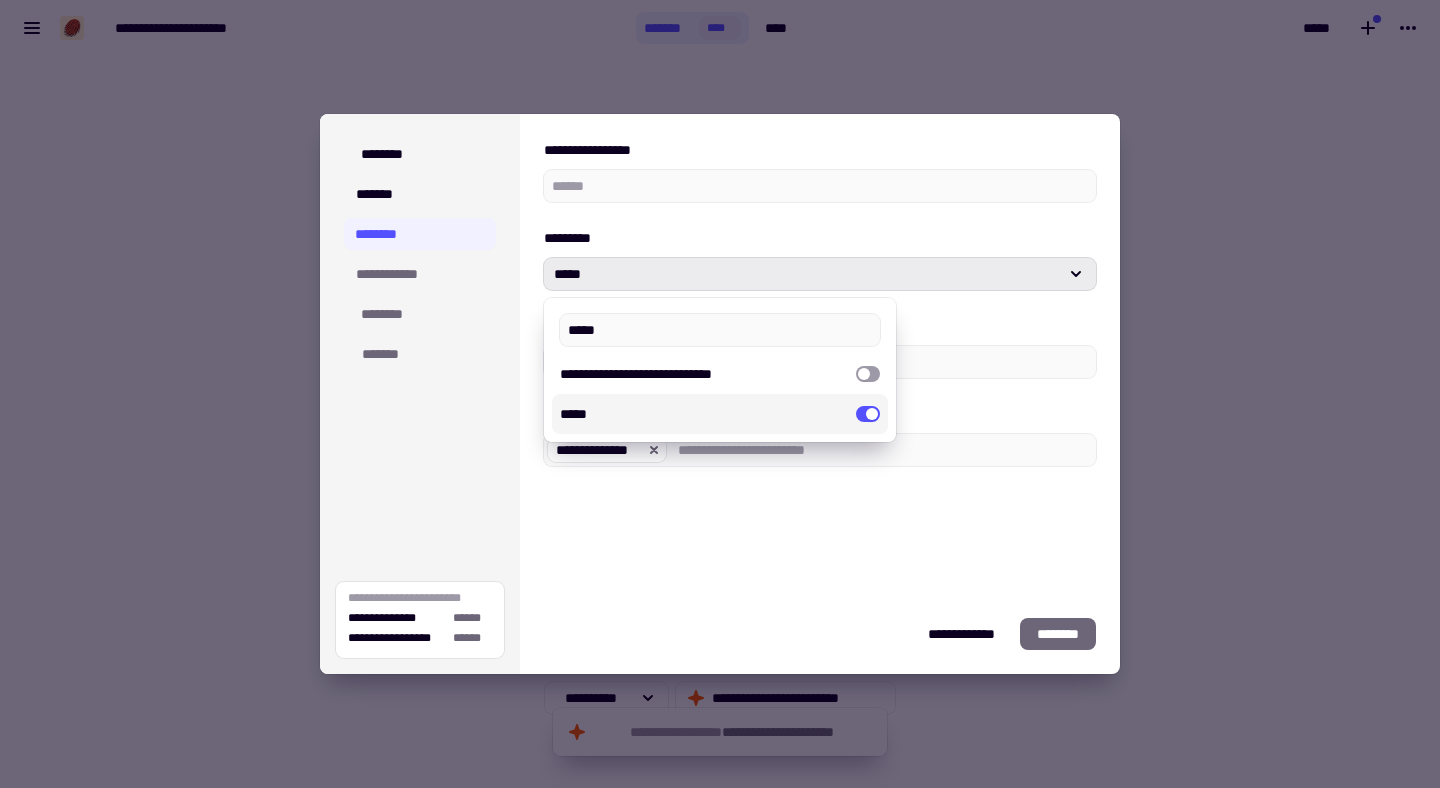click on "[FIRST] [LAST]   [PHONE] [EMAIL]   [PHONE] [EMAIL]   [PHONE]   [EMAIL]" at bounding box center [820, 354] 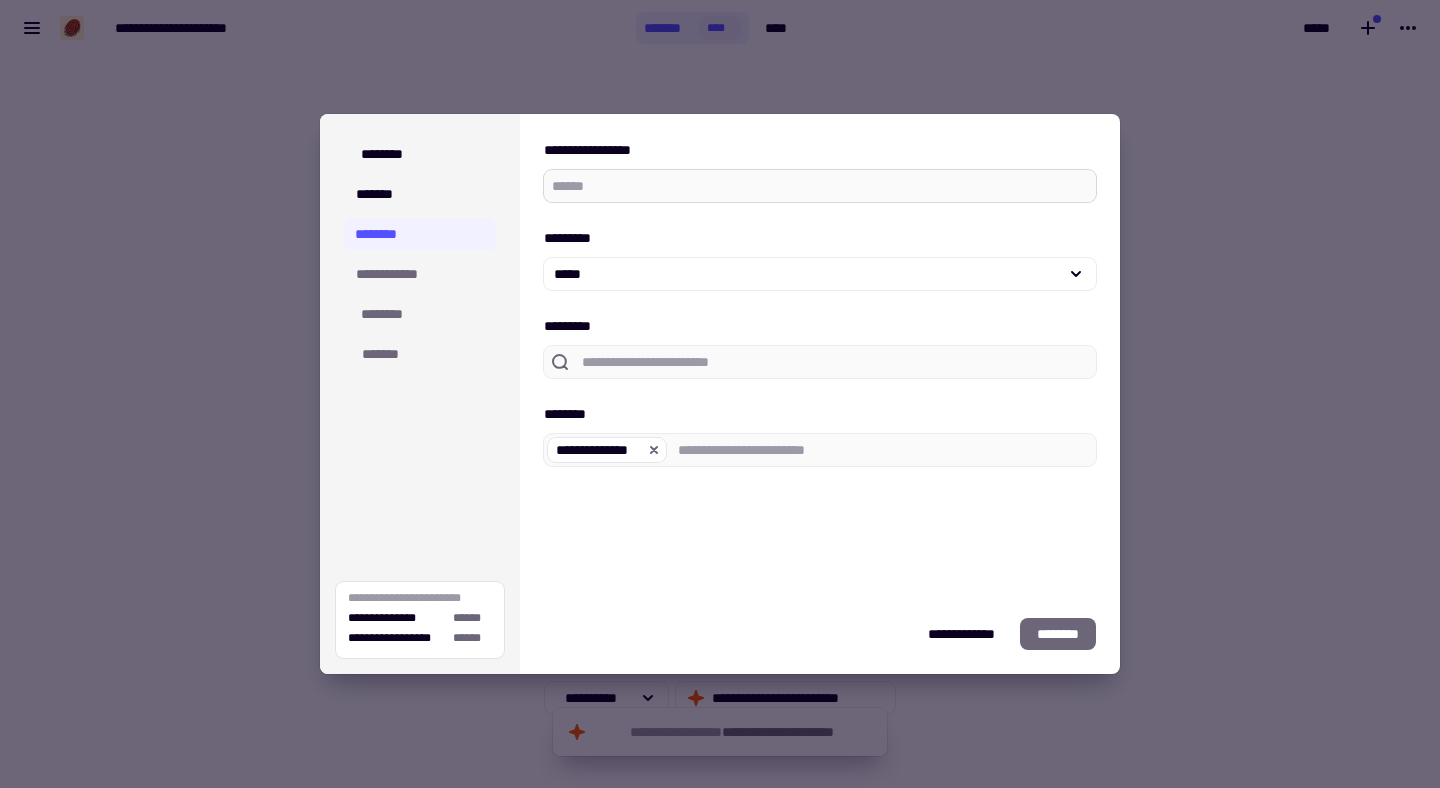 click on "*" at bounding box center [820, 186] 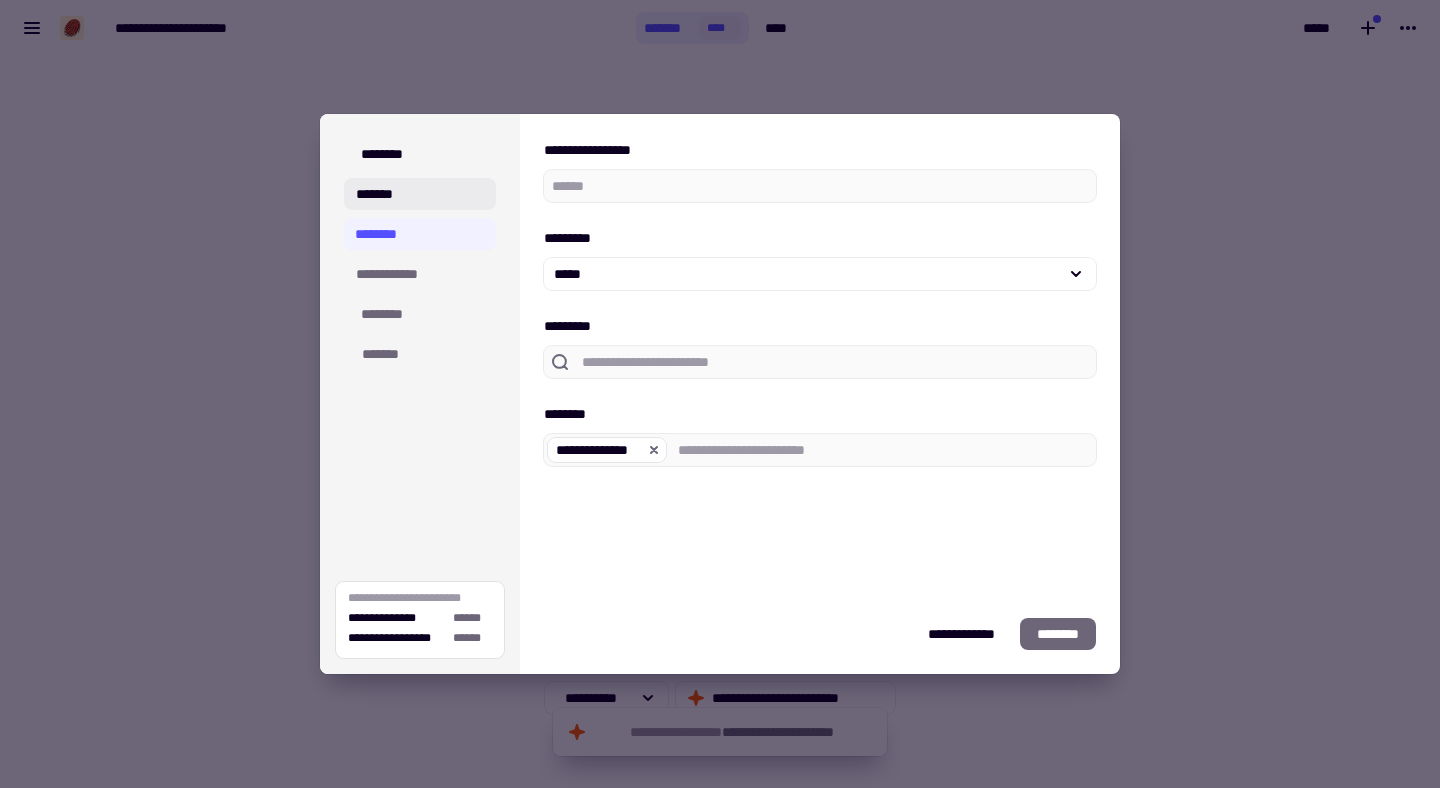 click on "*******" 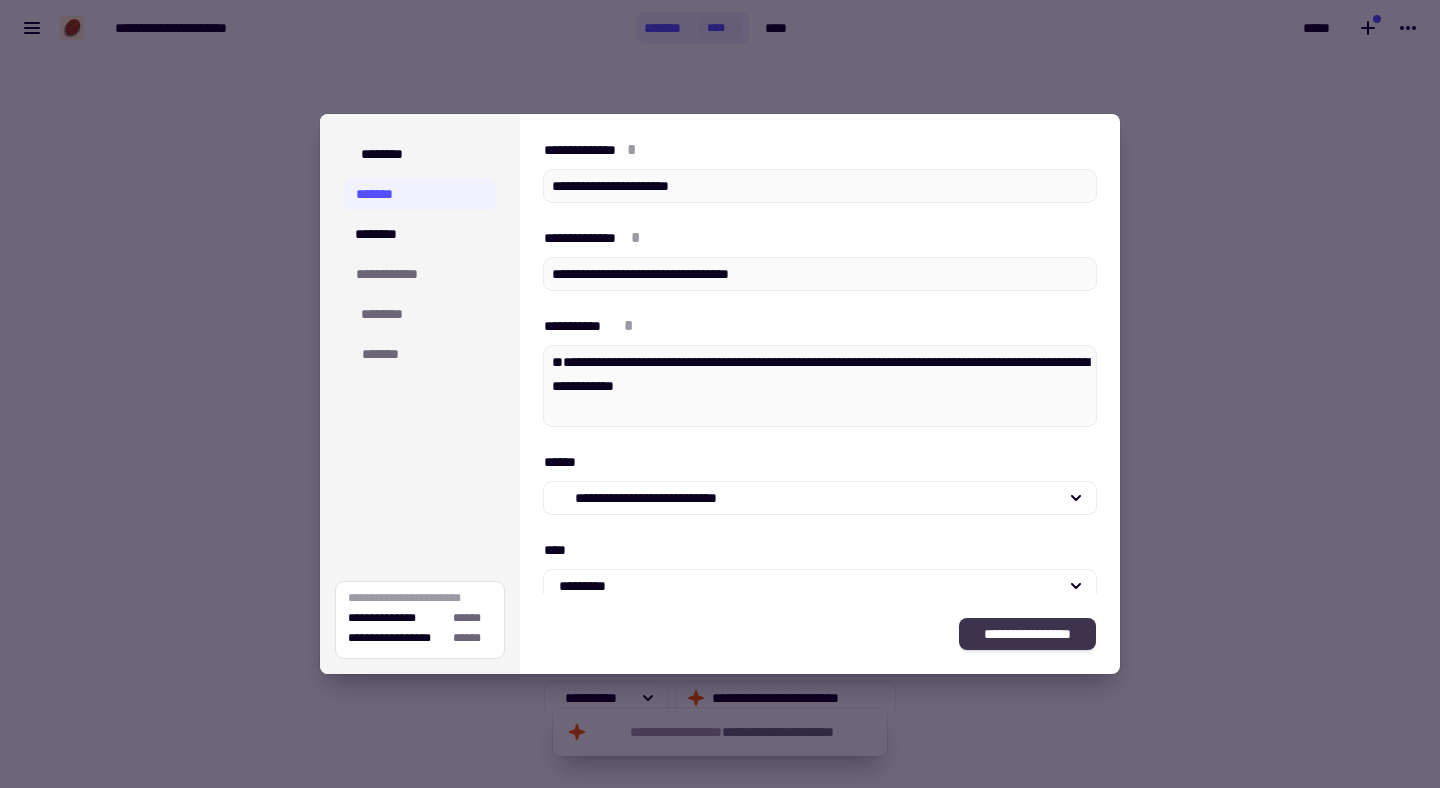 click on "**********" 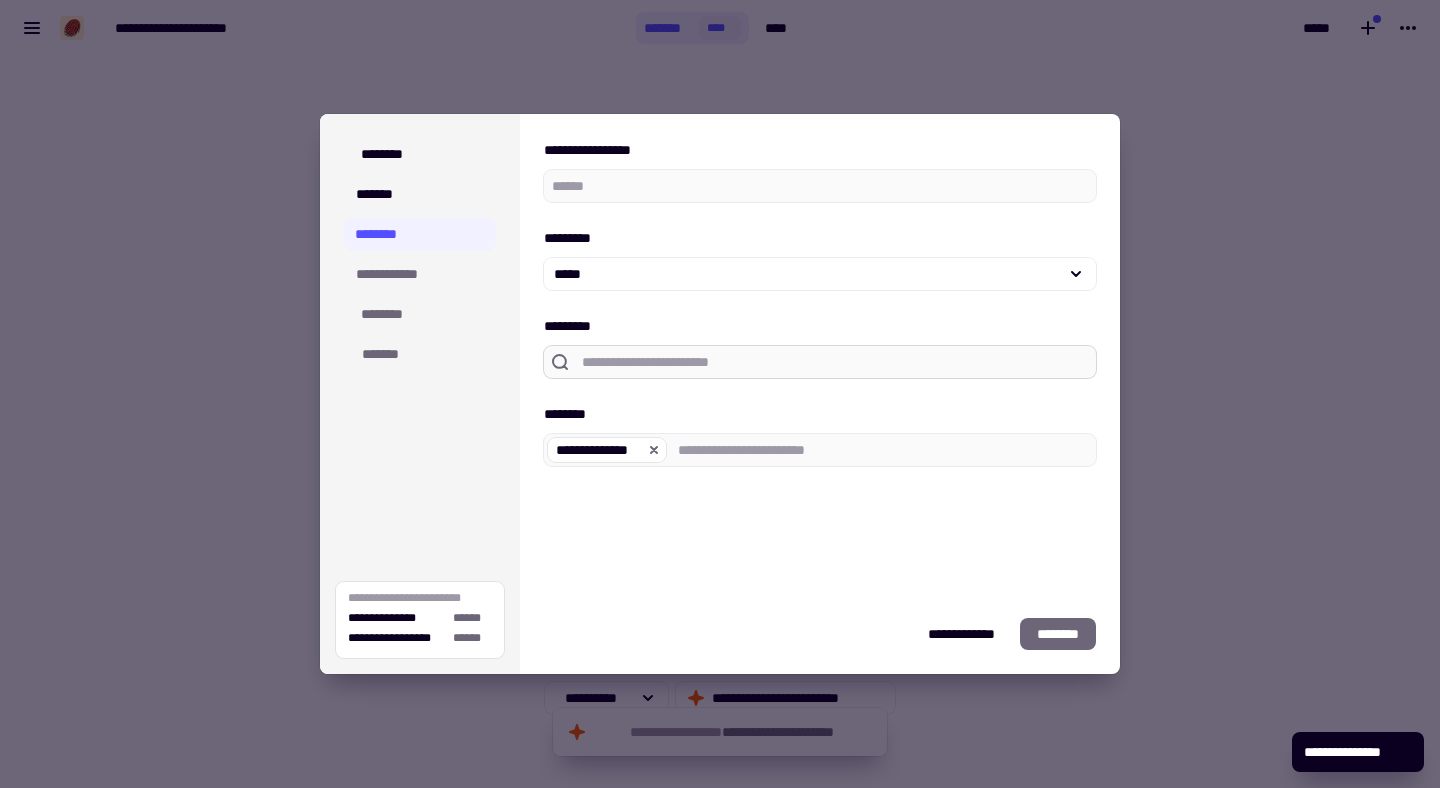 click on "*********" at bounding box center (835, 362) 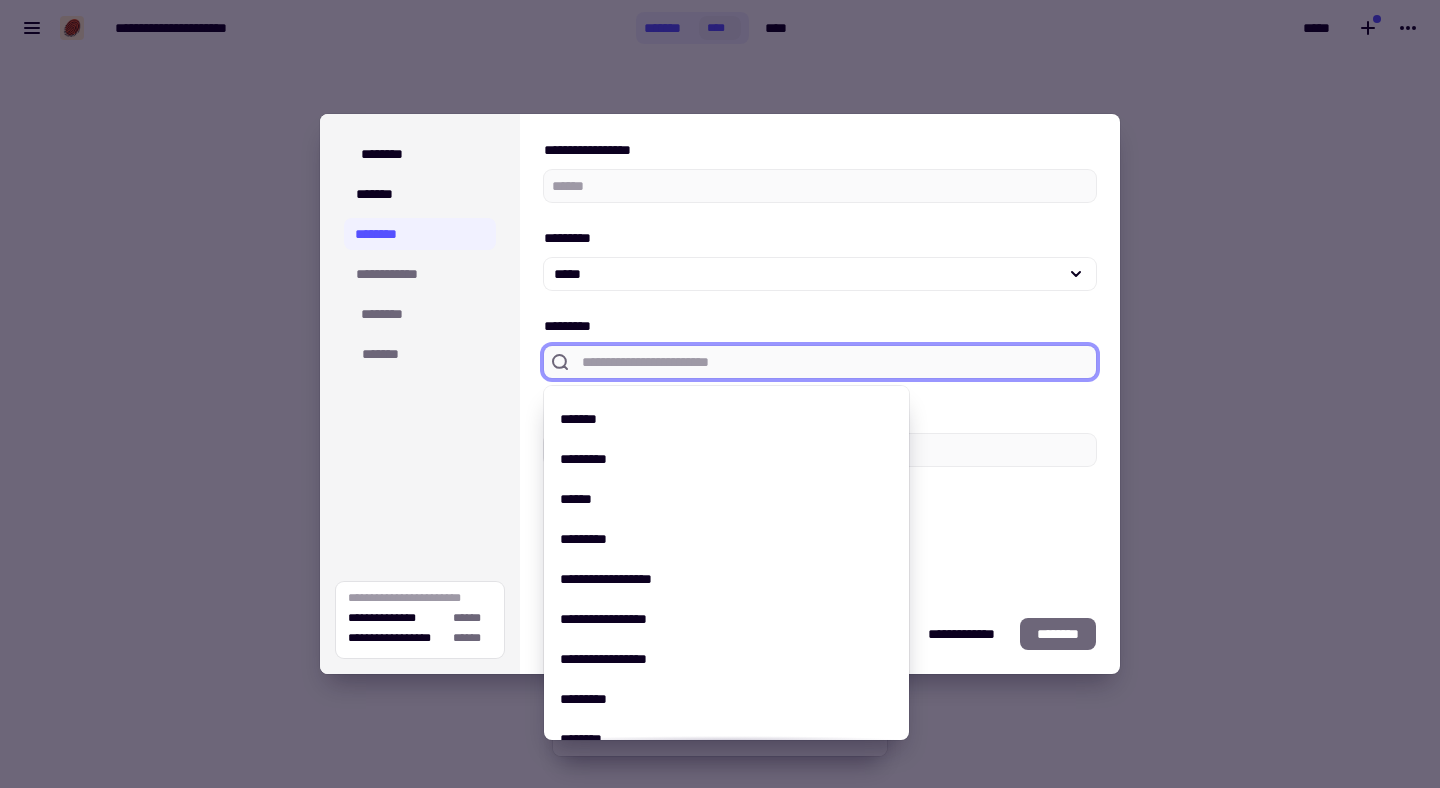 scroll, scrollTop: 295, scrollLeft: 0, axis: vertical 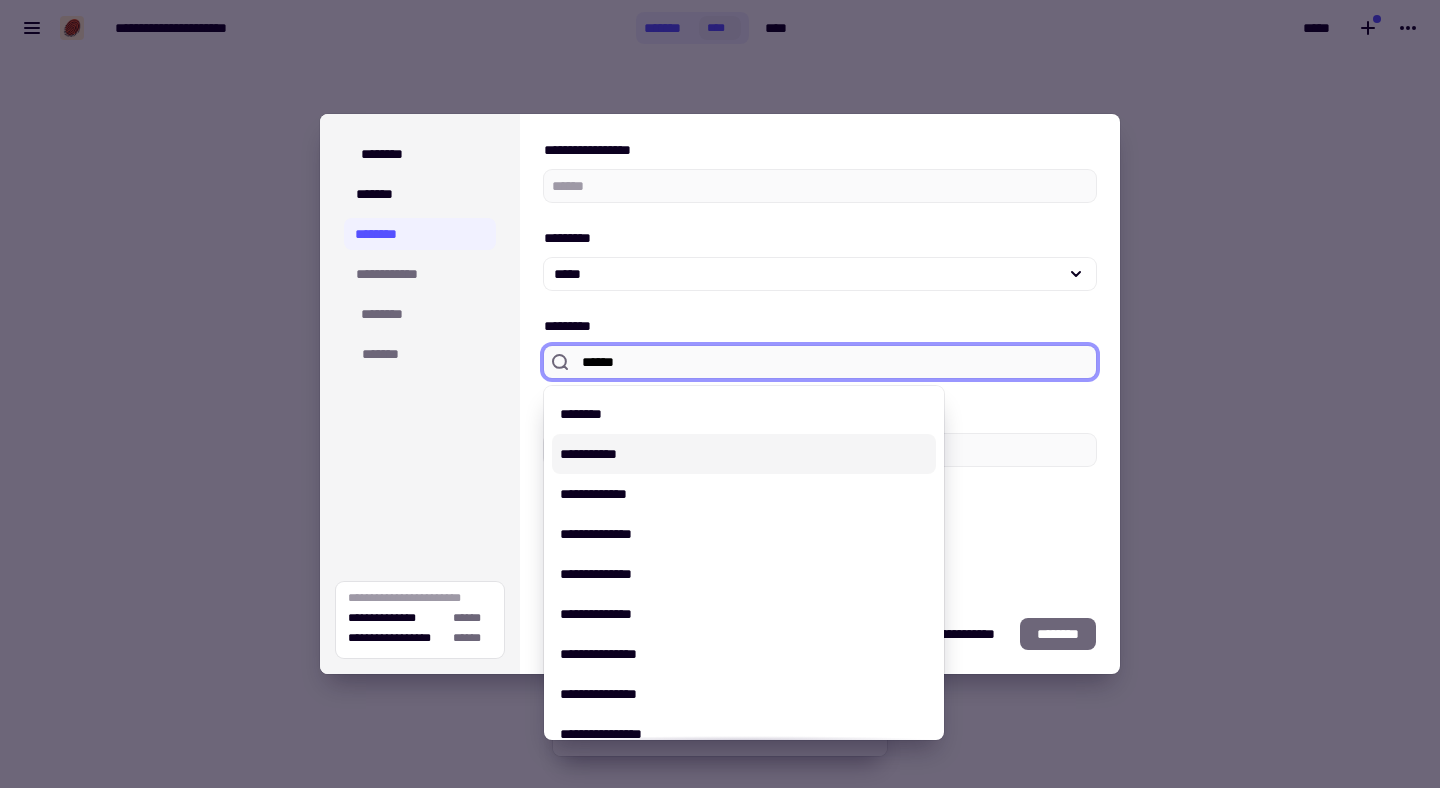 click on "**********" at bounding box center (744, 454) 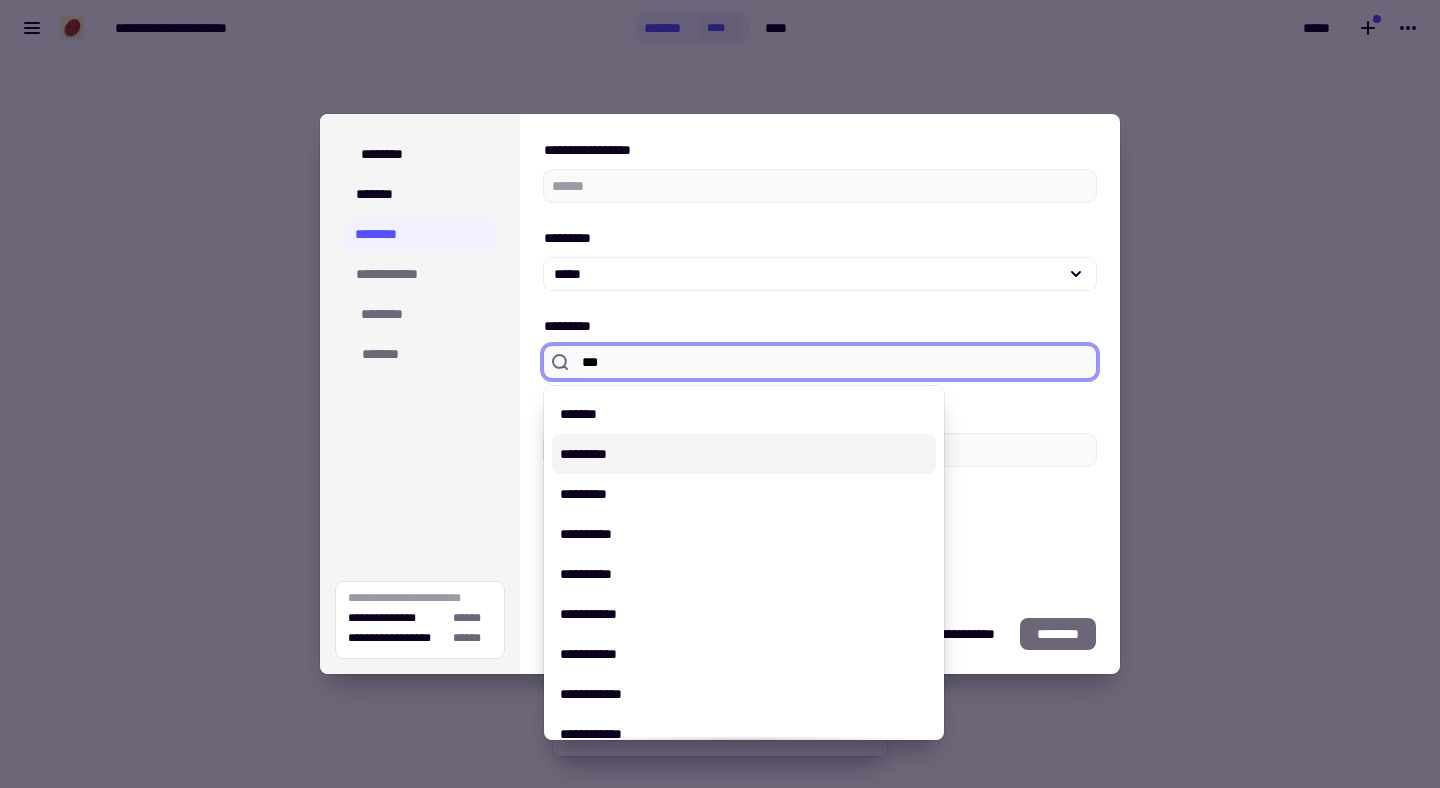 click on "*********" at bounding box center [744, 454] 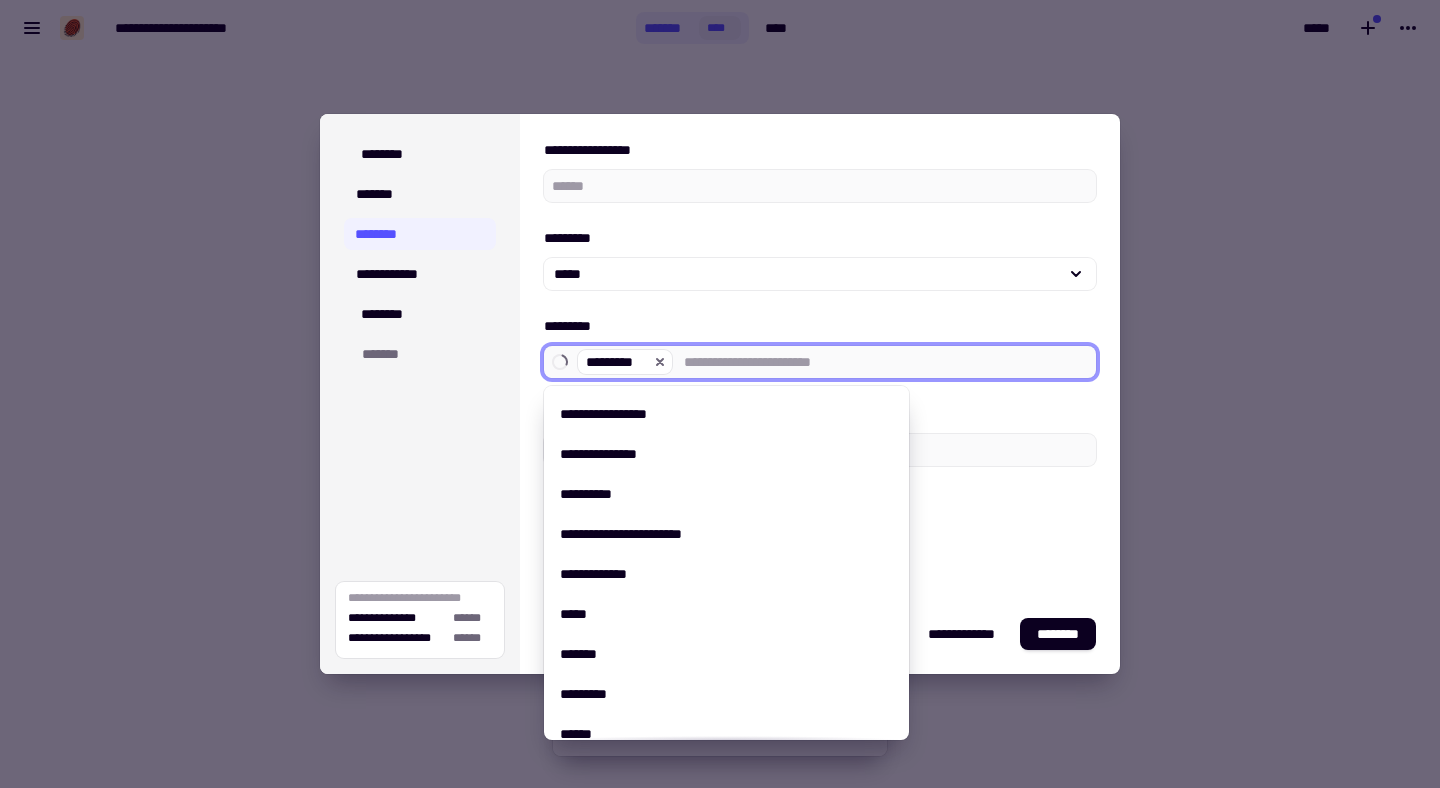 click on "[FIRST] [LAST]   [PHONE] [EMAIL]   [PHONE] [EMAIL]   [PHONE] [EMAIL]" at bounding box center (820, 354) 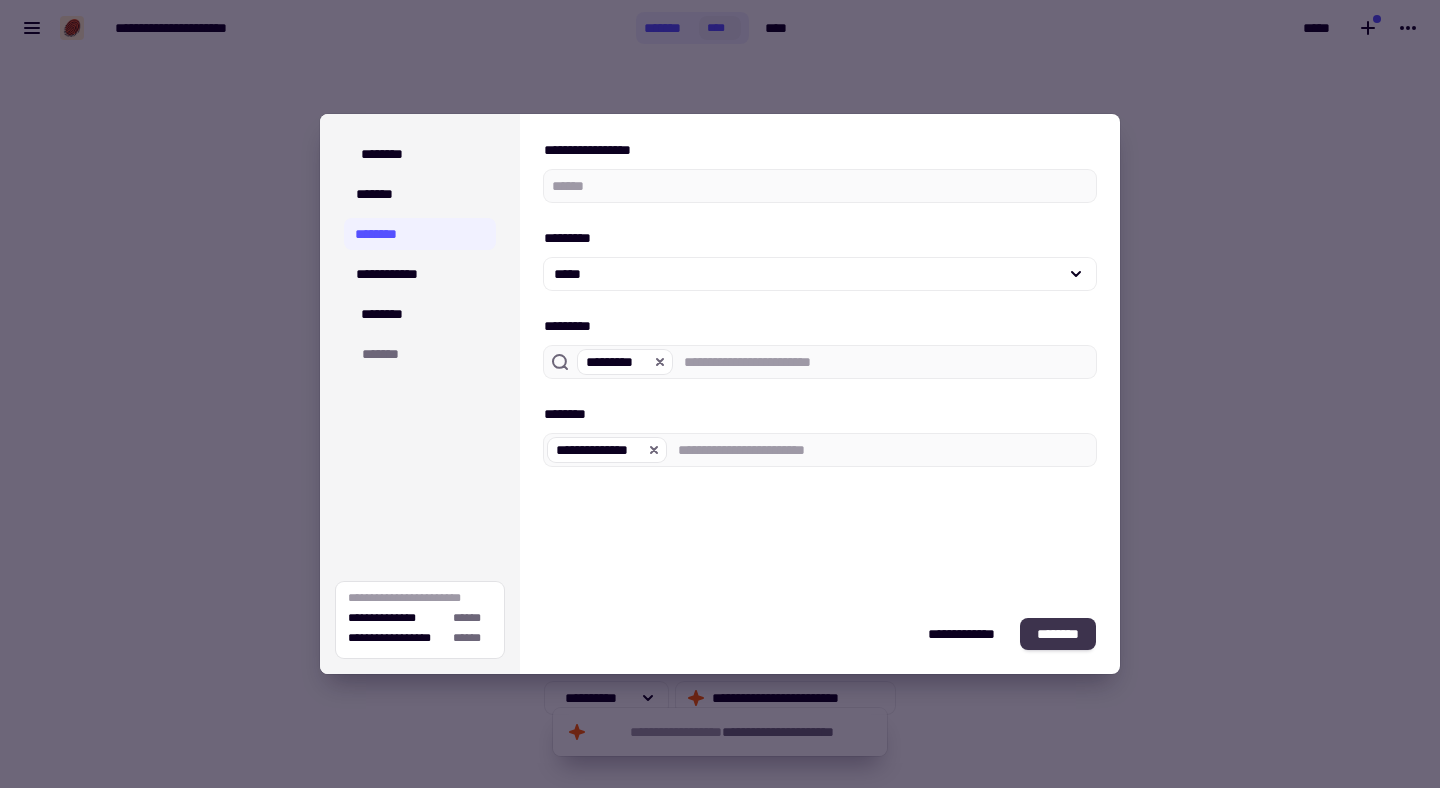 click on "********" 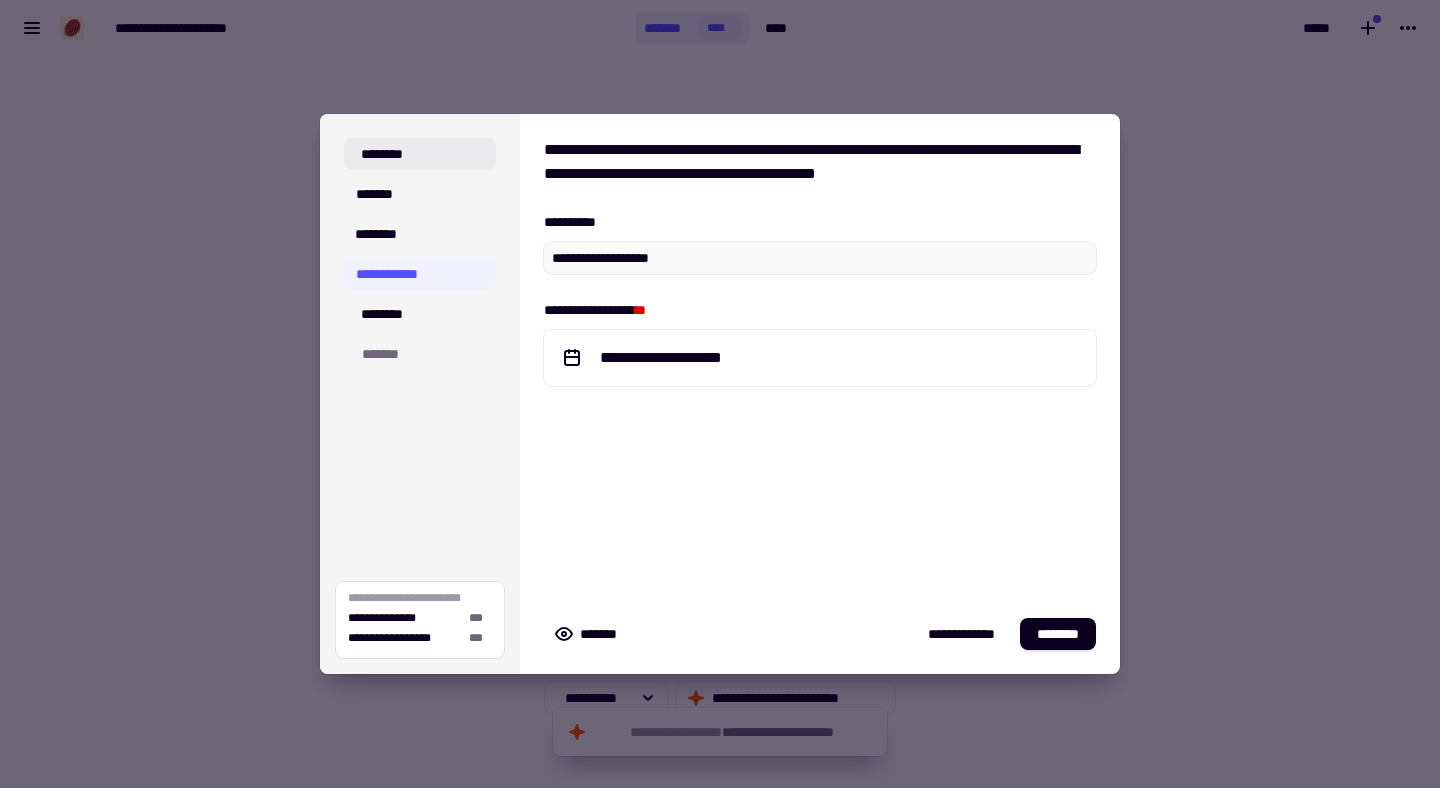 click on "********" 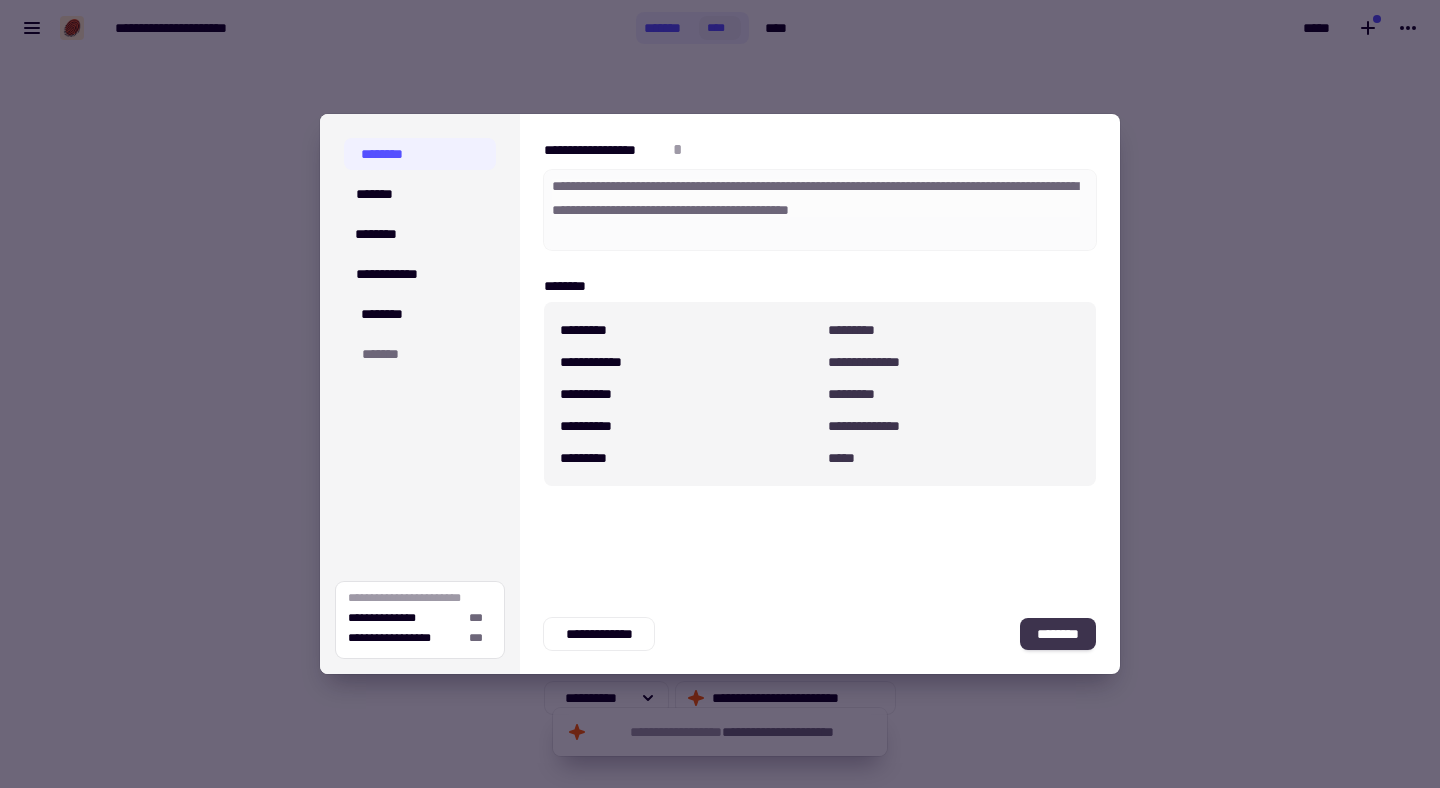 click on "********" 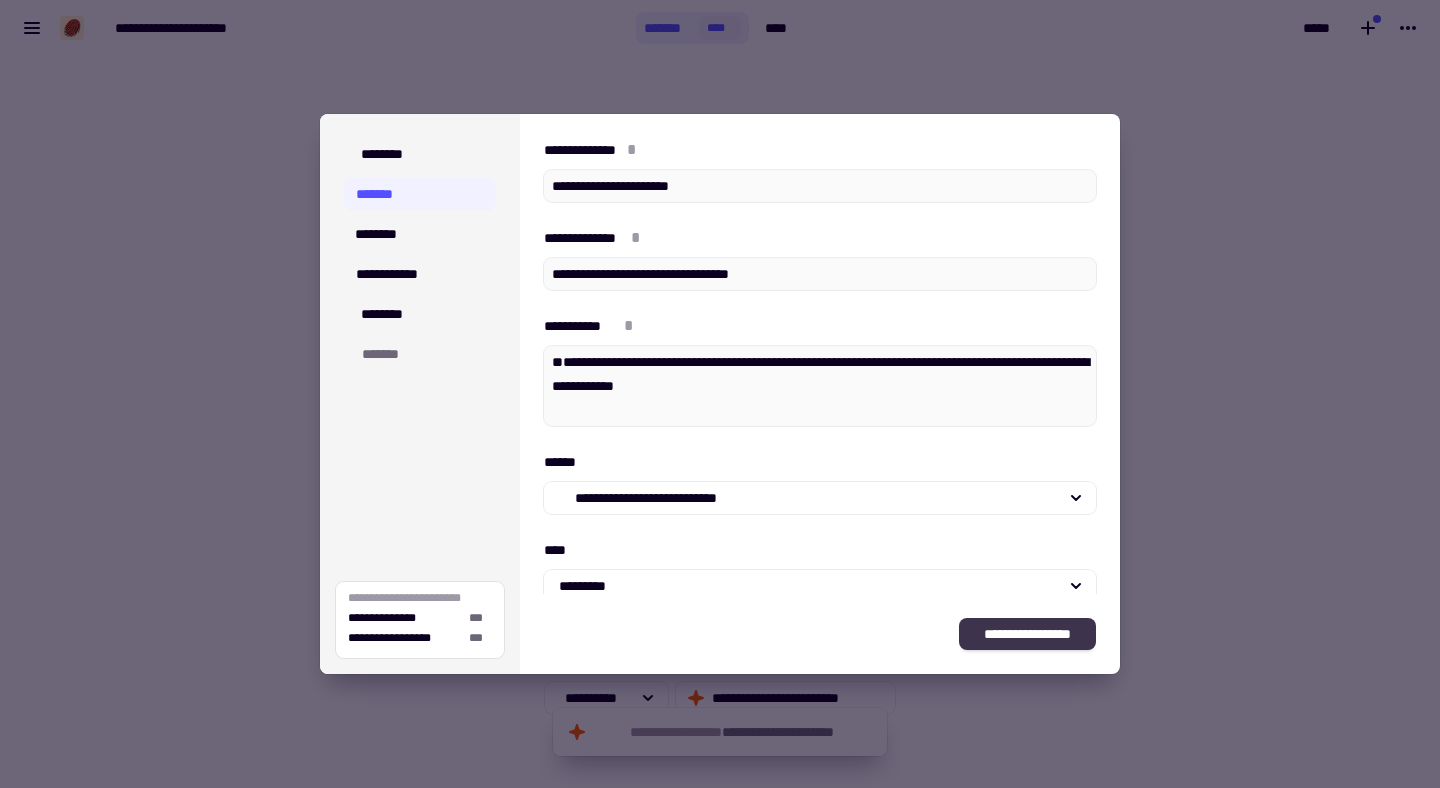 click on "**********" 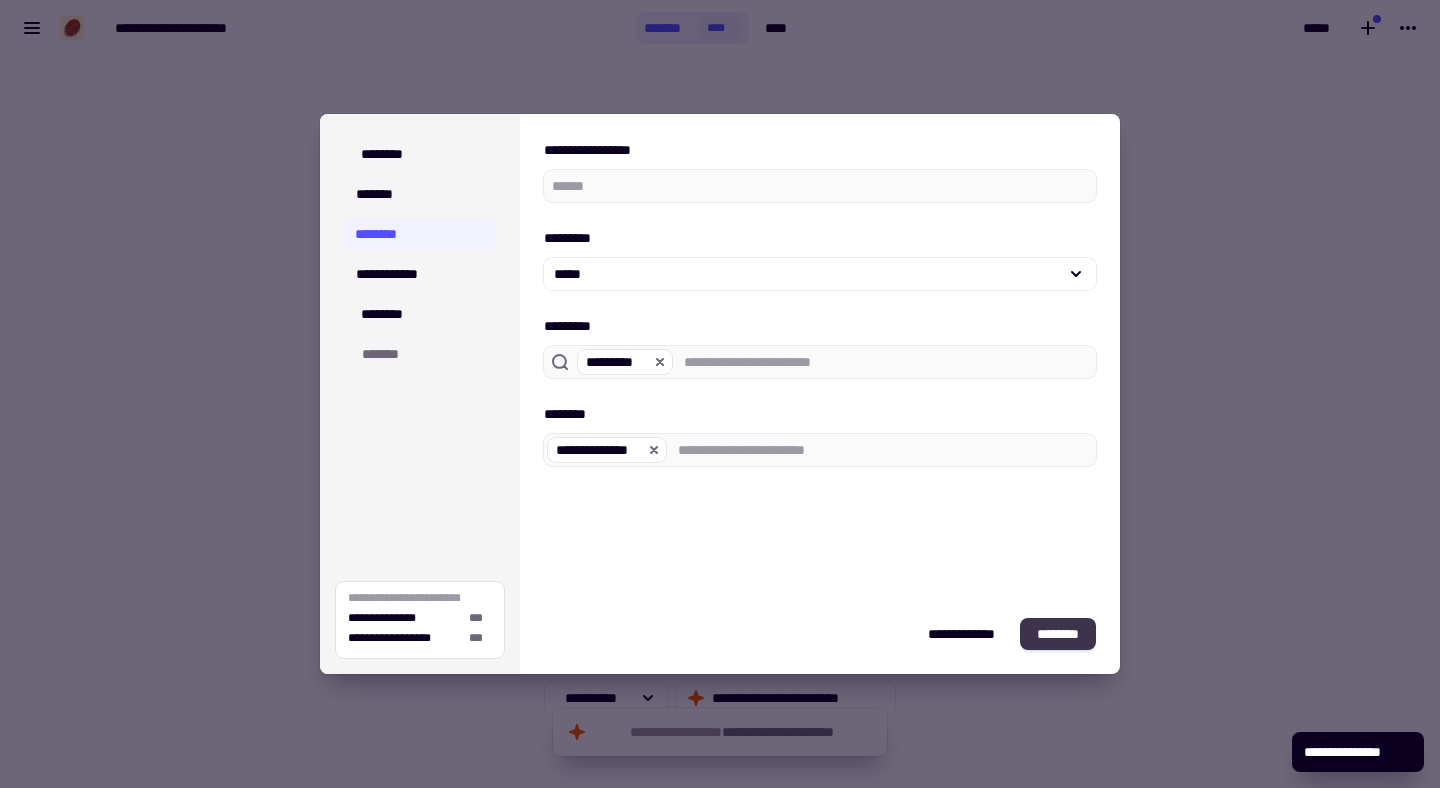 click on "********" 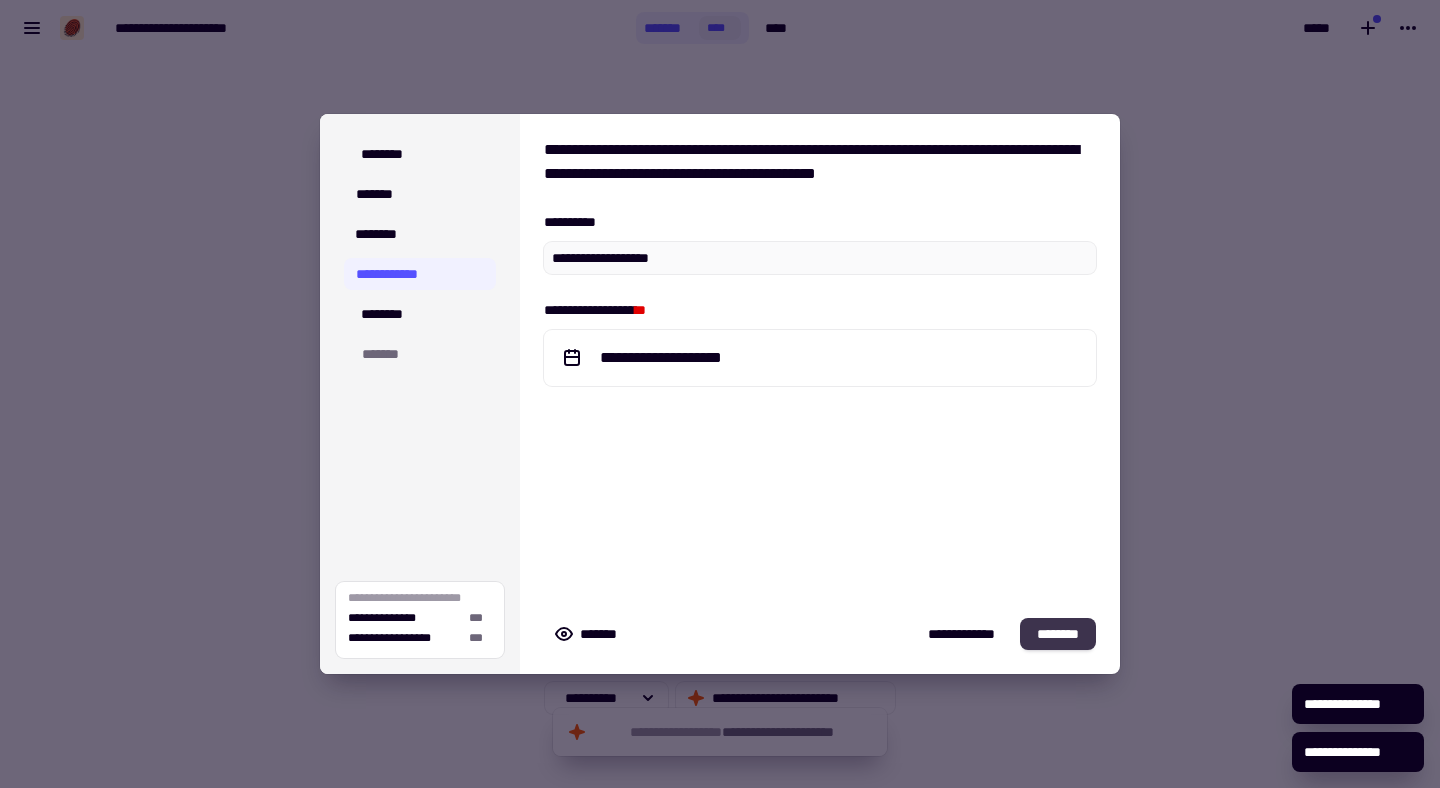 click on "********" 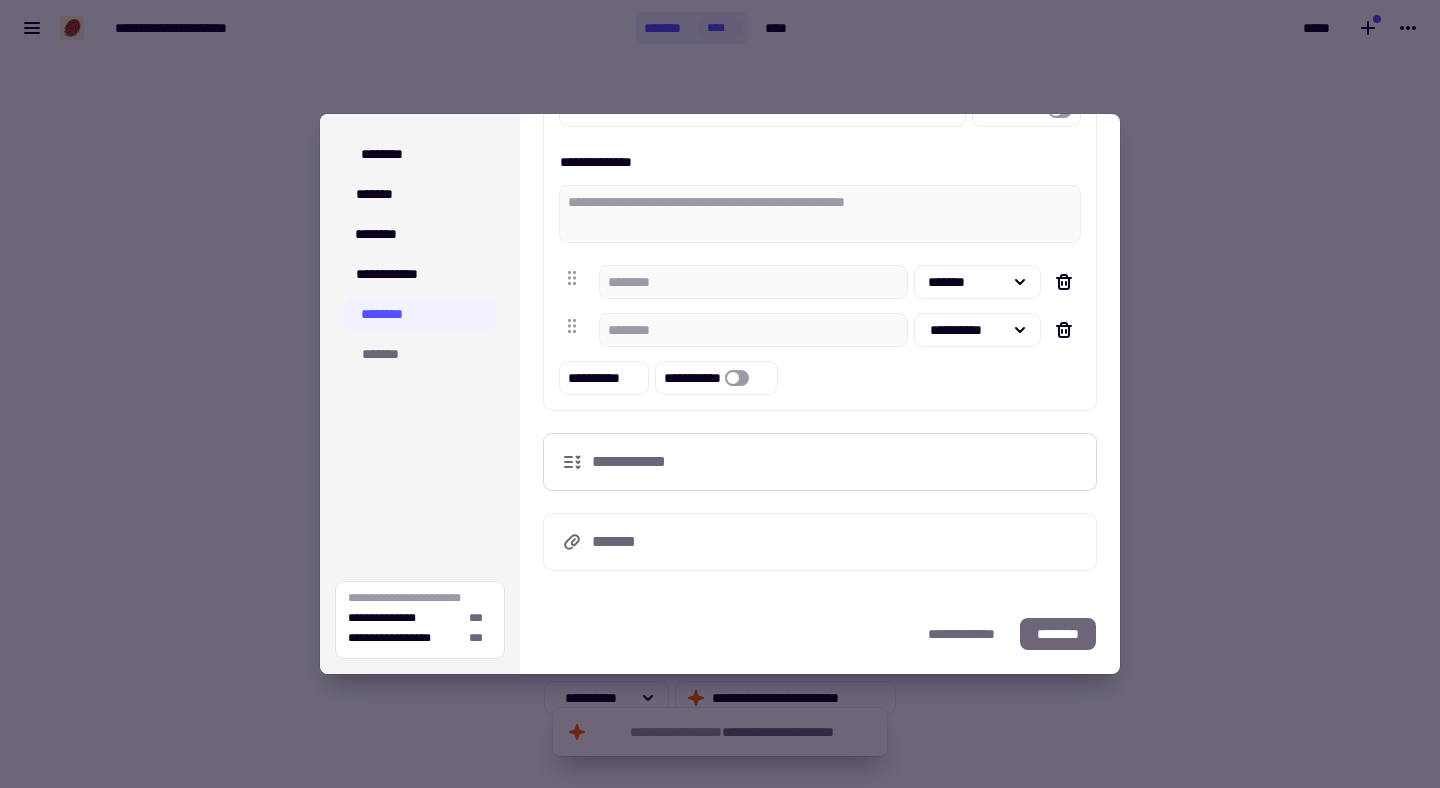scroll, scrollTop: 0, scrollLeft: 0, axis: both 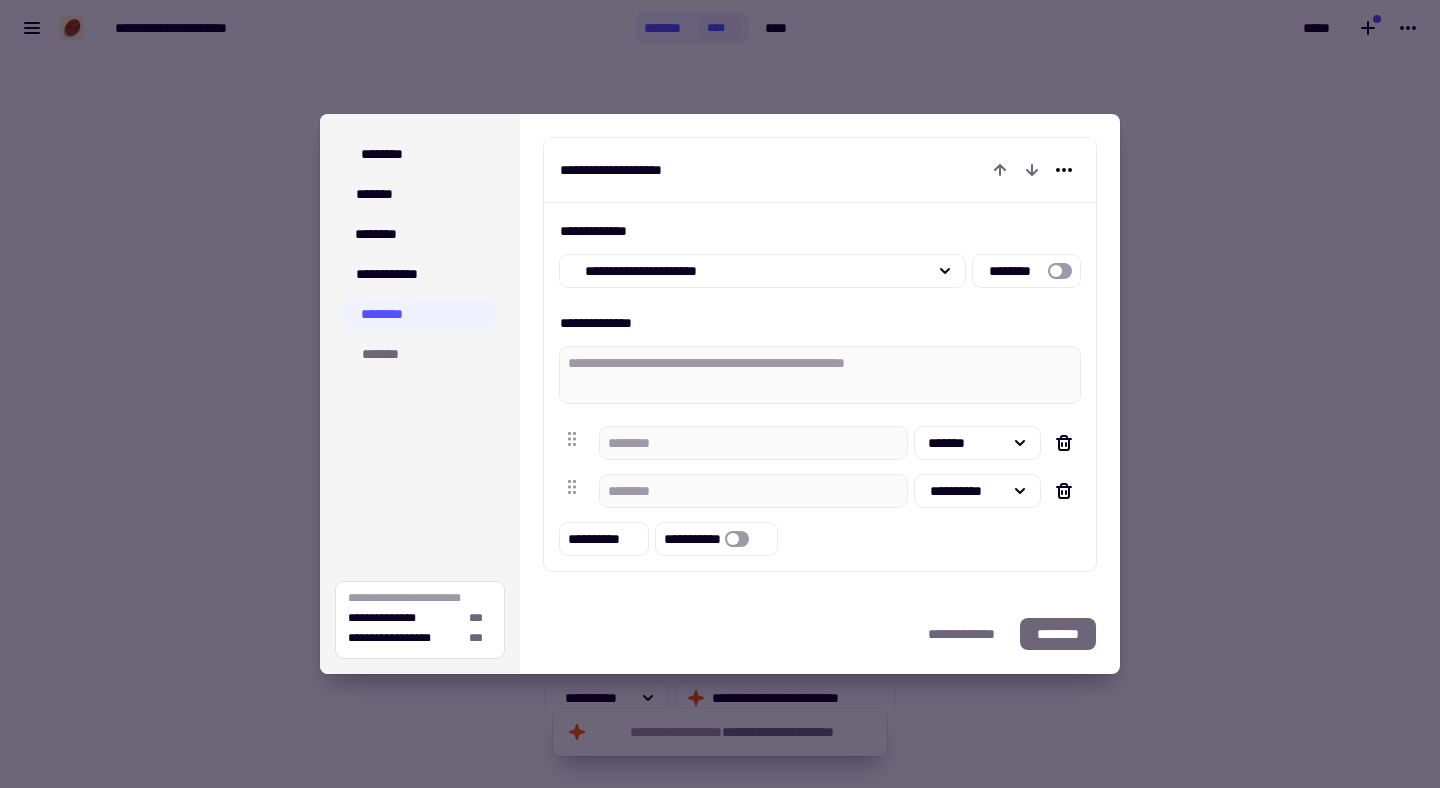 click on "[FIRST] [LAST] [PHONE] [EMAIL] [PHONE] [EMAIL]" at bounding box center [420, 254] 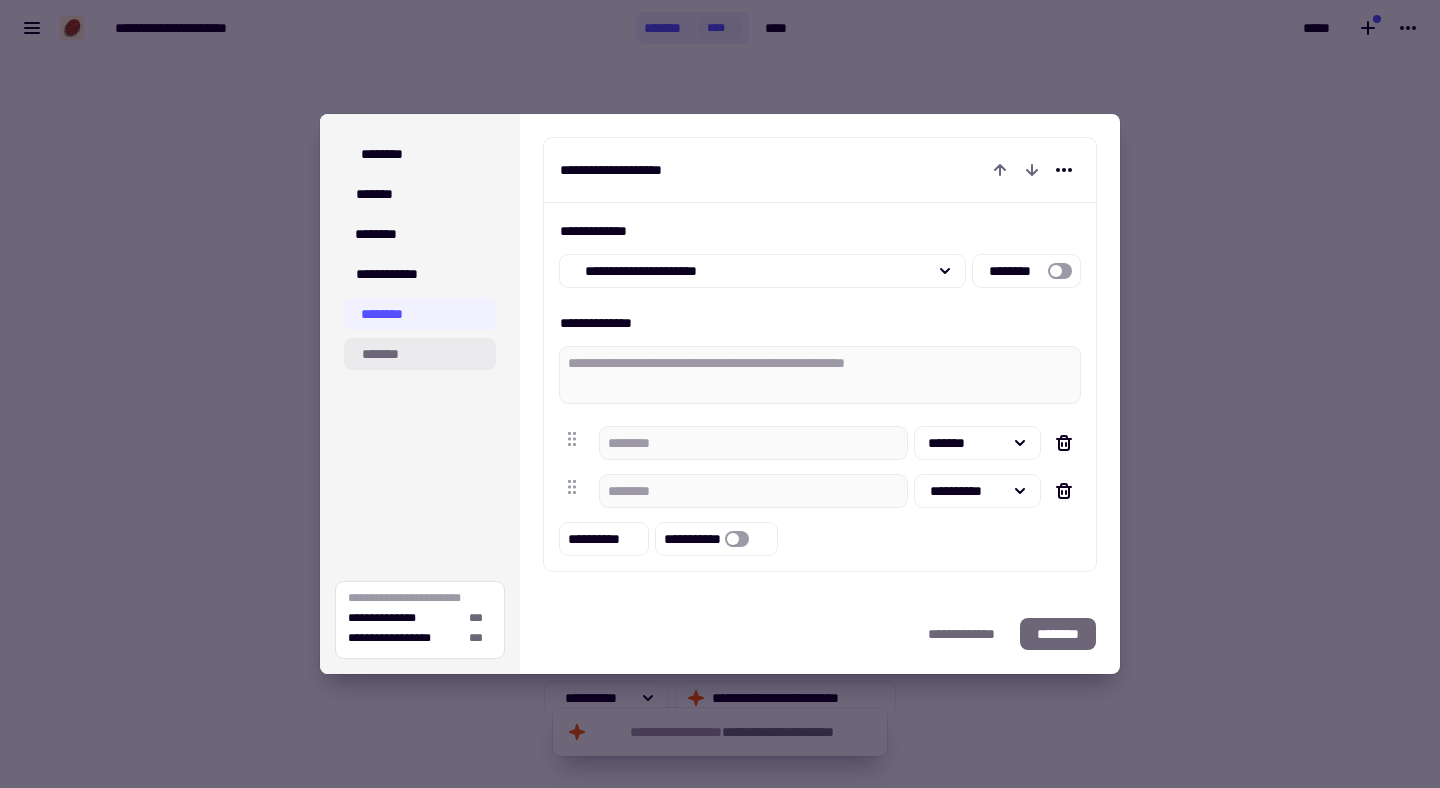 click on "*******" 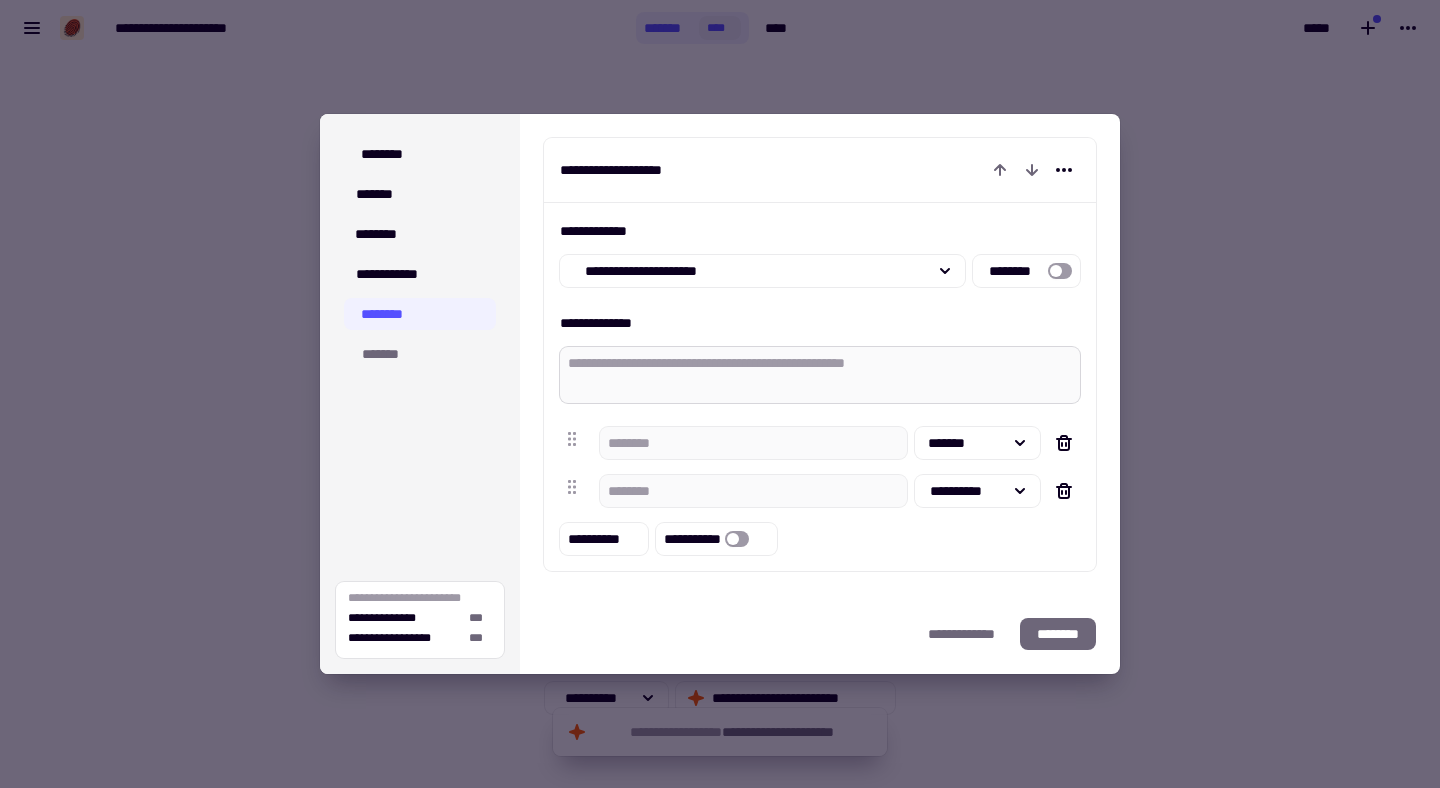 click on "**********" at bounding box center [820, 375] 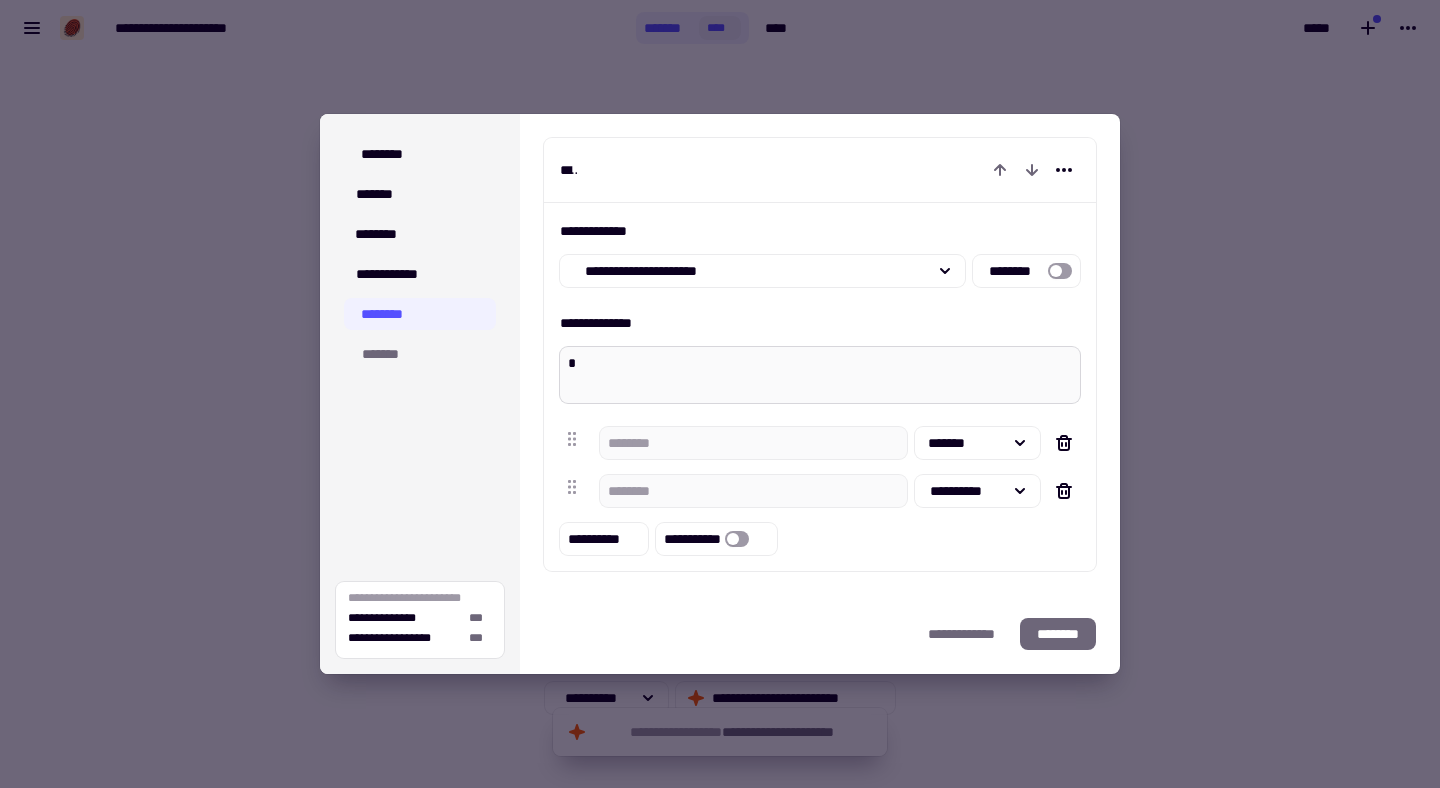 click on "*" at bounding box center [820, 375] 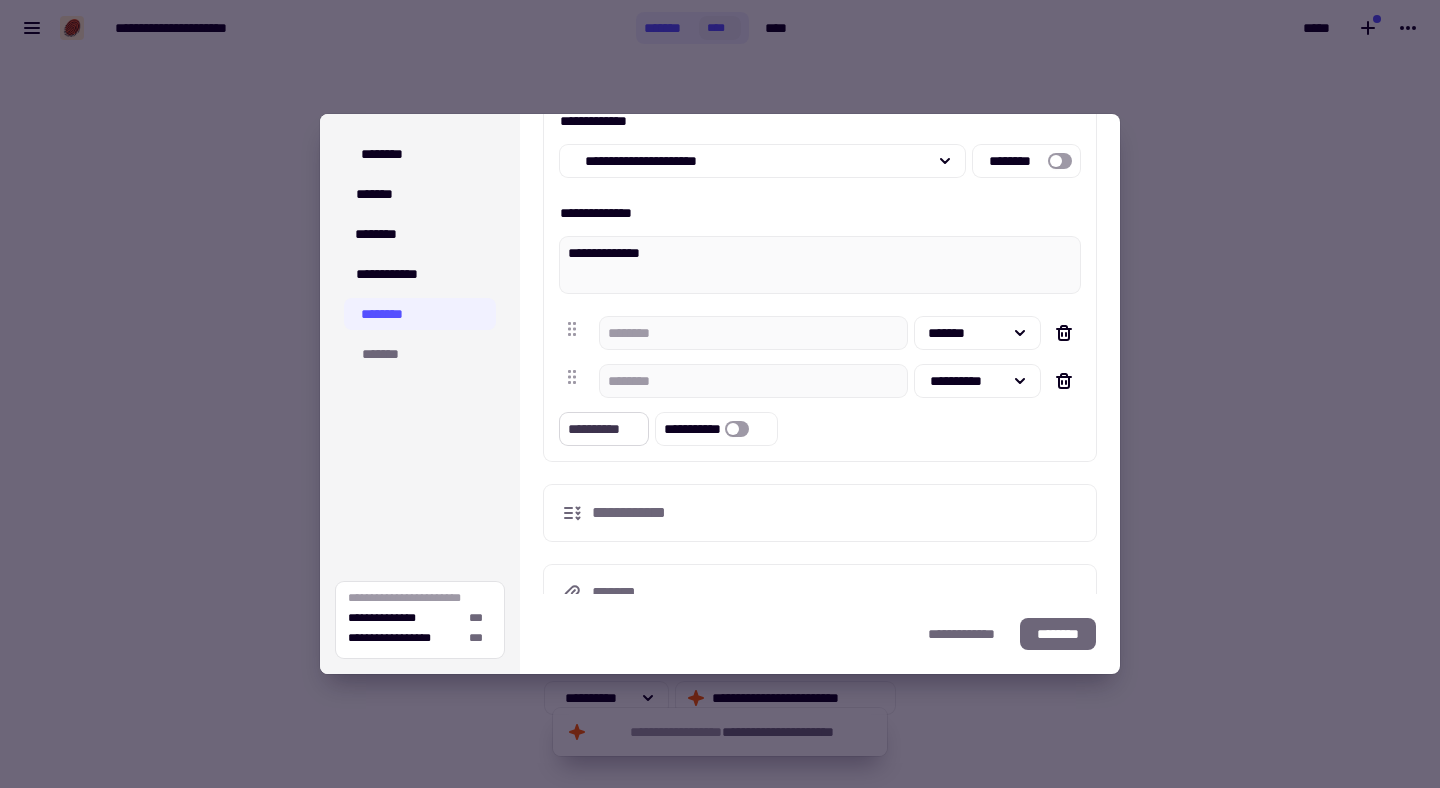 scroll, scrollTop: 155, scrollLeft: 0, axis: vertical 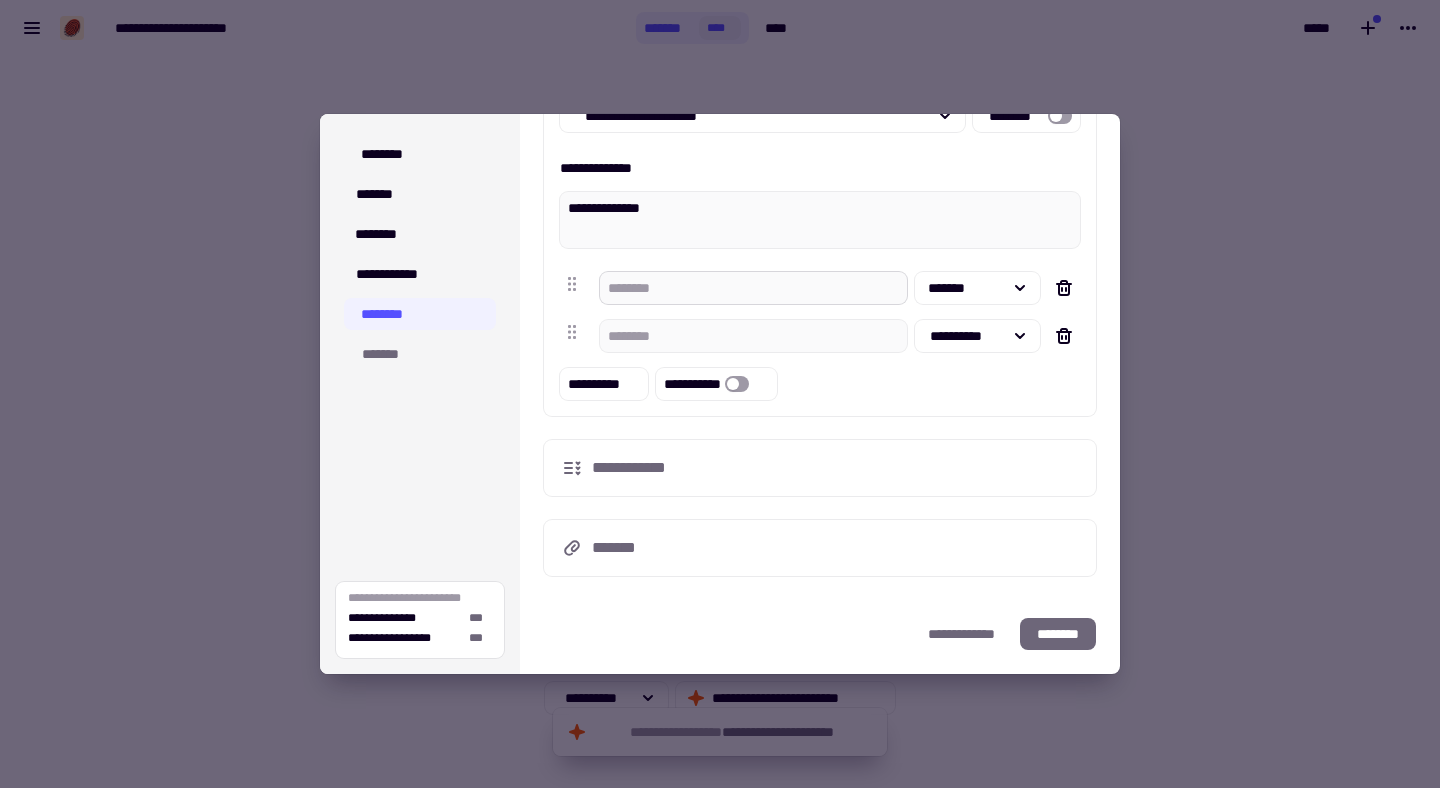 click at bounding box center (753, 288) 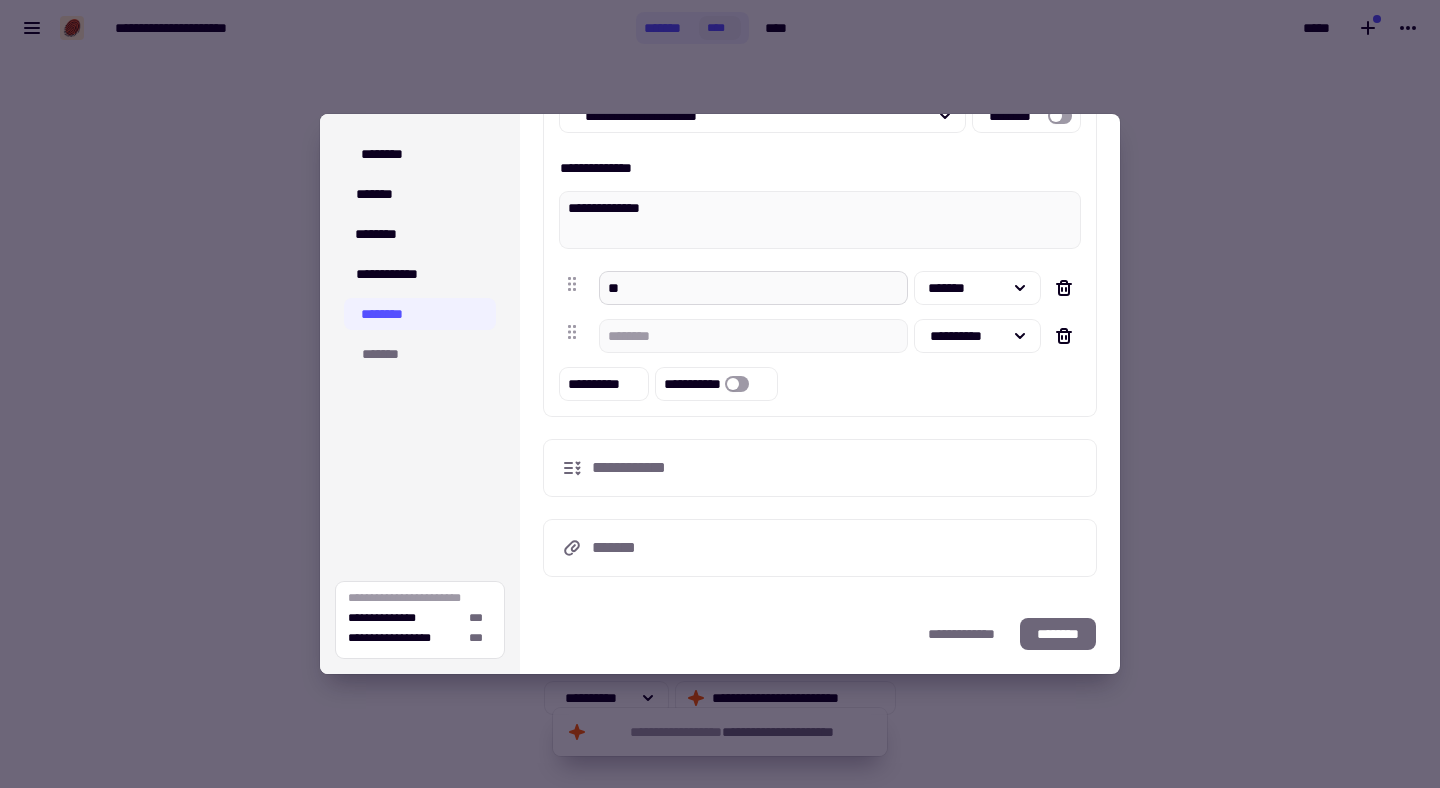 click on "**" at bounding box center (753, 288) 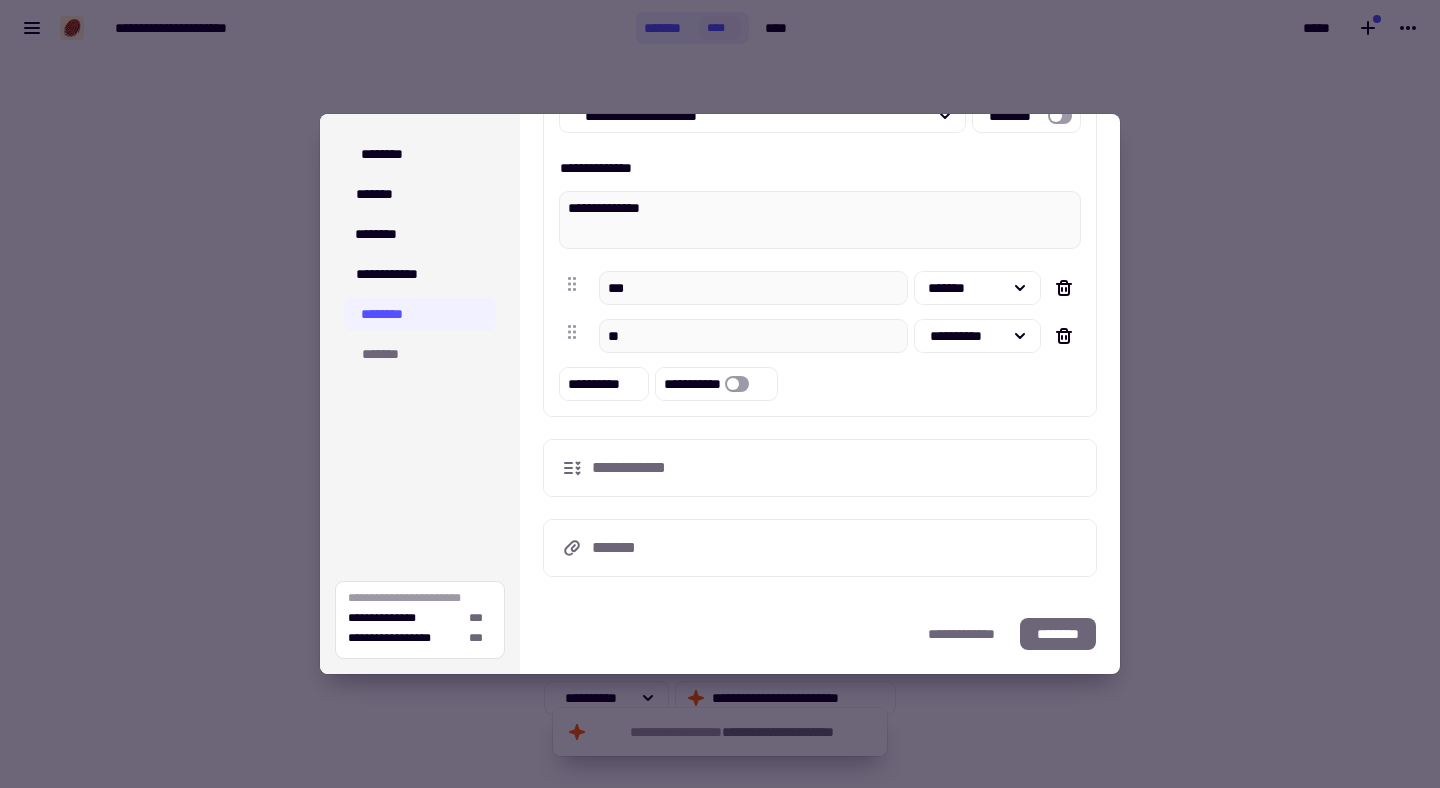 scroll, scrollTop: 161, scrollLeft: 0, axis: vertical 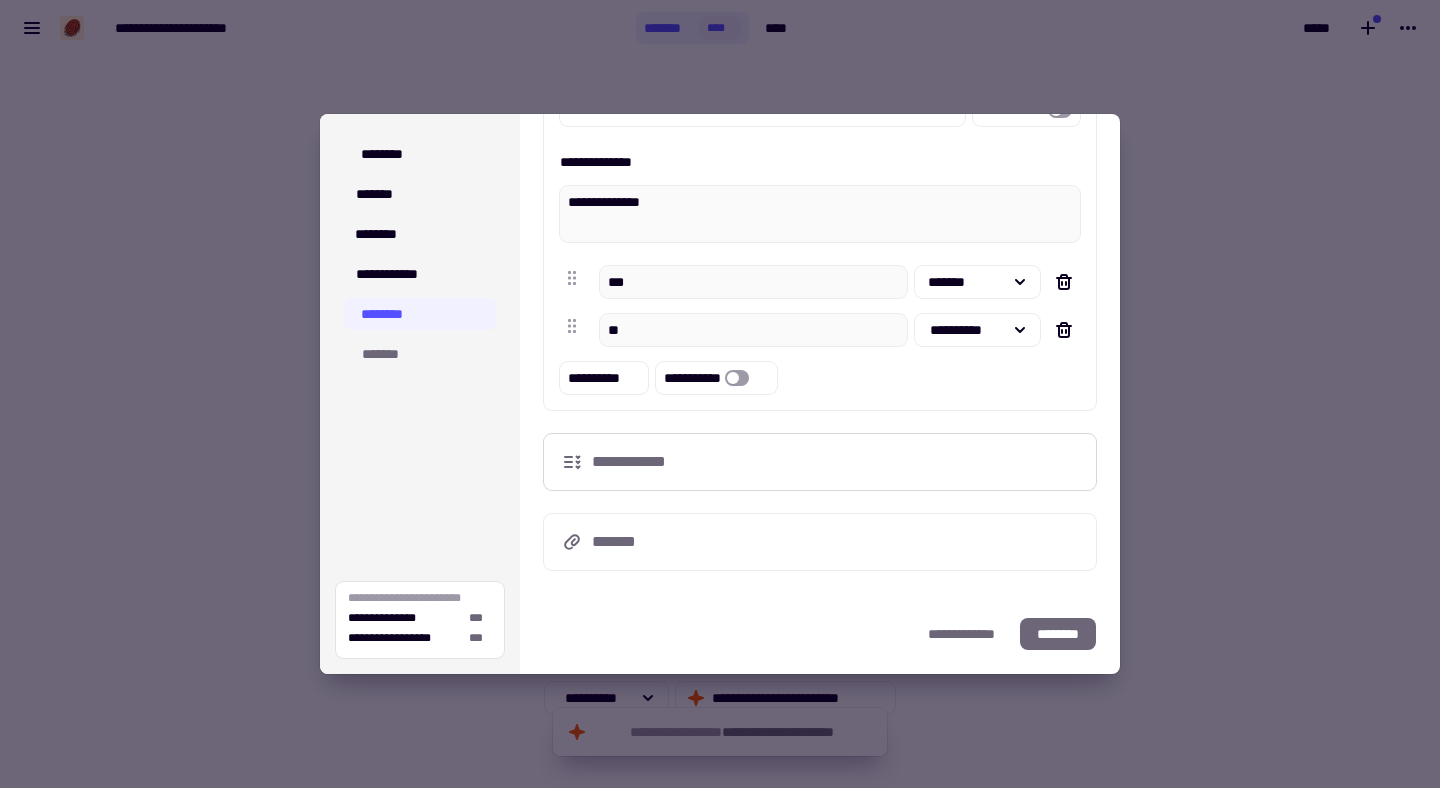 click on "**********" at bounding box center (640, 462) 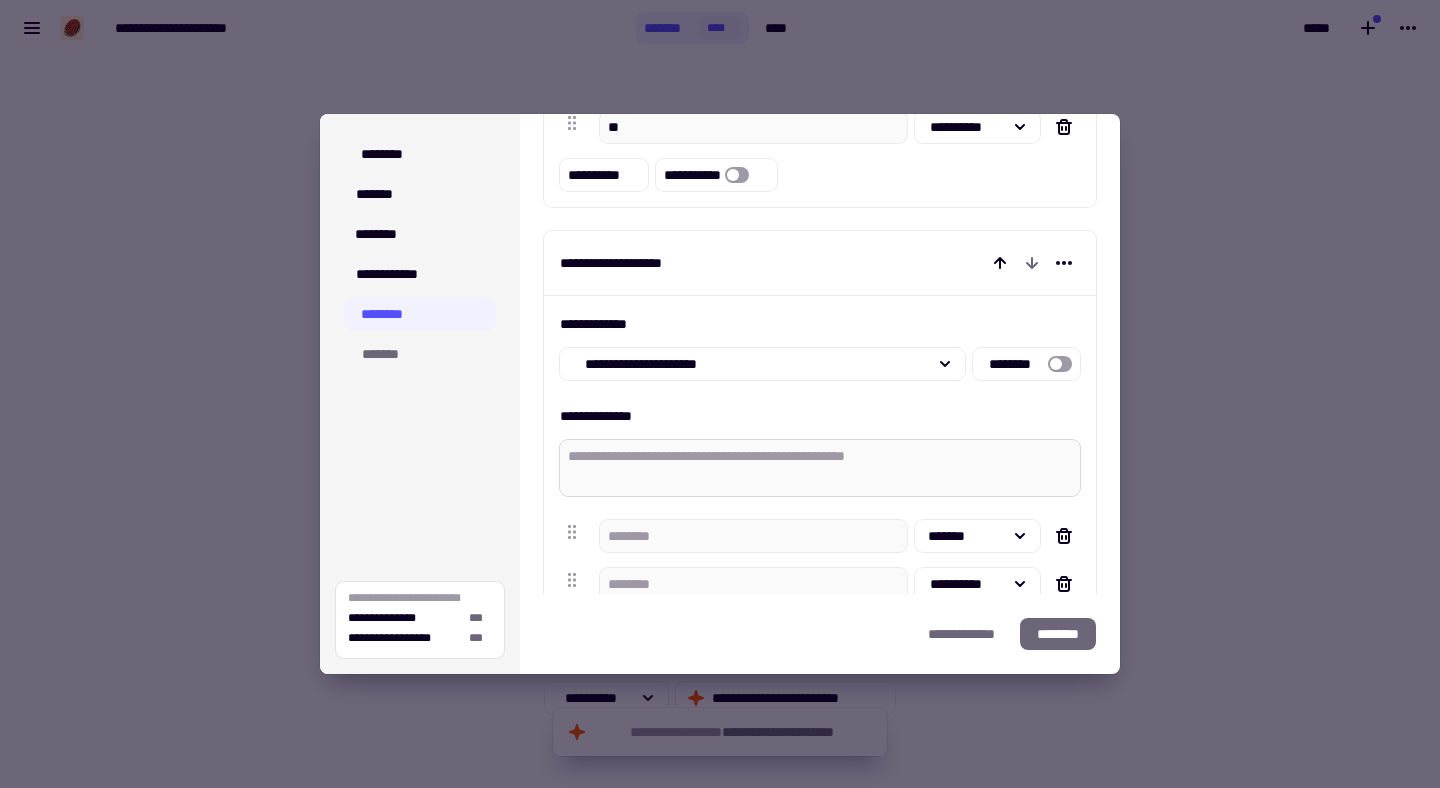 scroll, scrollTop: 246, scrollLeft: 0, axis: vertical 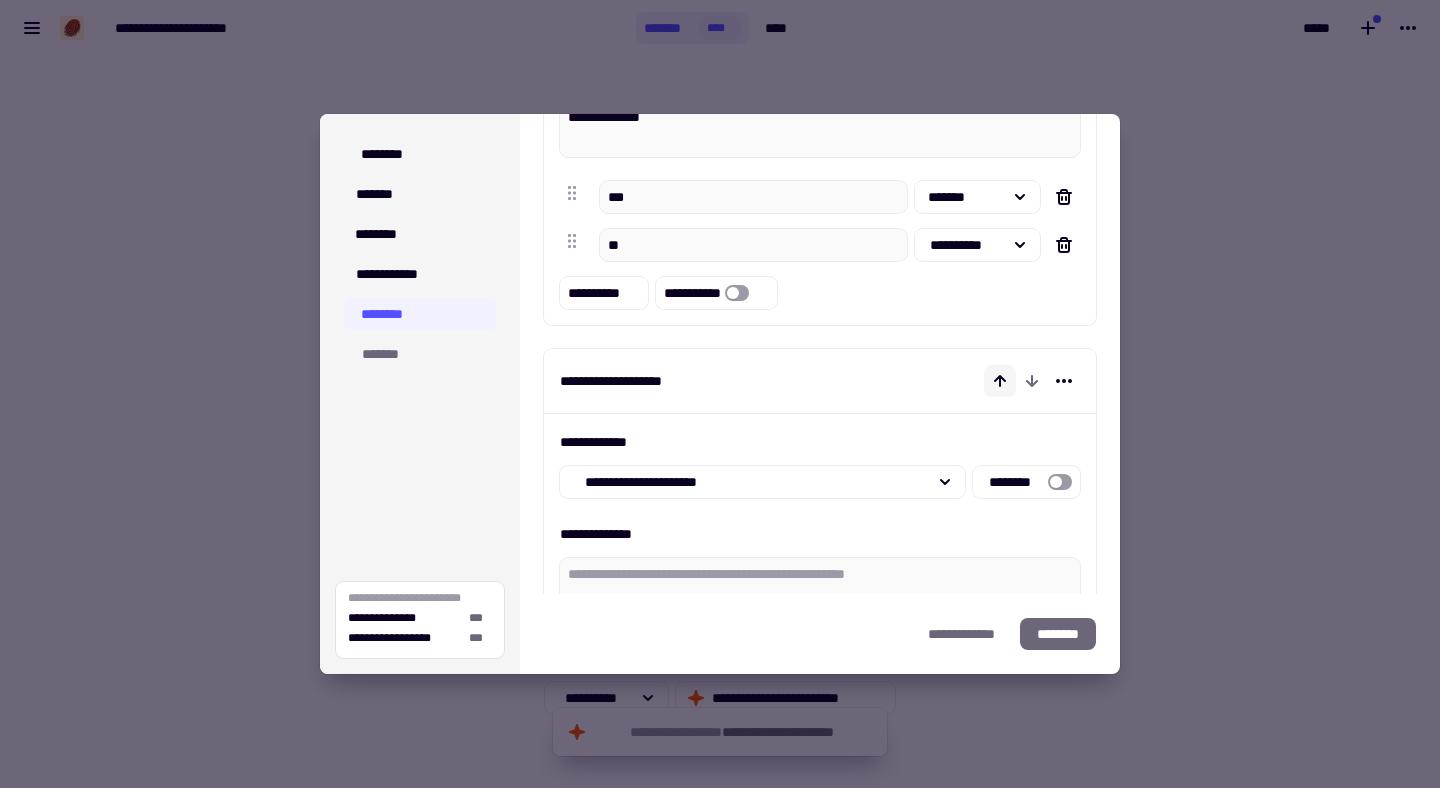 click 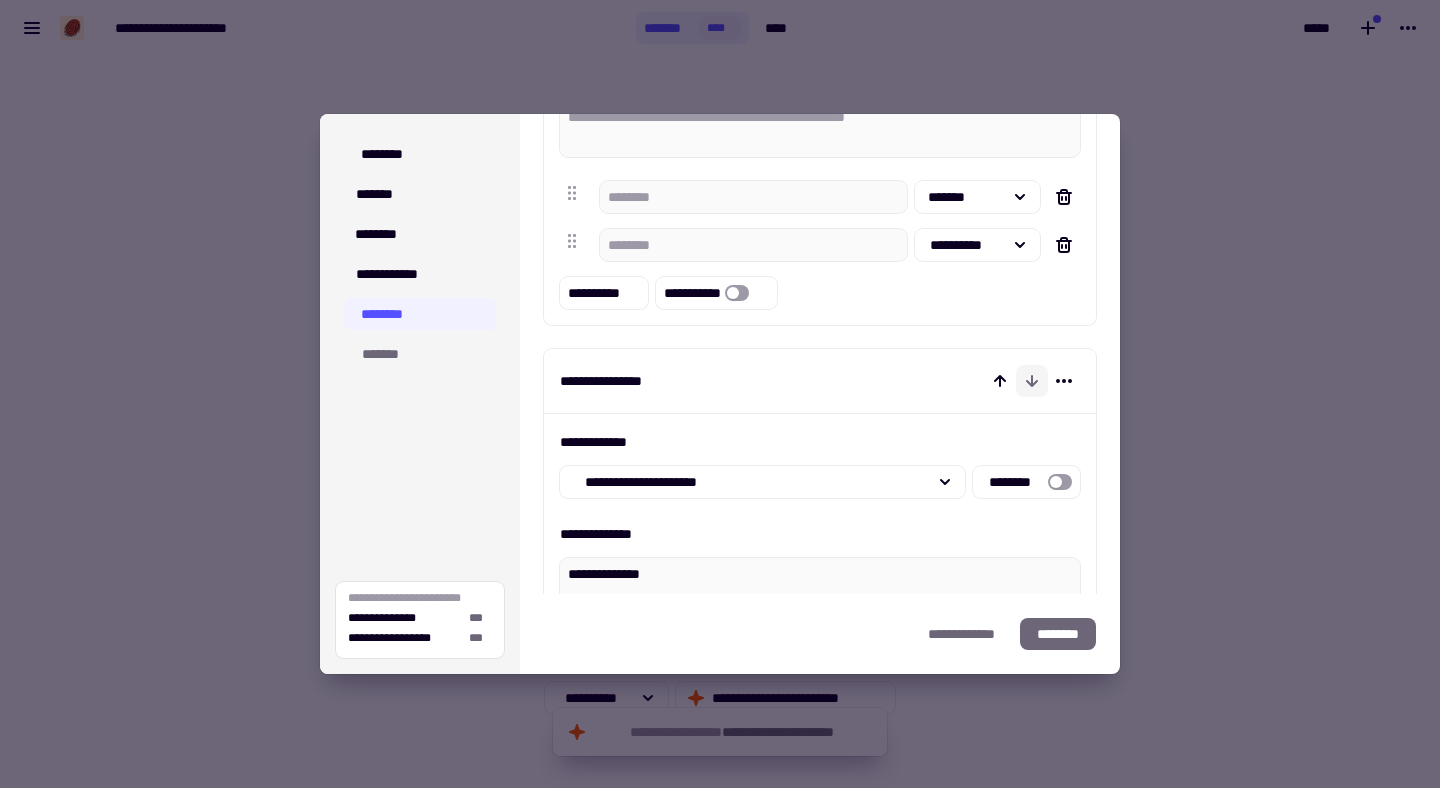 click 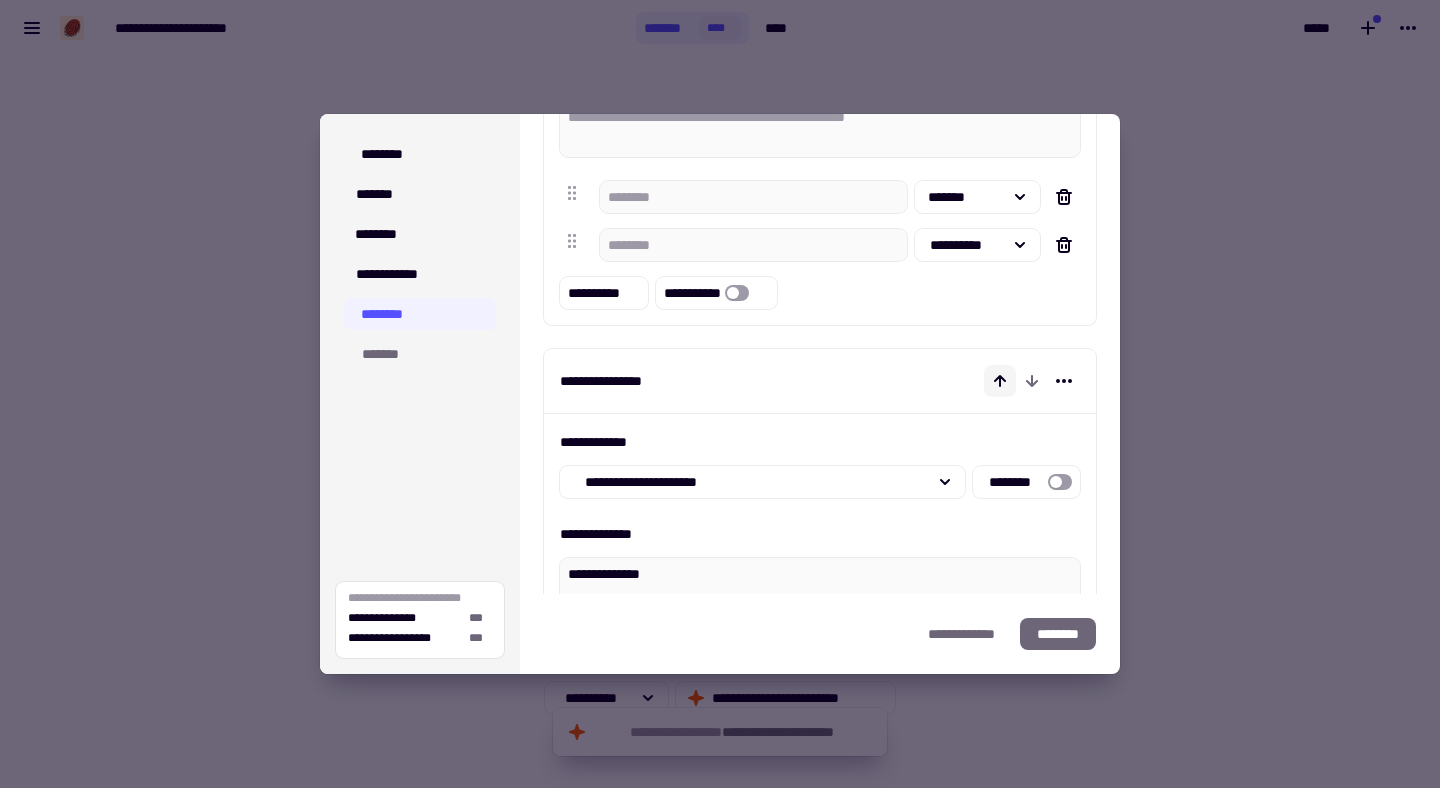 click 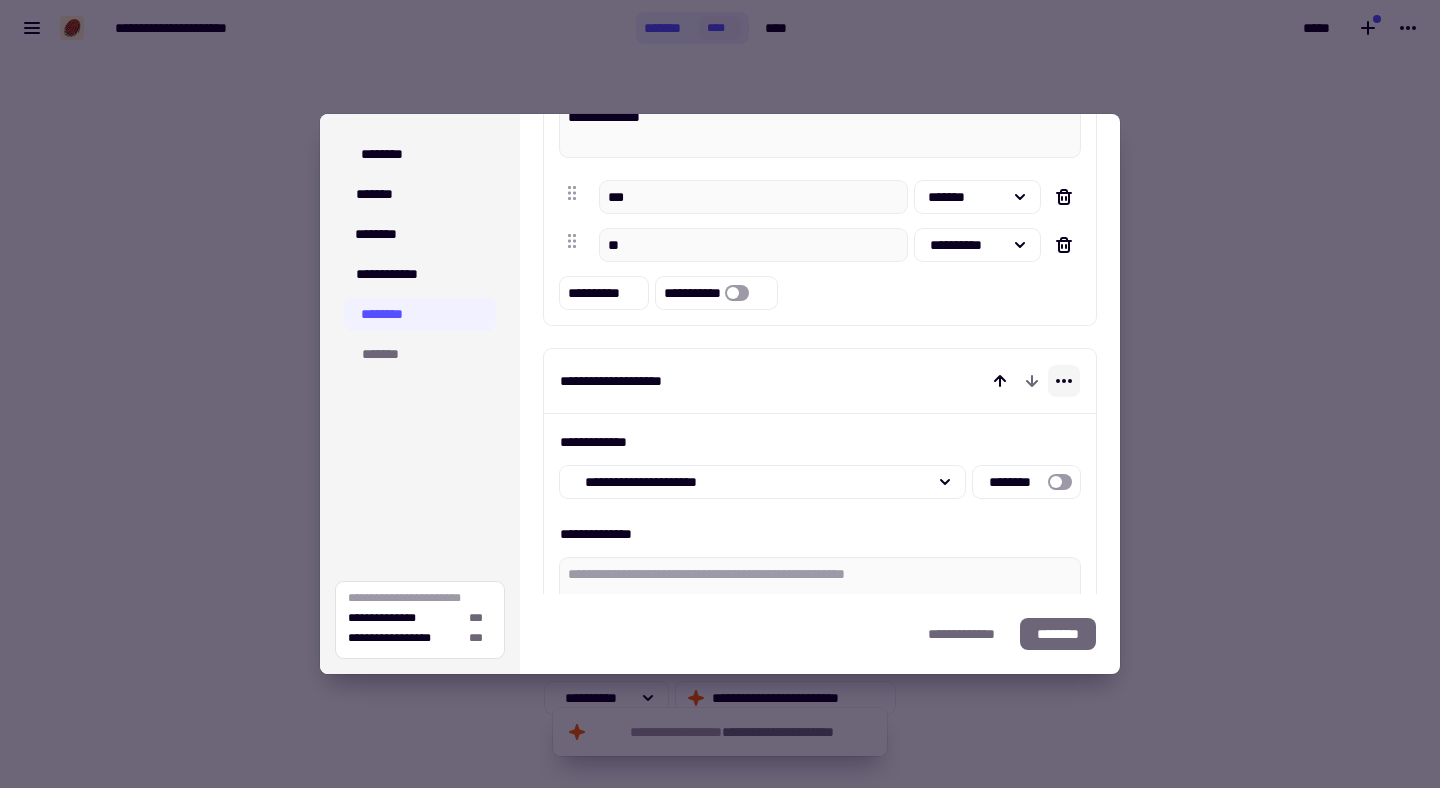 click 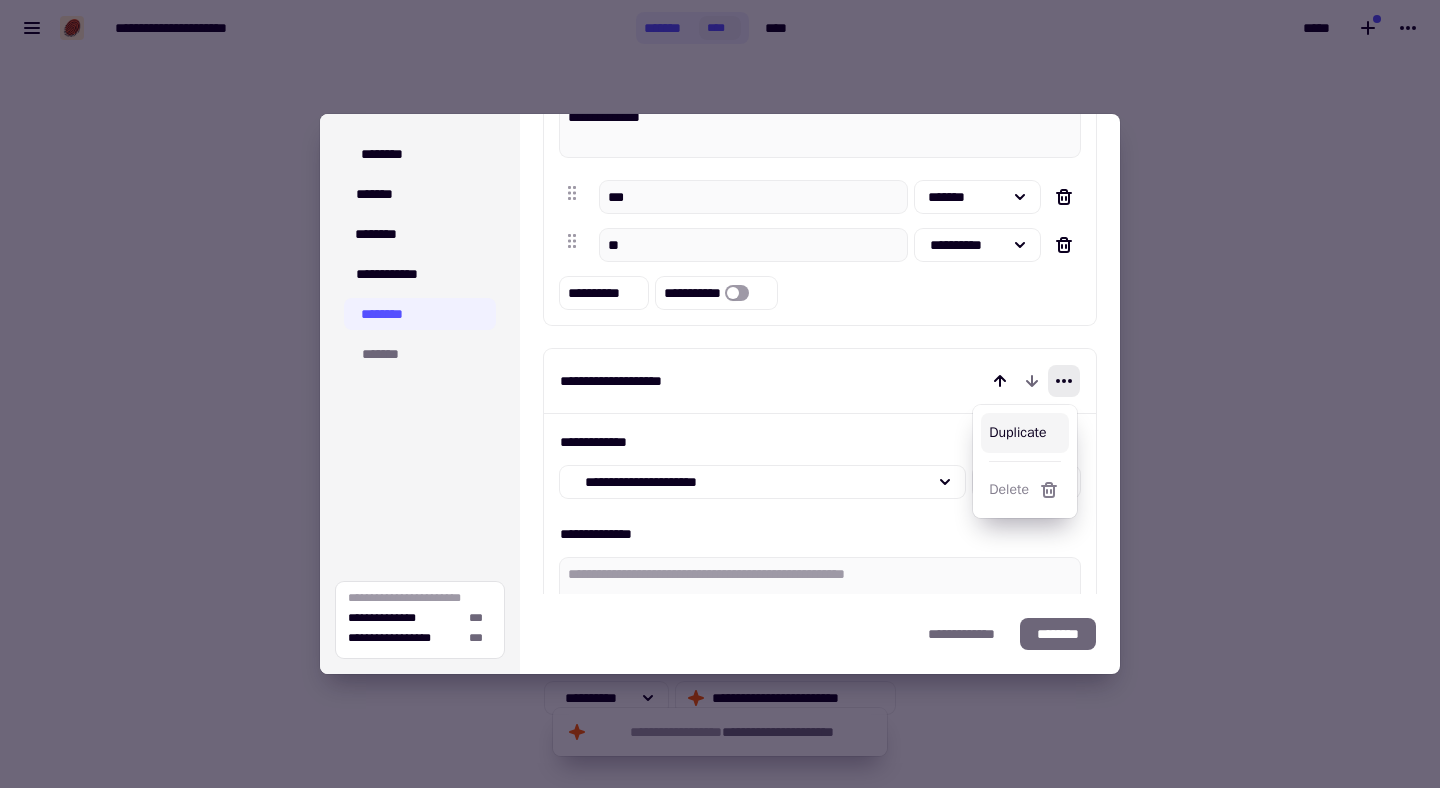 click on "[FIRST] [LAST] [PHONE]" at bounding box center [820, 381] 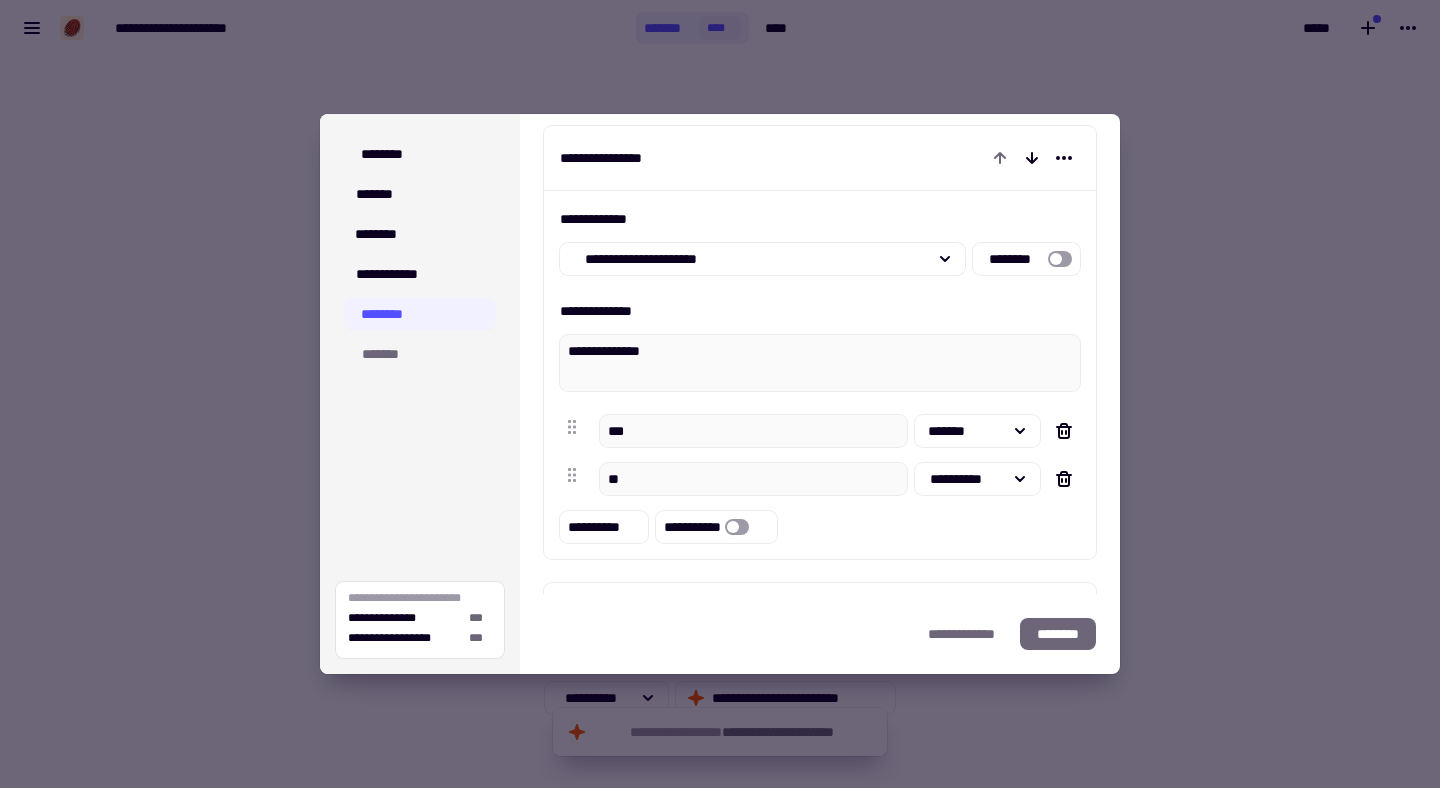 scroll, scrollTop: 0, scrollLeft: 0, axis: both 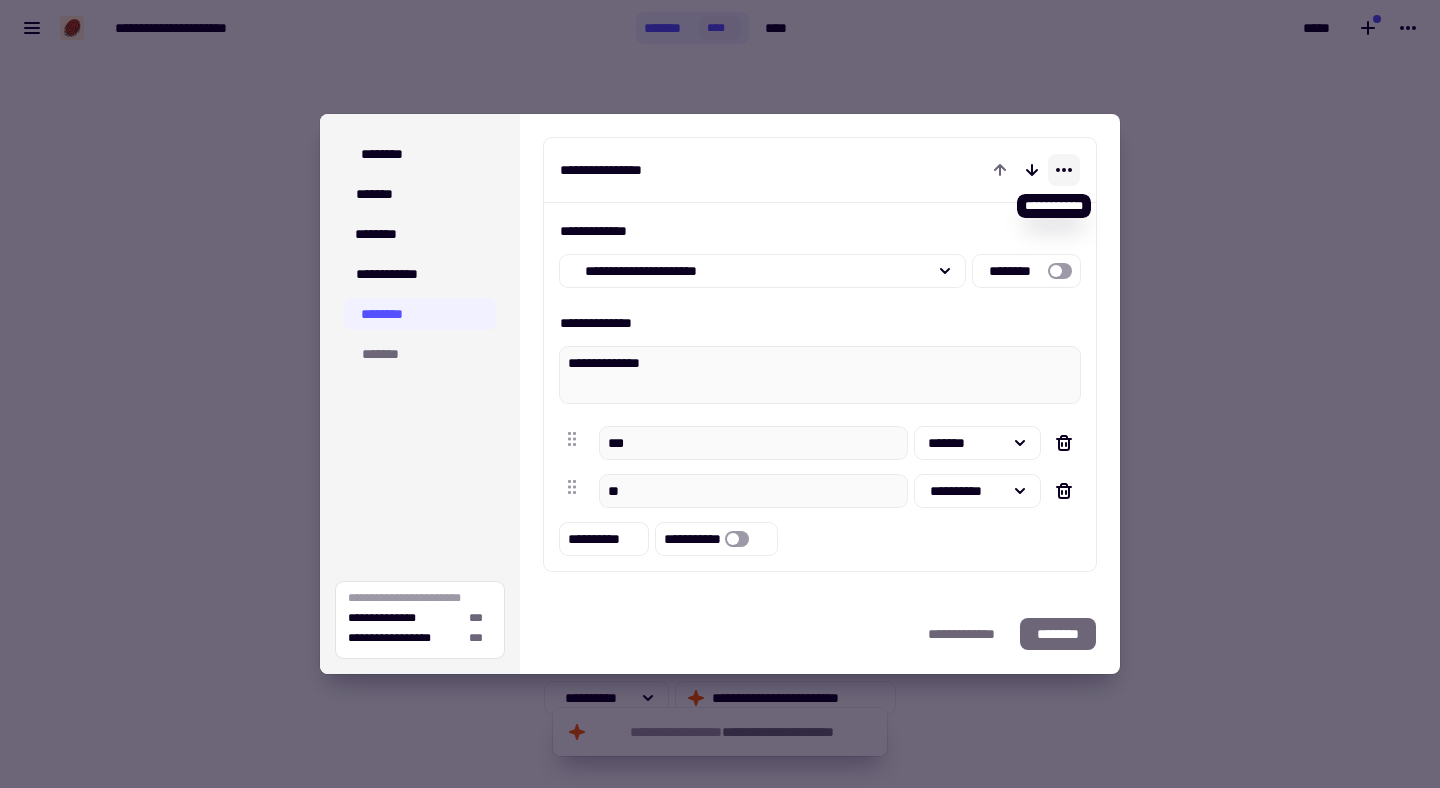click 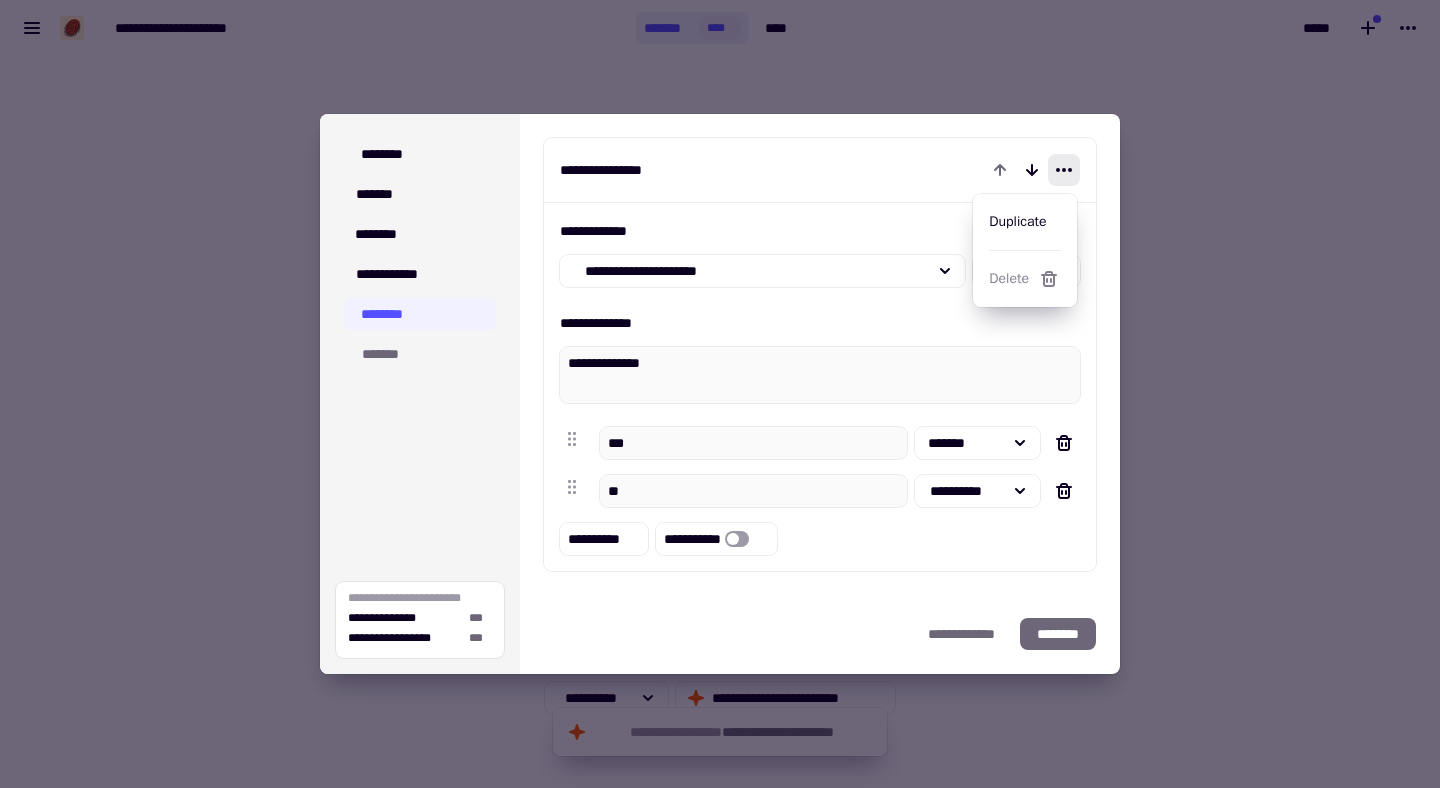 click on "**********" at bounding box center (820, 231) 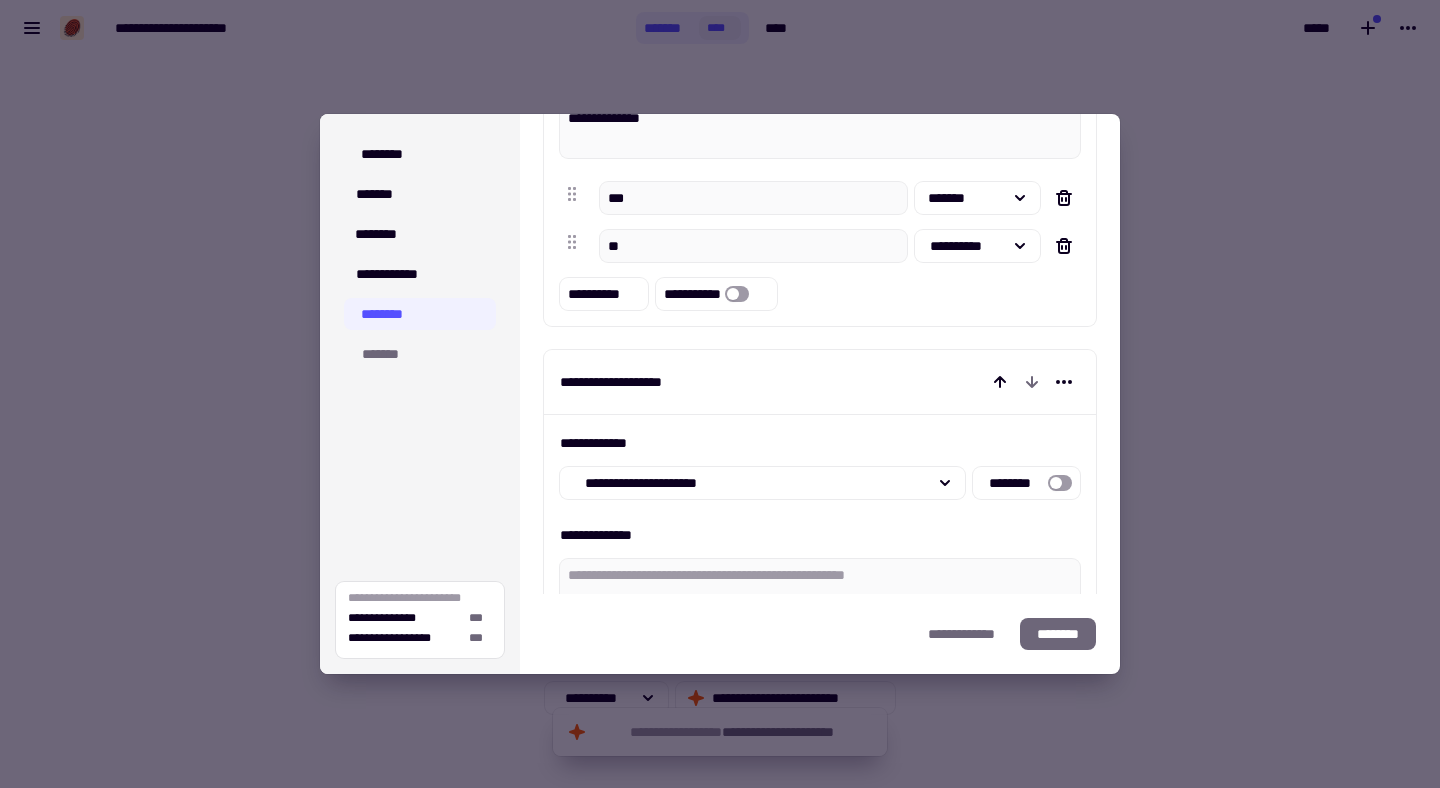 scroll, scrollTop: 215, scrollLeft: 0, axis: vertical 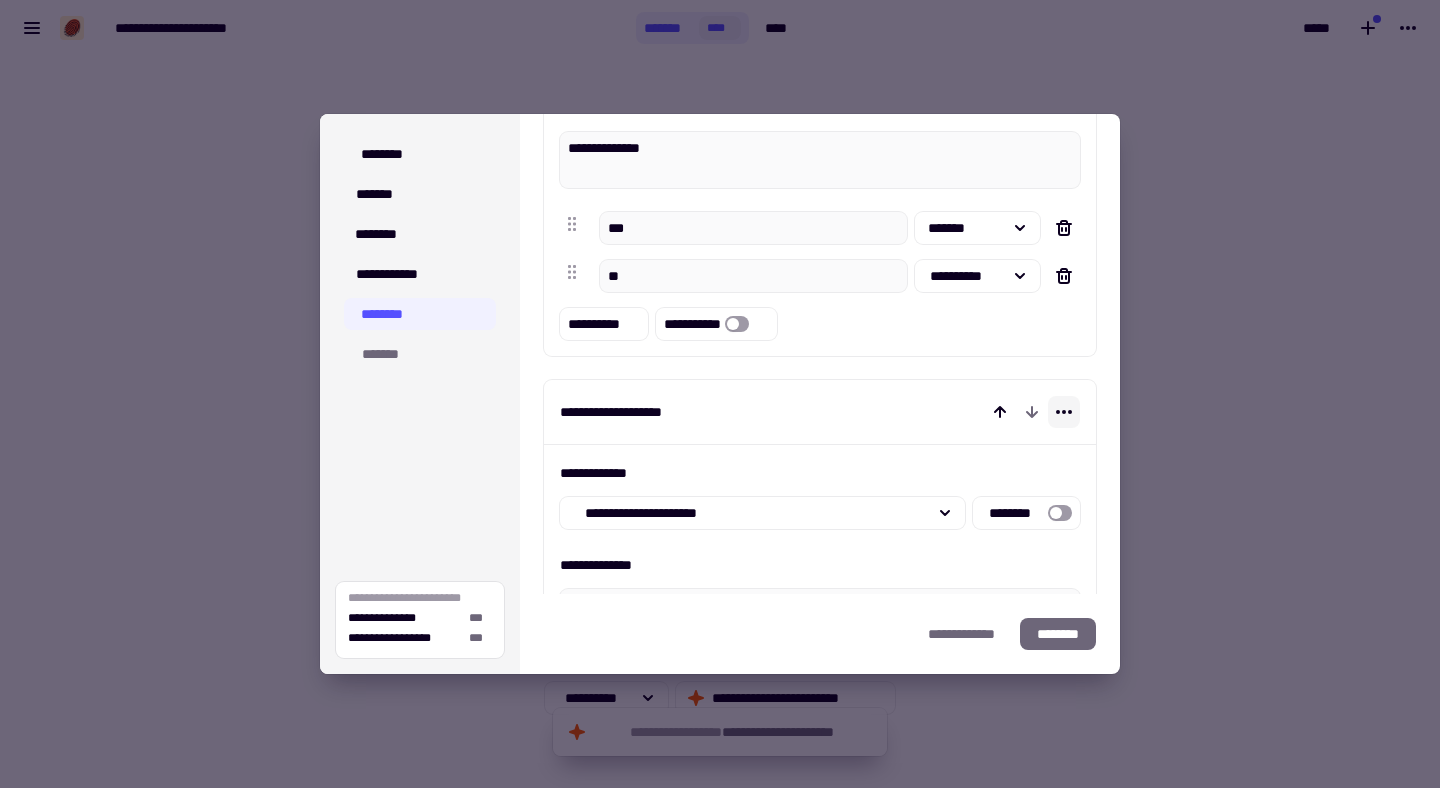 click 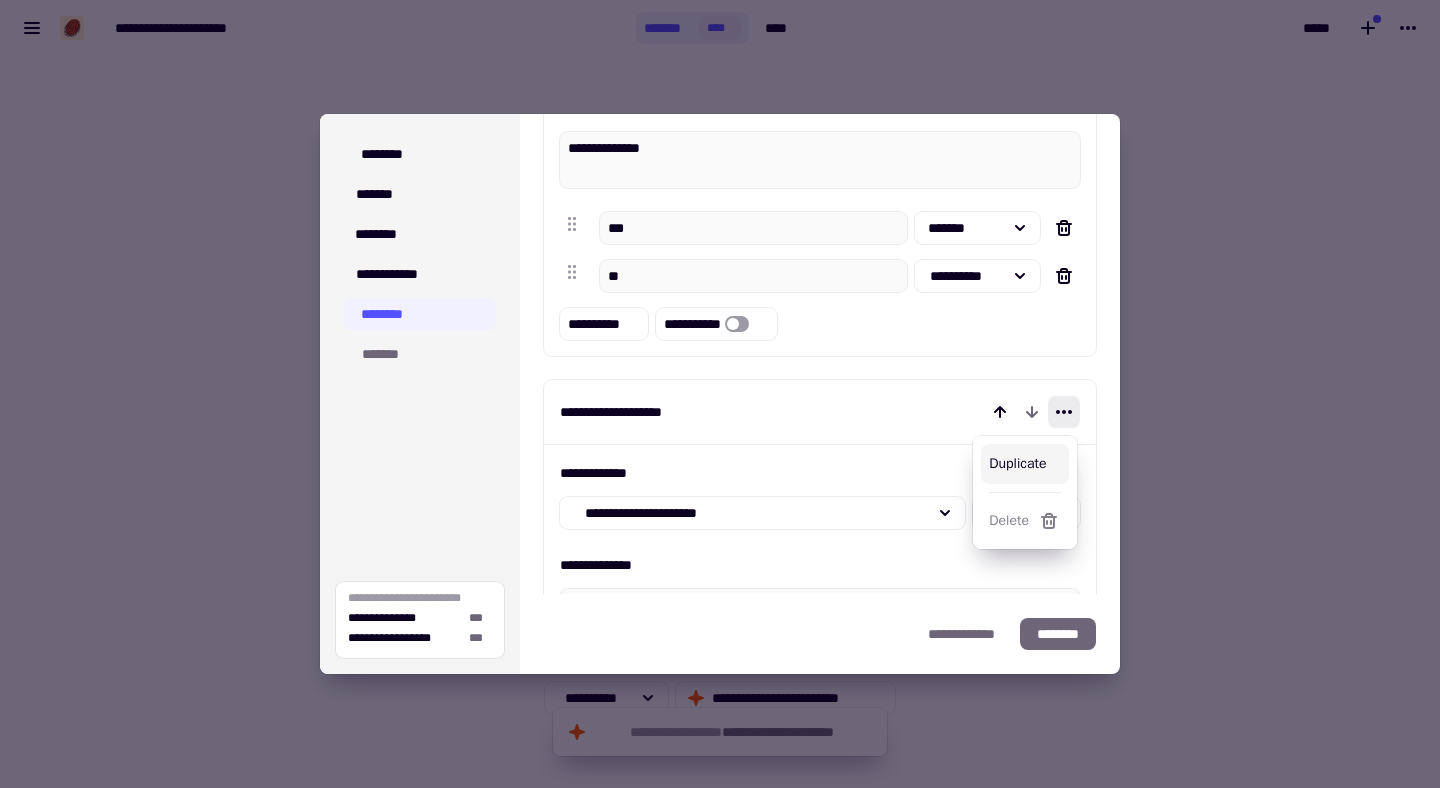 click on "[FIRST] [LAST] [PHONE]" at bounding box center (820, 412) 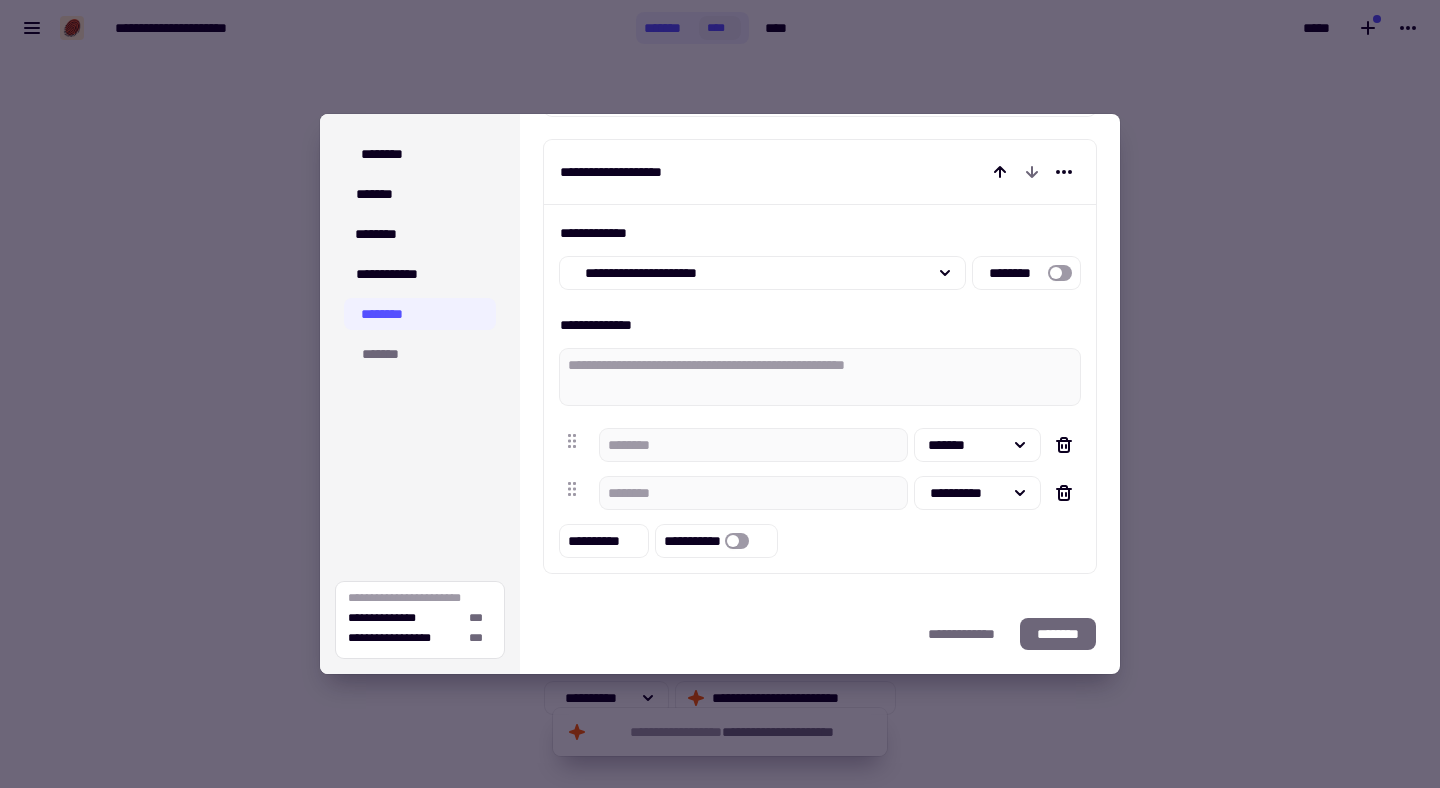 scroll, scrollTop: 618, scrollLeft: 0, axis: vertical 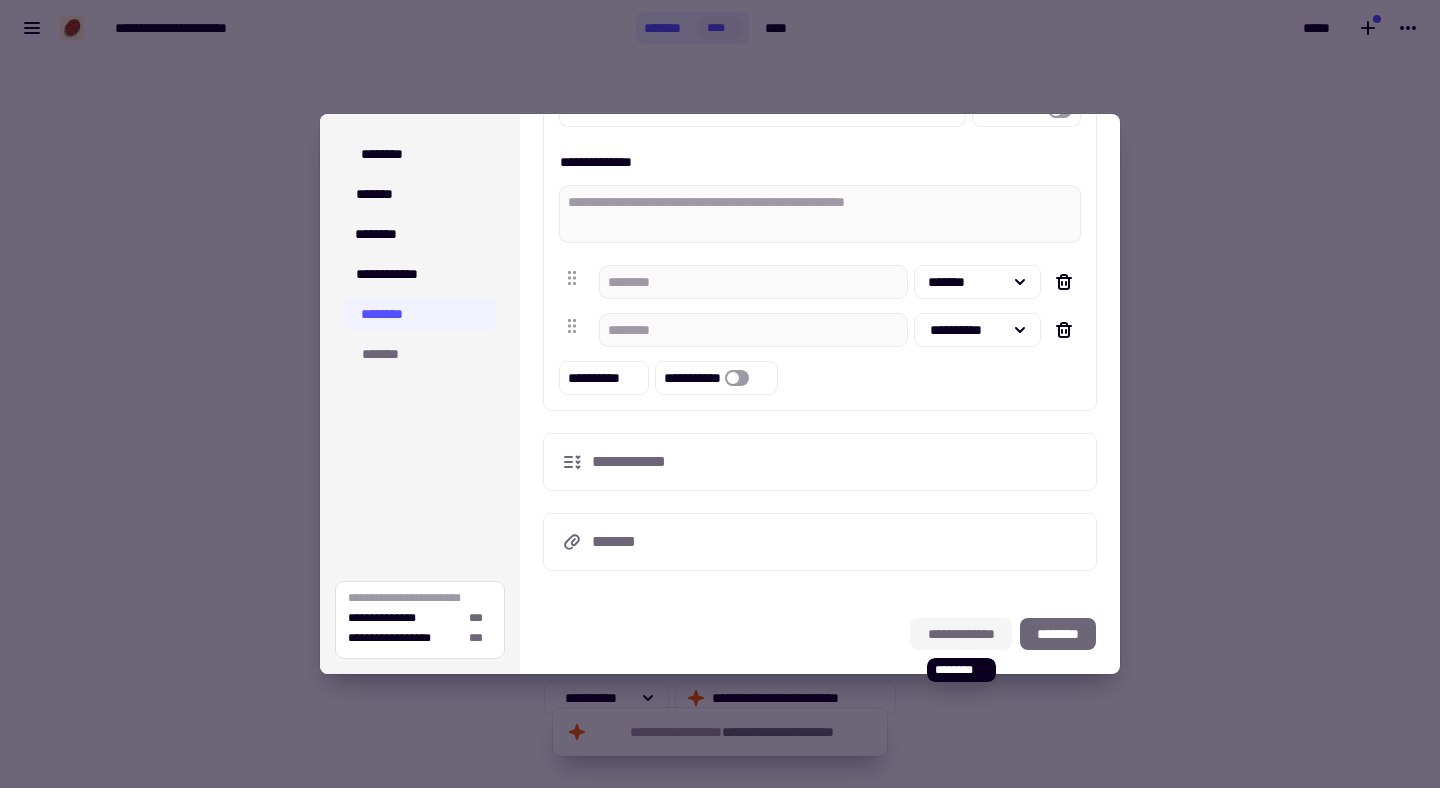click on "**********" 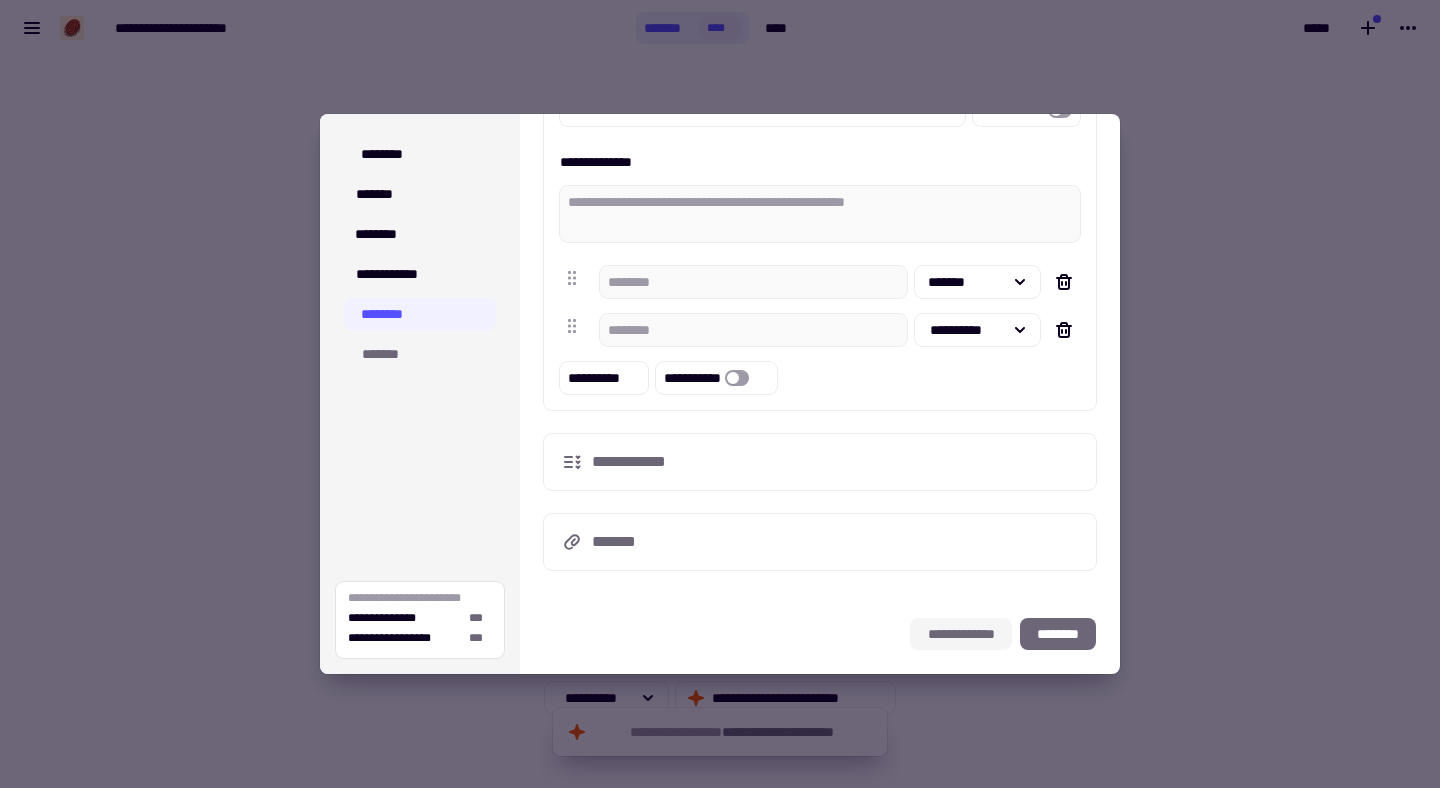 click on "**********" 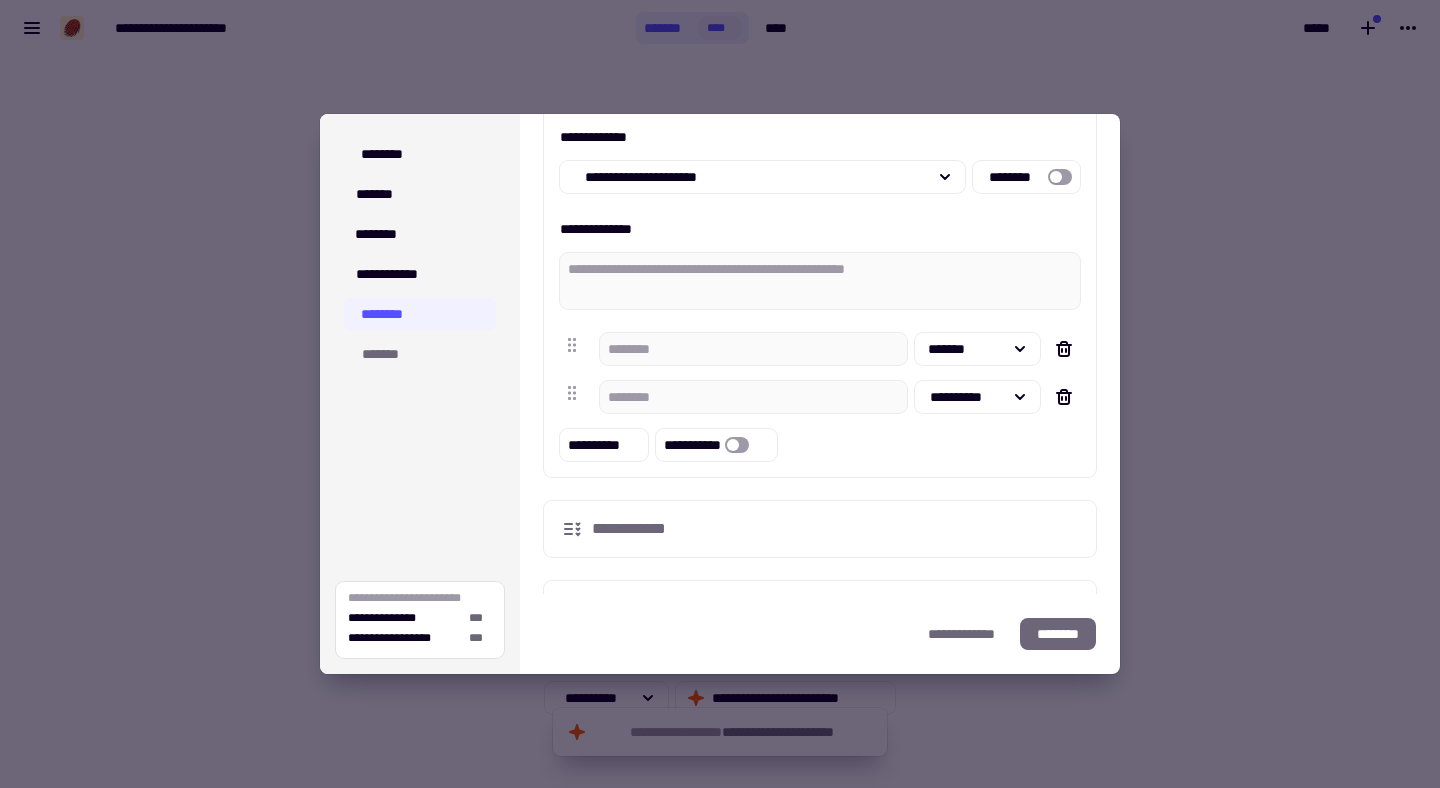 scroll, scrollTop: 540, scrollLeft: 0, axis: vertical 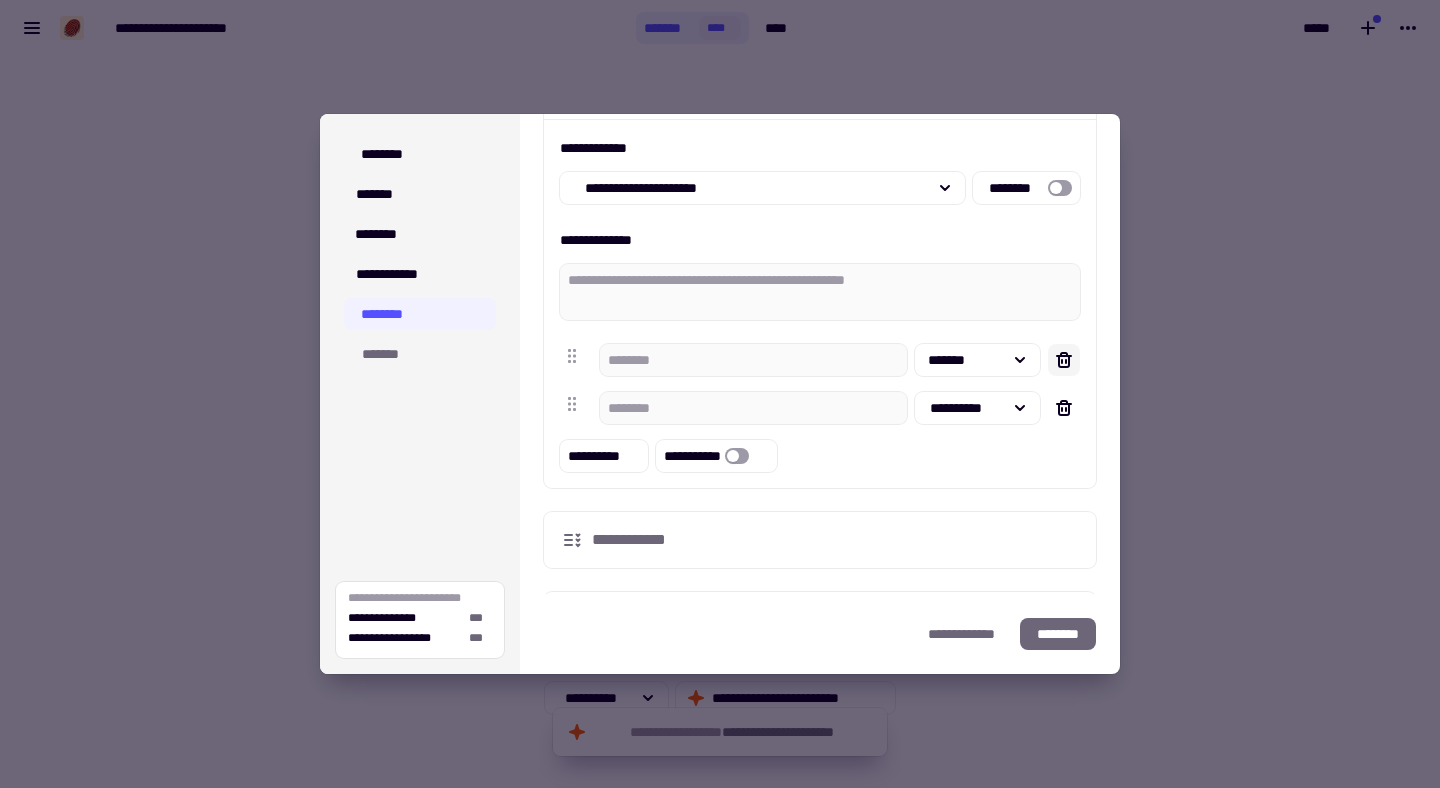 click 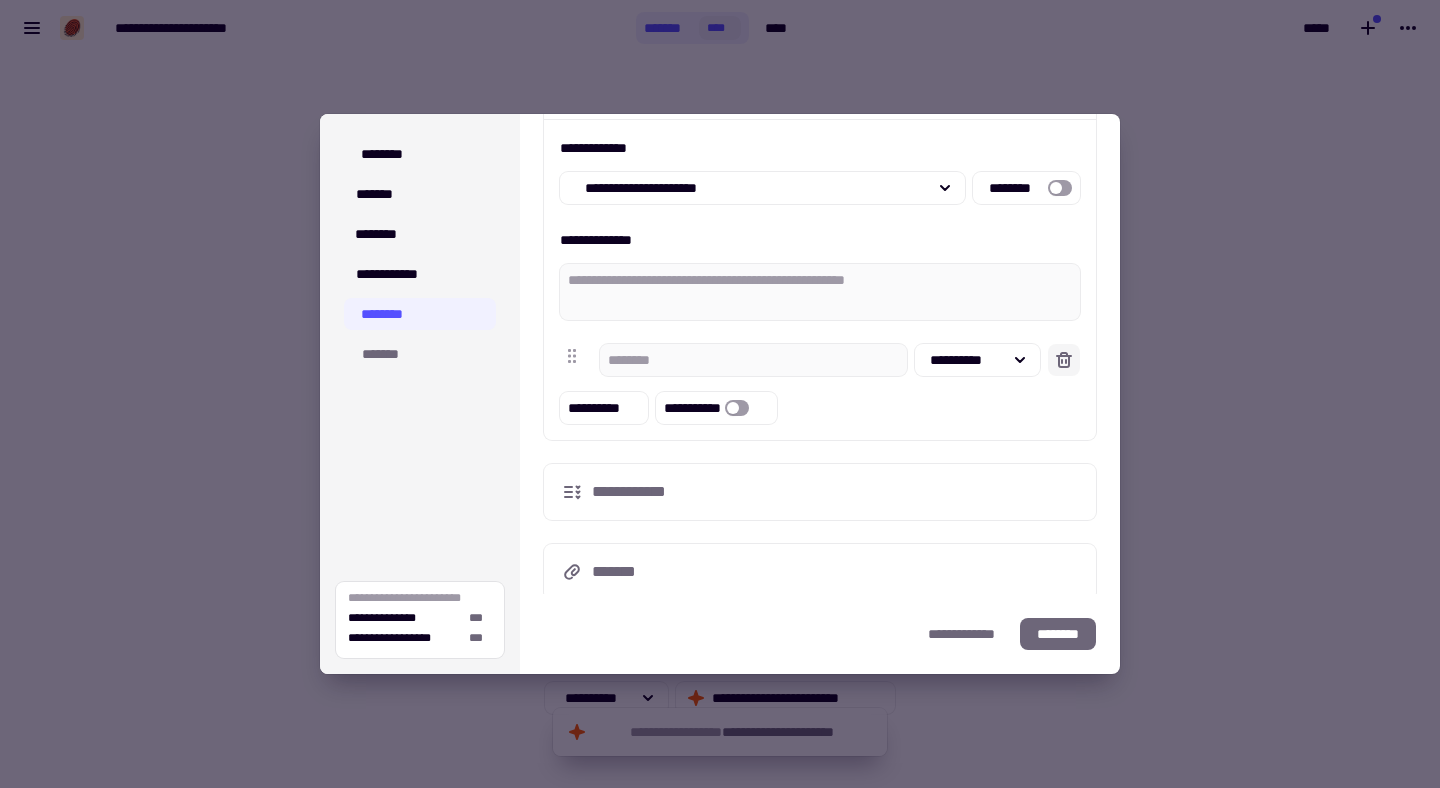 click 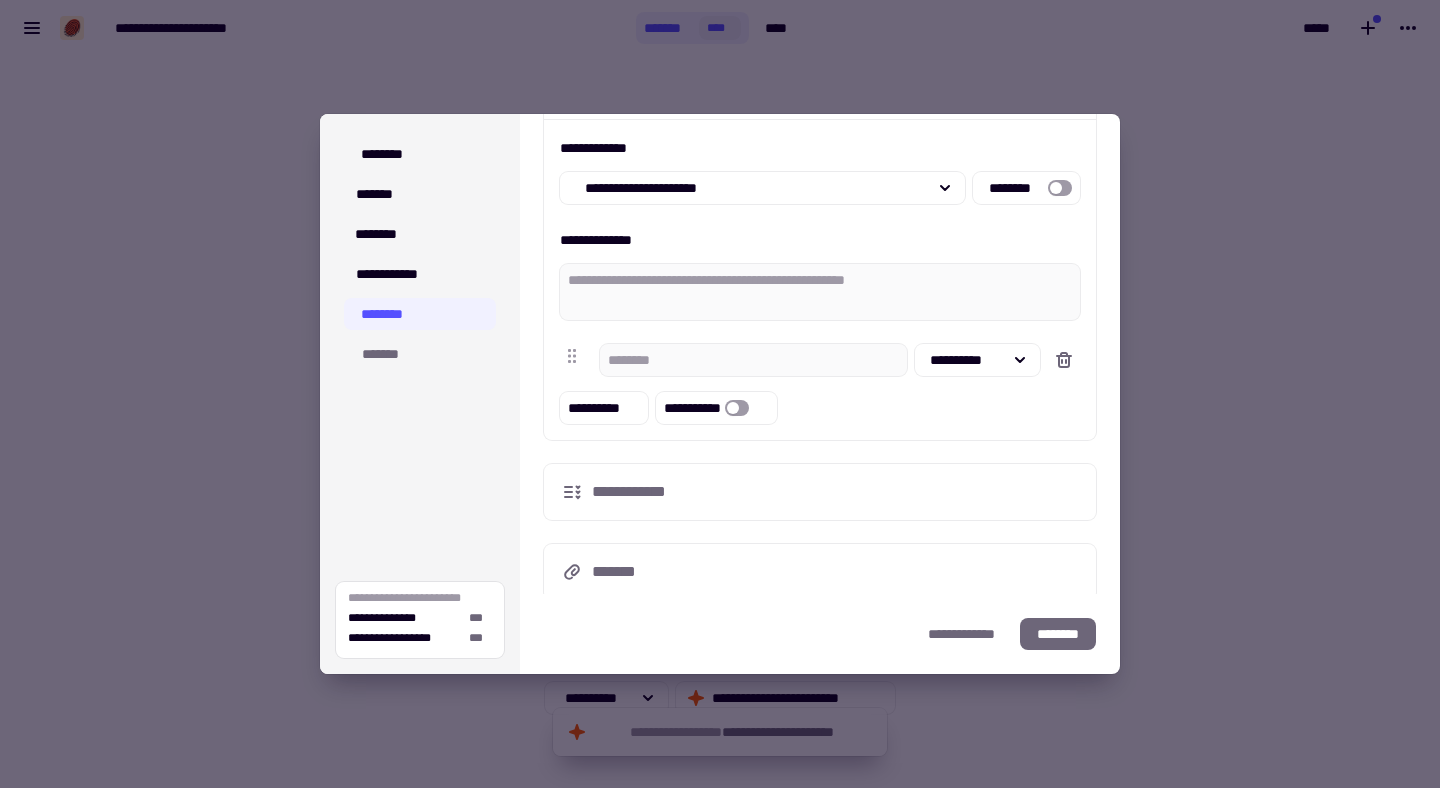 scroll, scrollTop: 388, scrollLeft: 0, axis: vertical 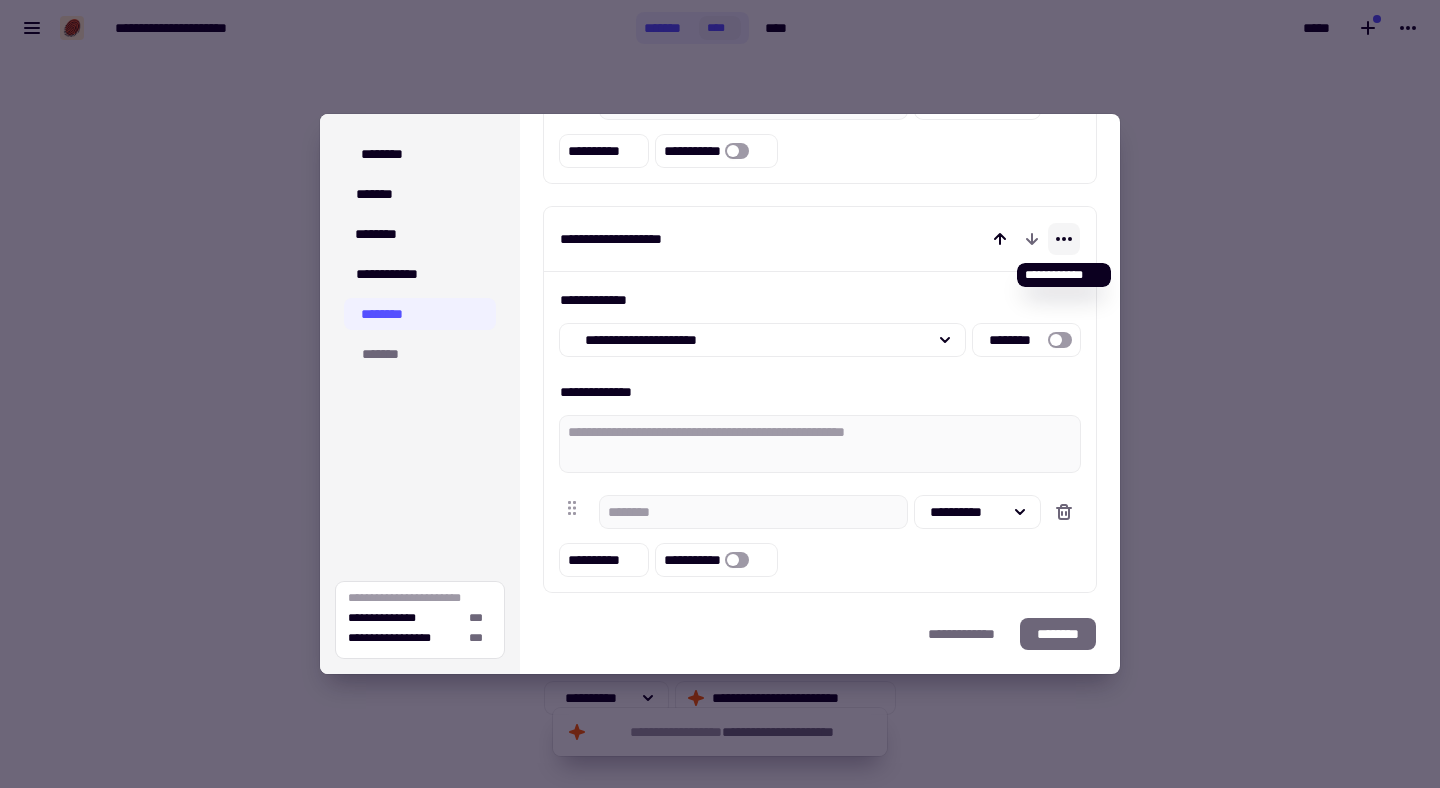 click 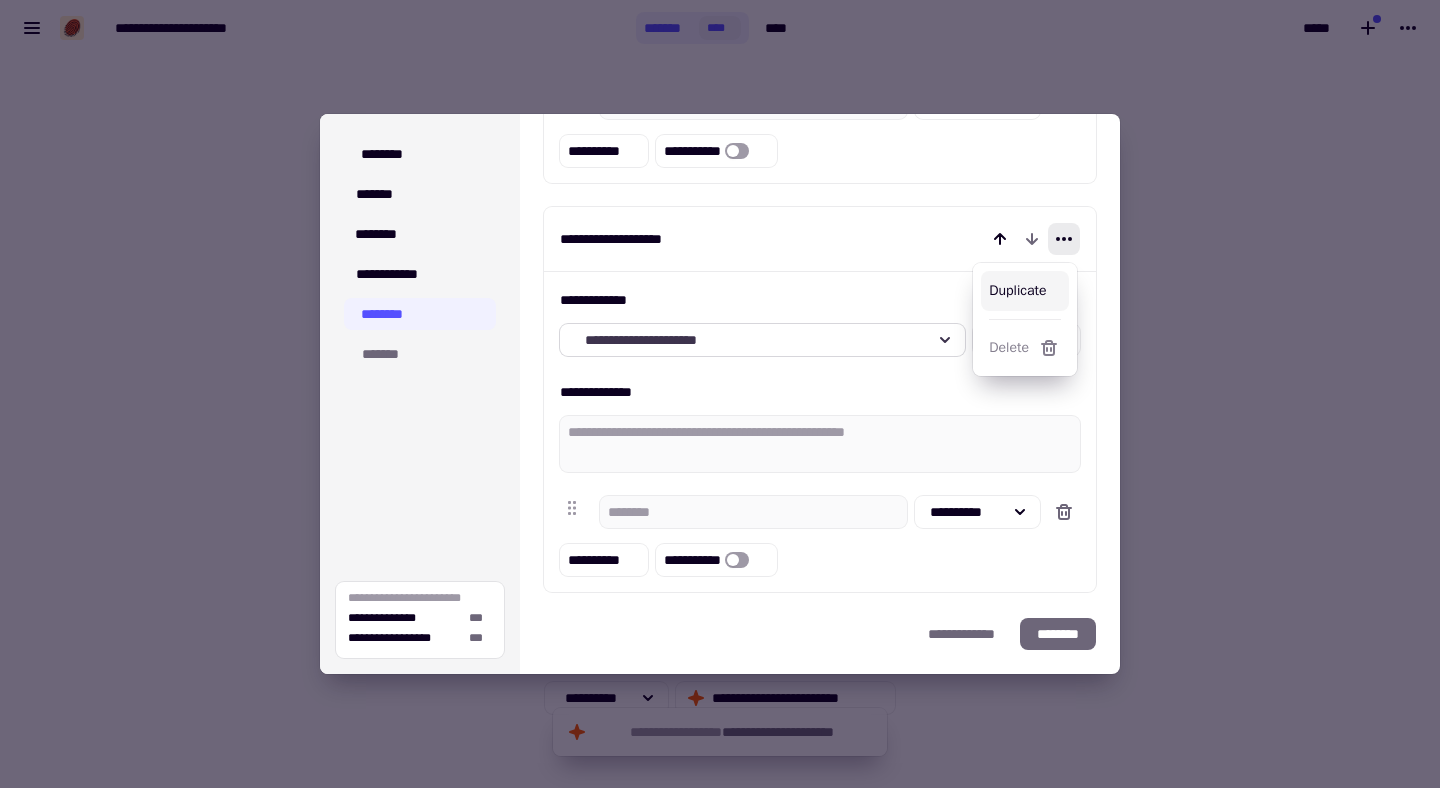 click on "**********" 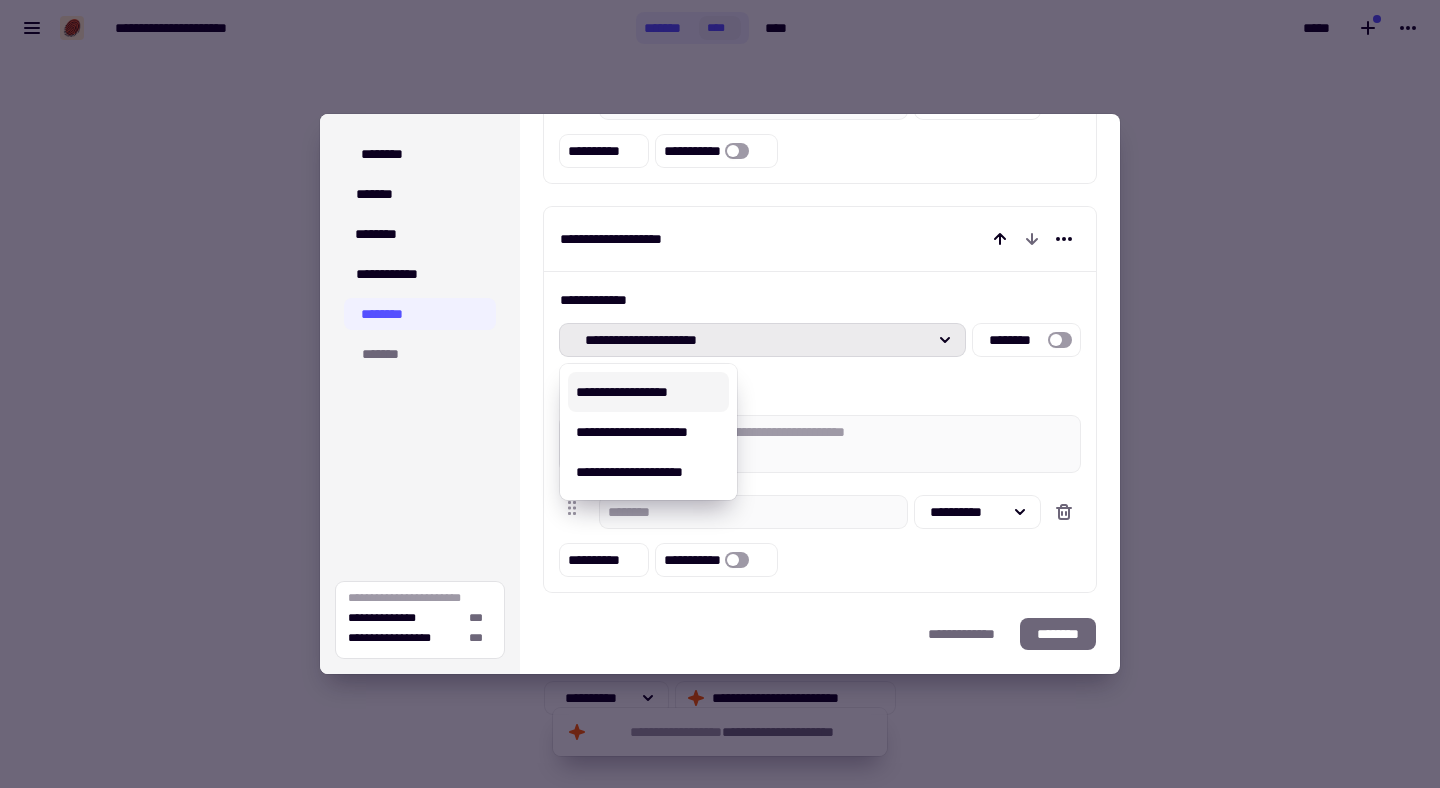 click on "**********" at bounding box center (648, 392) 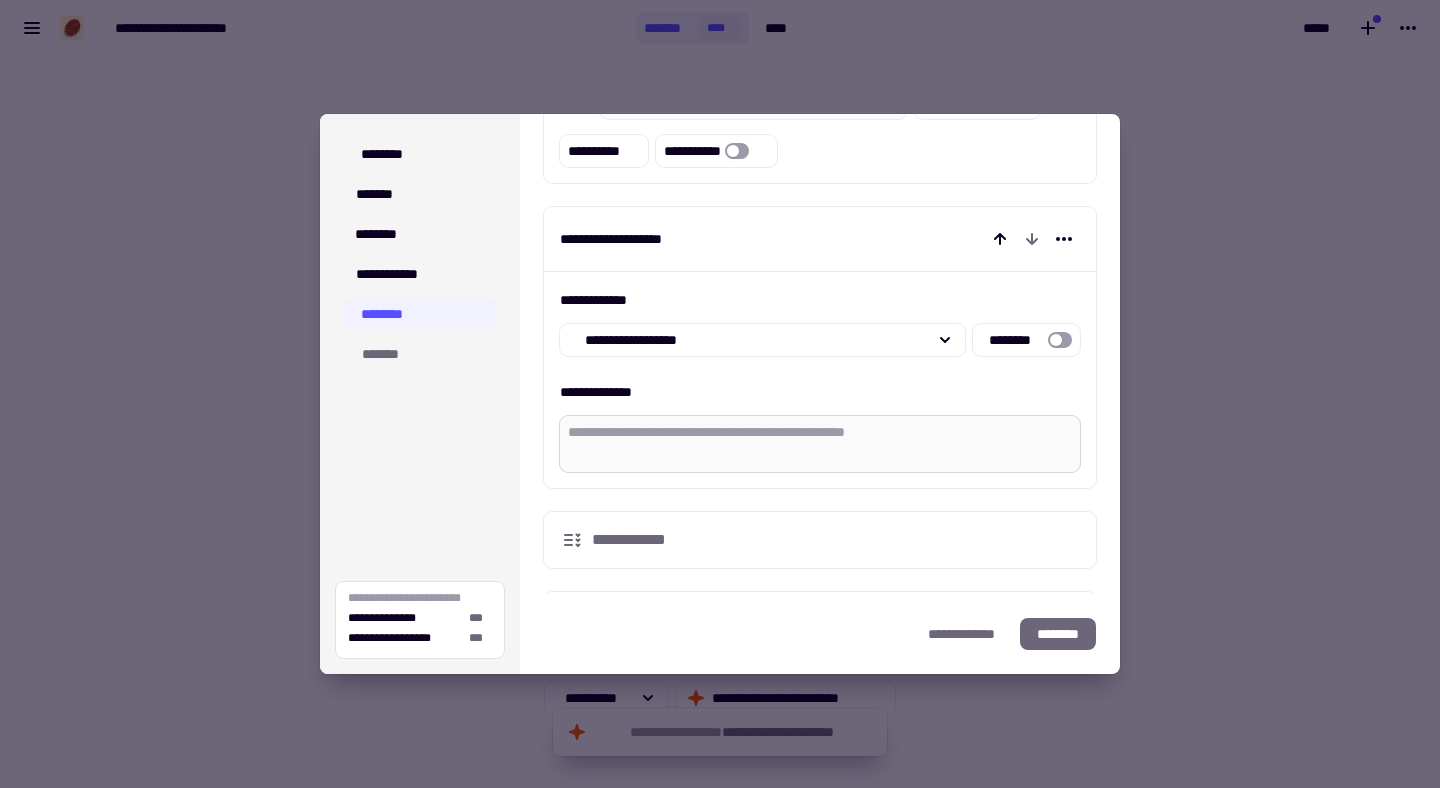 click on "**********" at bounding box center (820, 444) 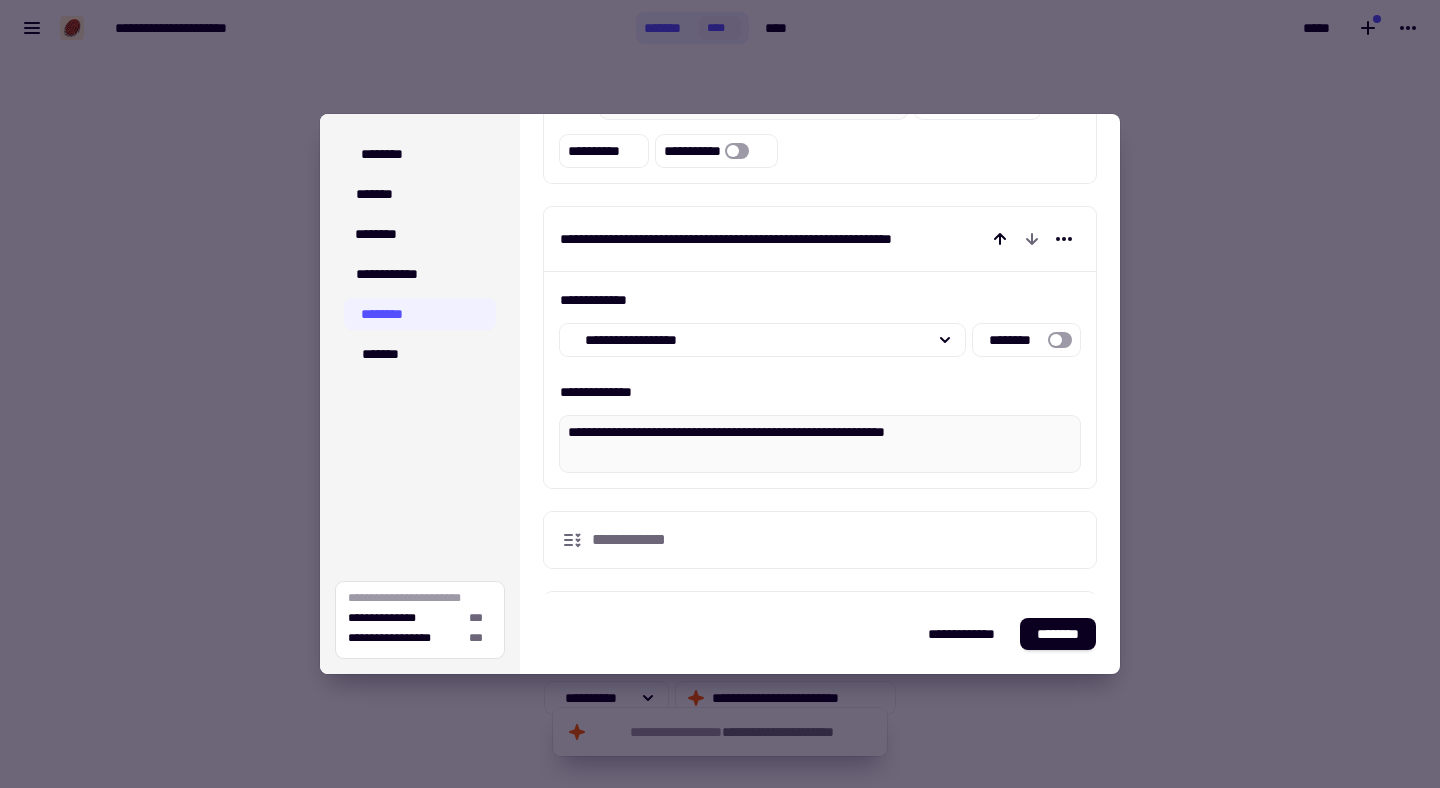scroll, scrollTop: 466, scrollLeft: 0, axis: vertical 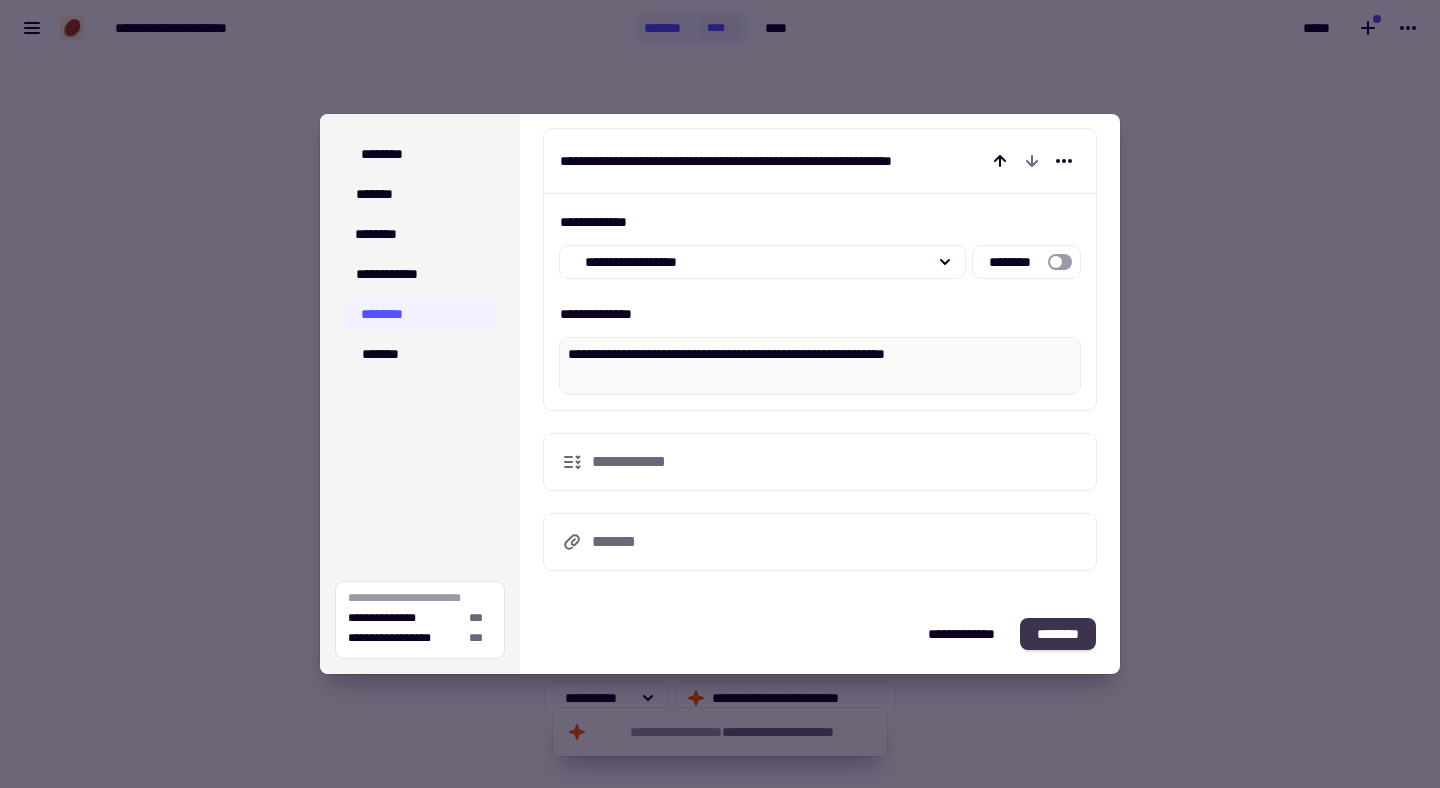 click on "********" 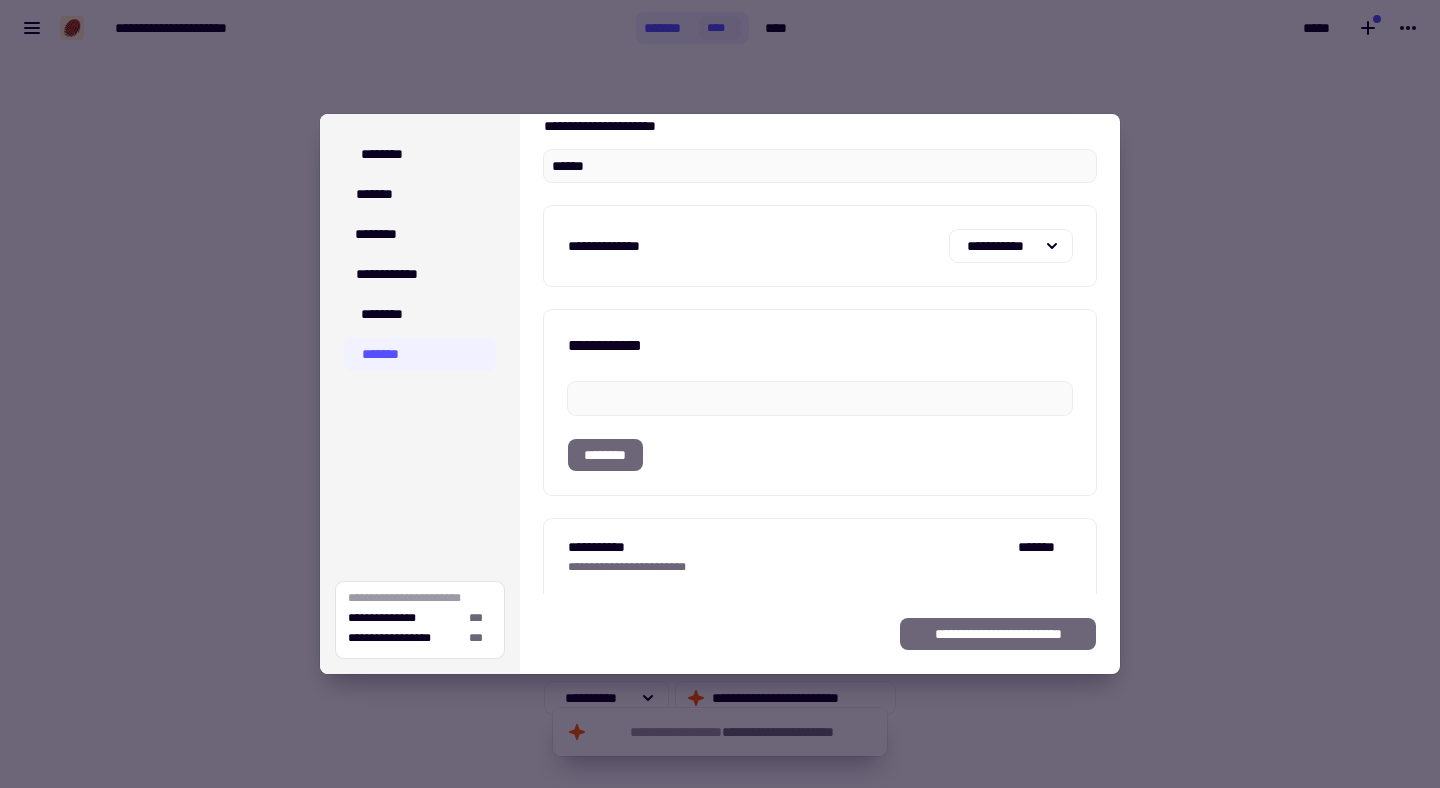 scroll, scrollTop: 2, scrollLeft: 0, axis: vertical 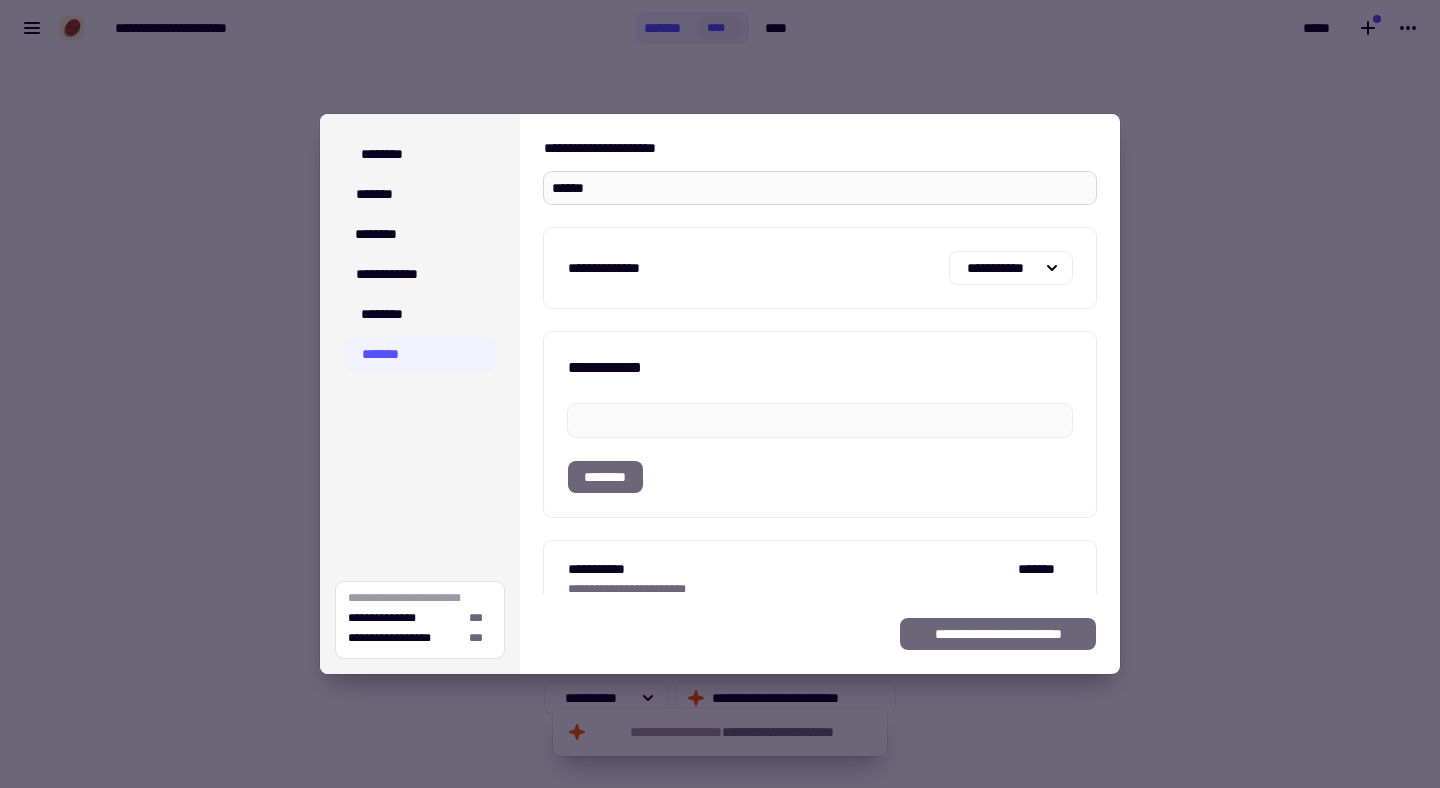 click on "******" at bounding box center (820, 188) 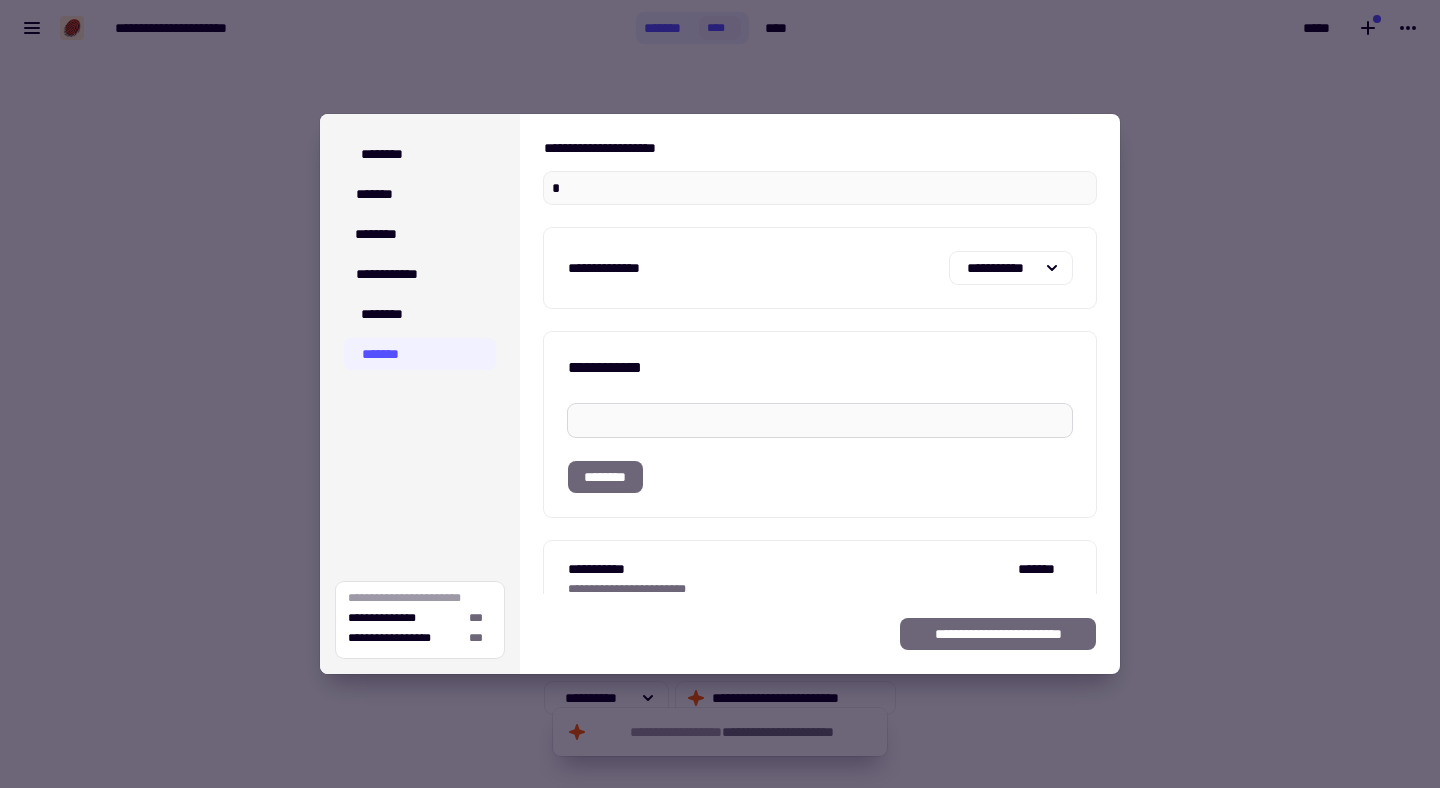 scroll, scrollTop: 158, scrollLeft: 0, axis: vertical 